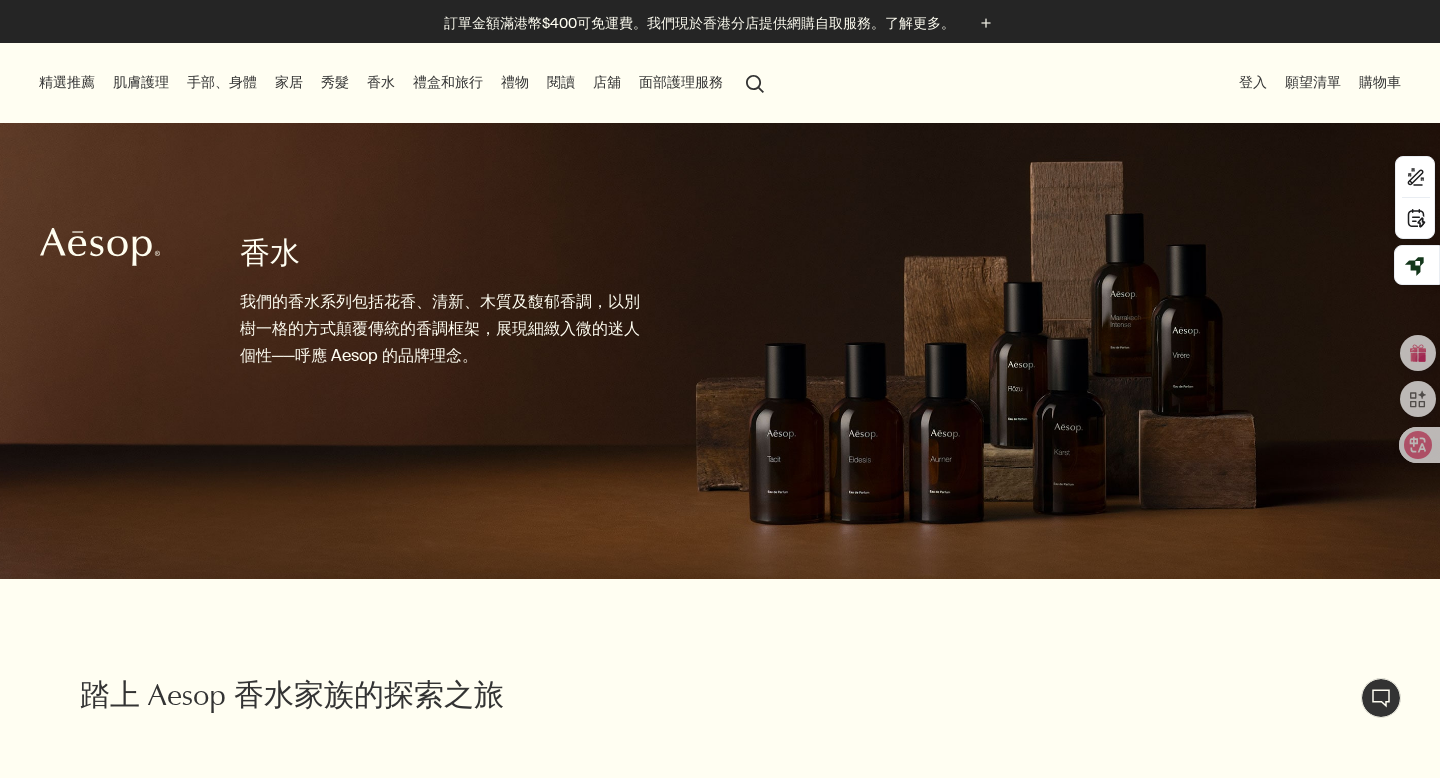scroll, scrollTop: 0, scrollLeft: 0, axis: both 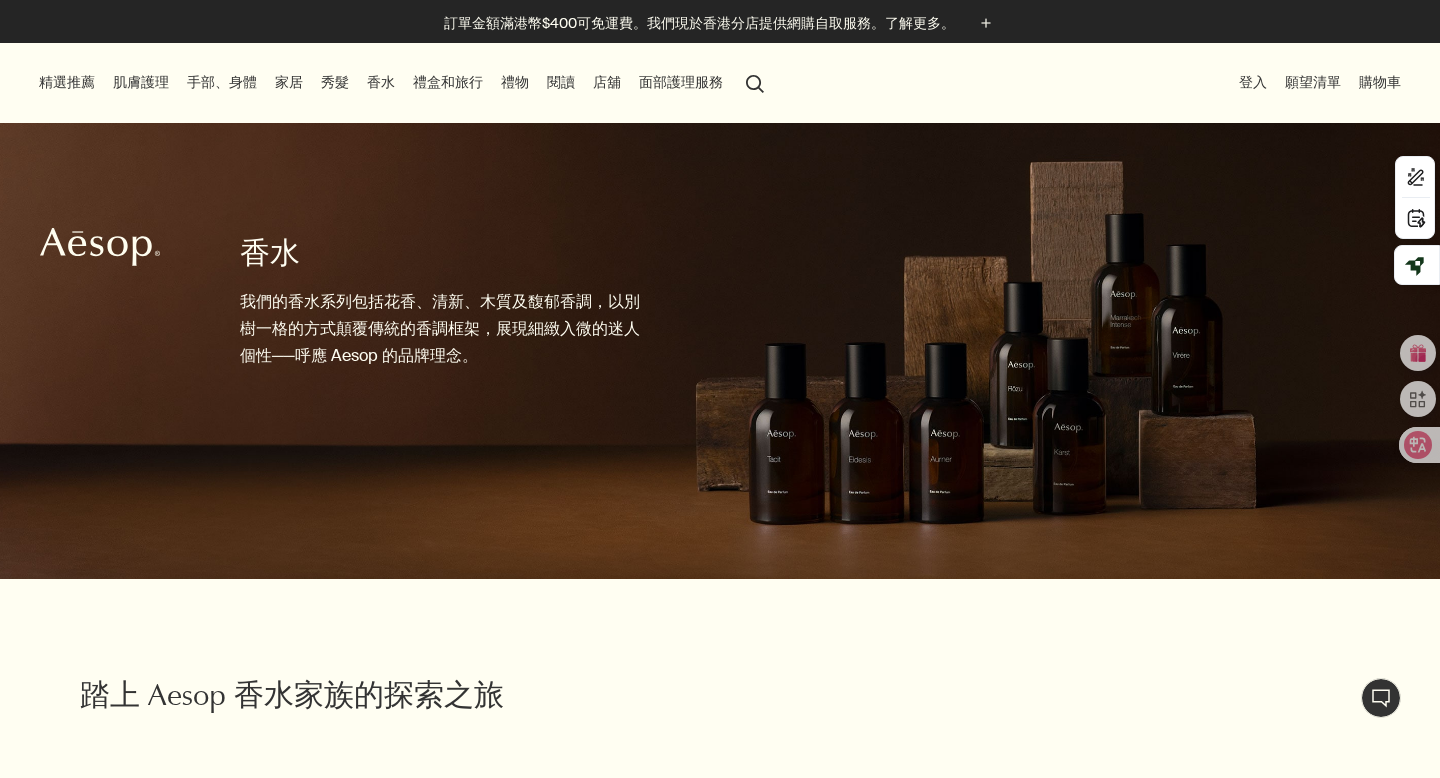 click on "手部、身體" at bounding box center (222, 82) 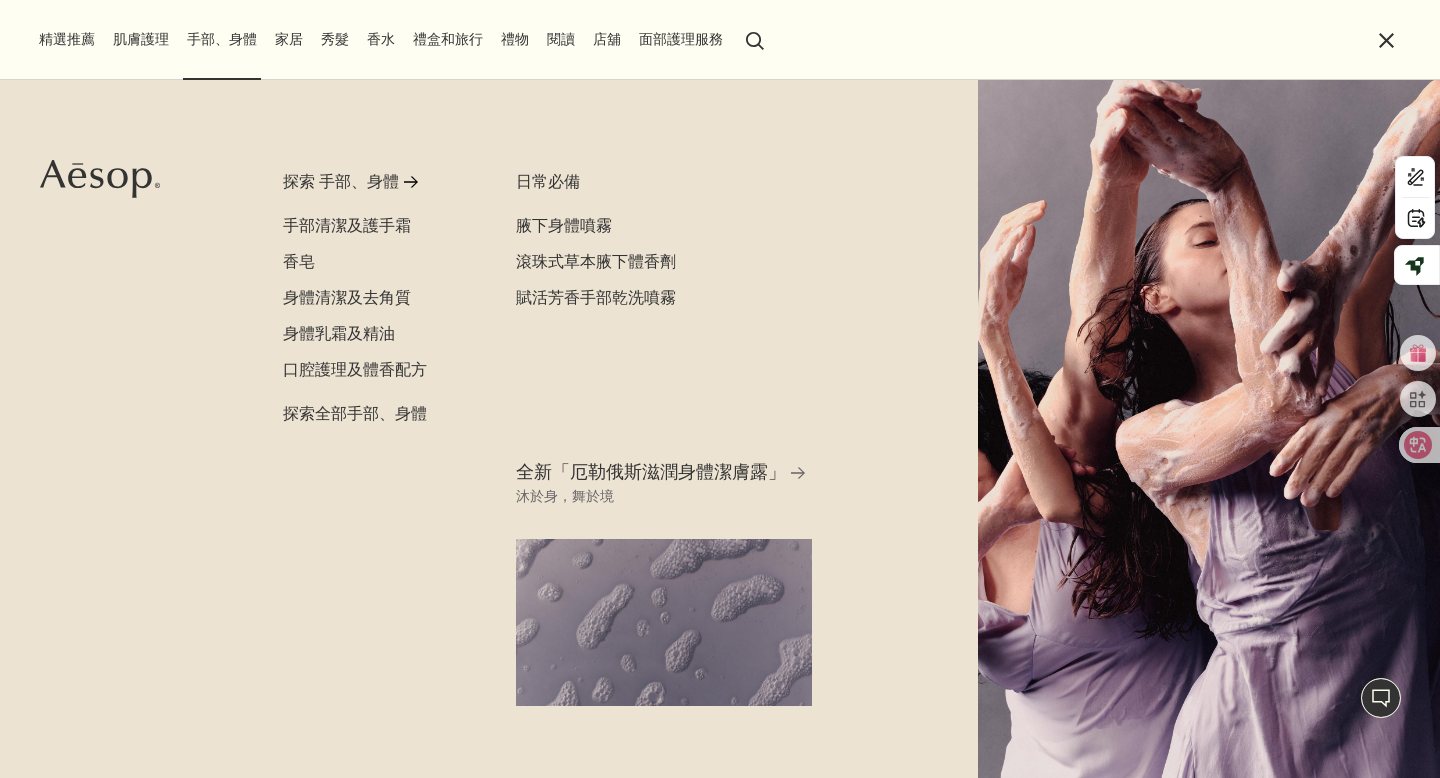 click on "香水" at bounding box center (381, 39) 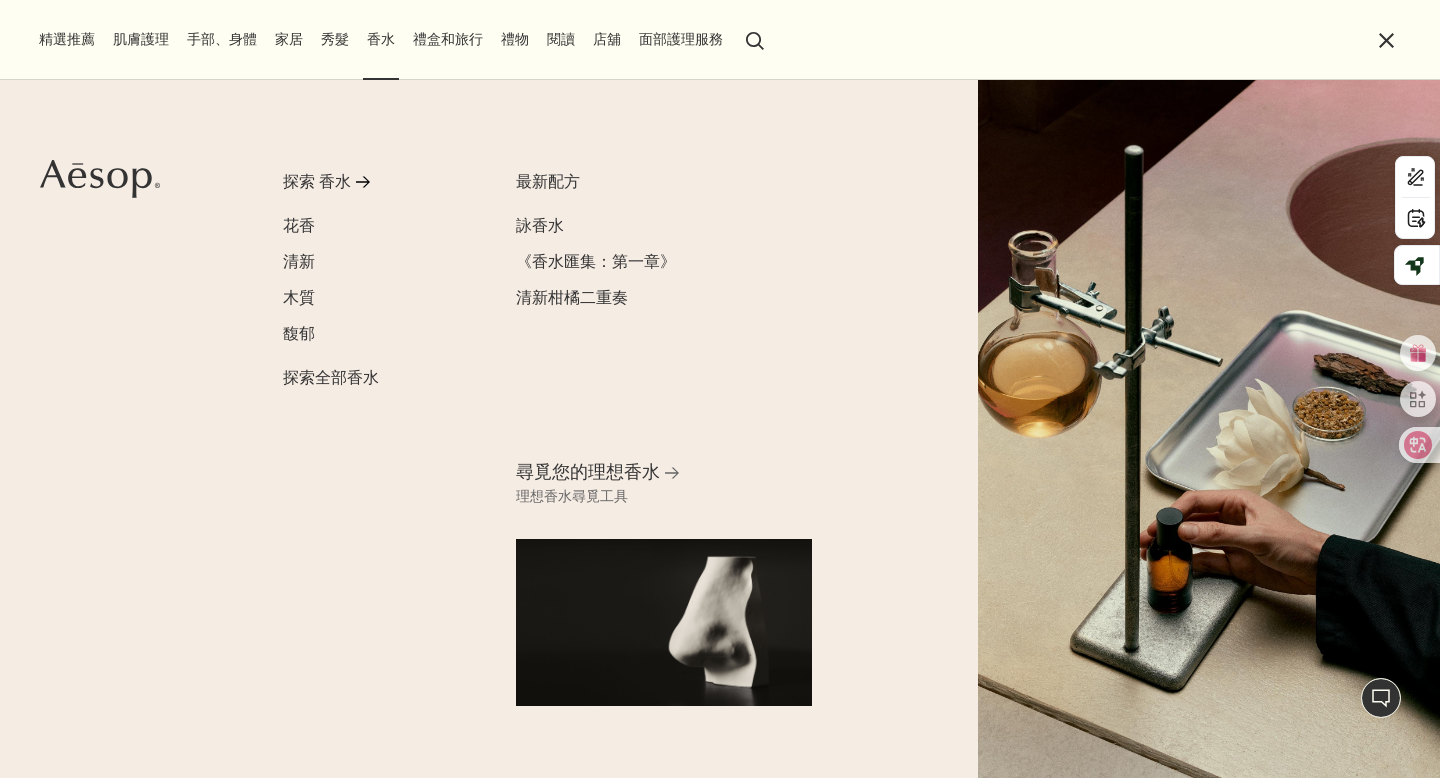 click on "禮盒和旅行" at bounding box center [448, 39] 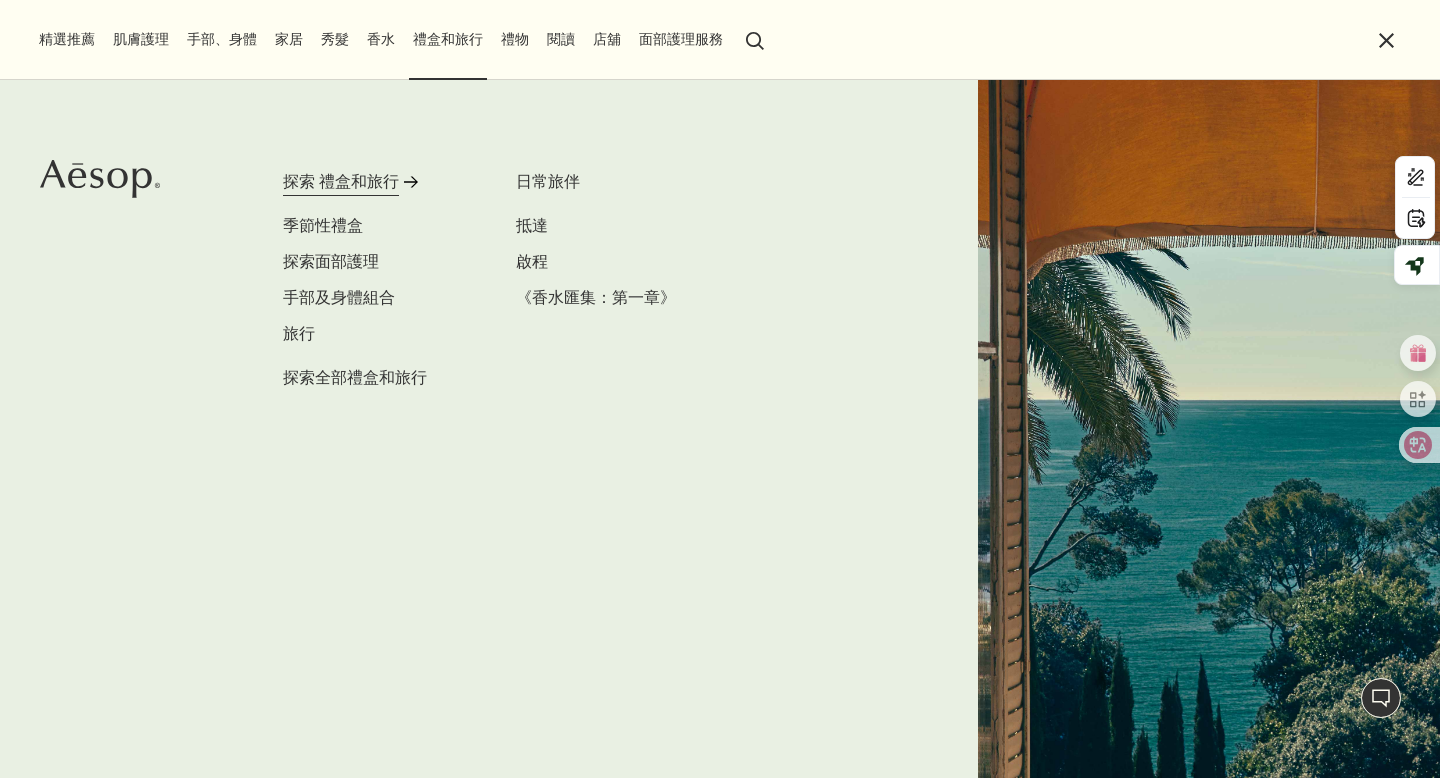 click on "探索 禮盒和旅行" at bounding box center (341, 182) 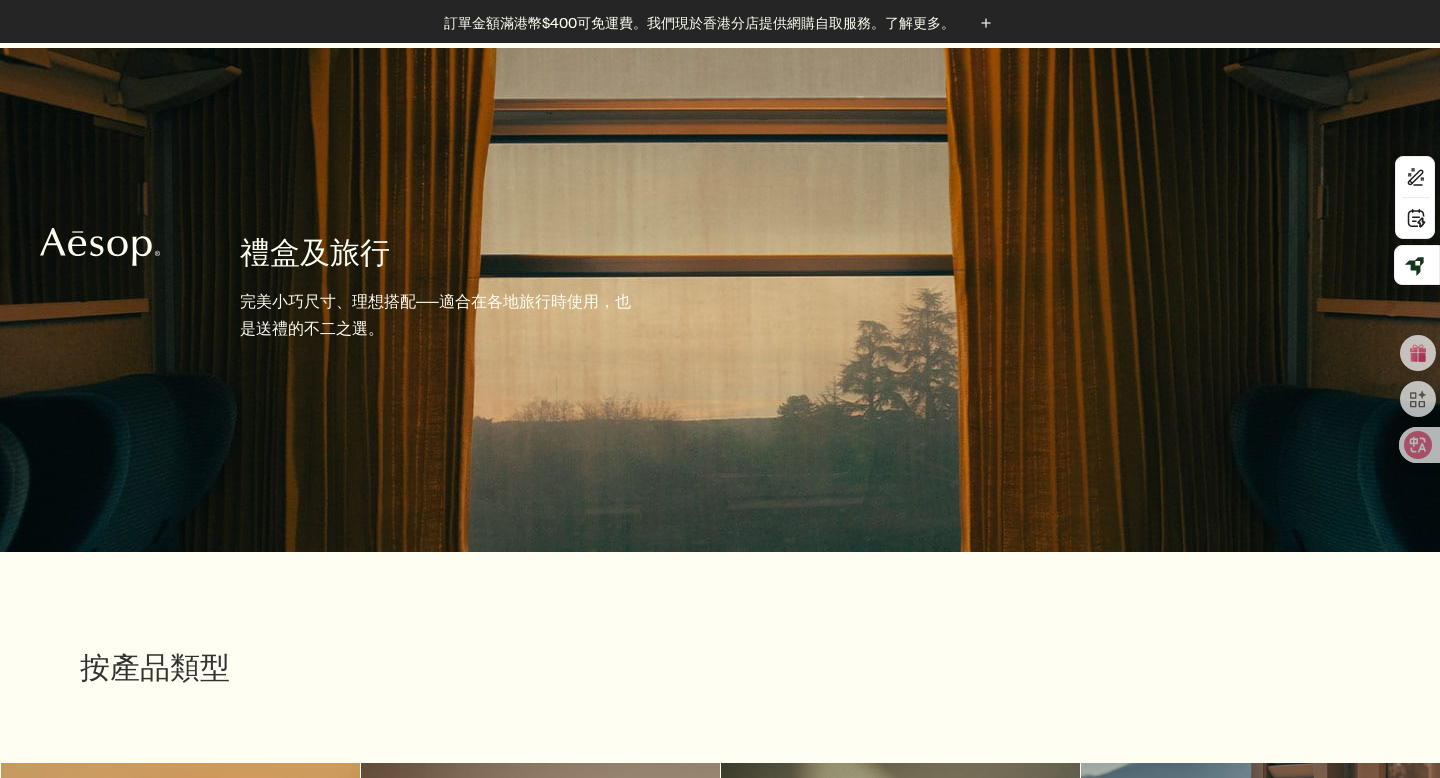 scroll, scrollTop: 395, scrollLeft: 0, axis: vertical 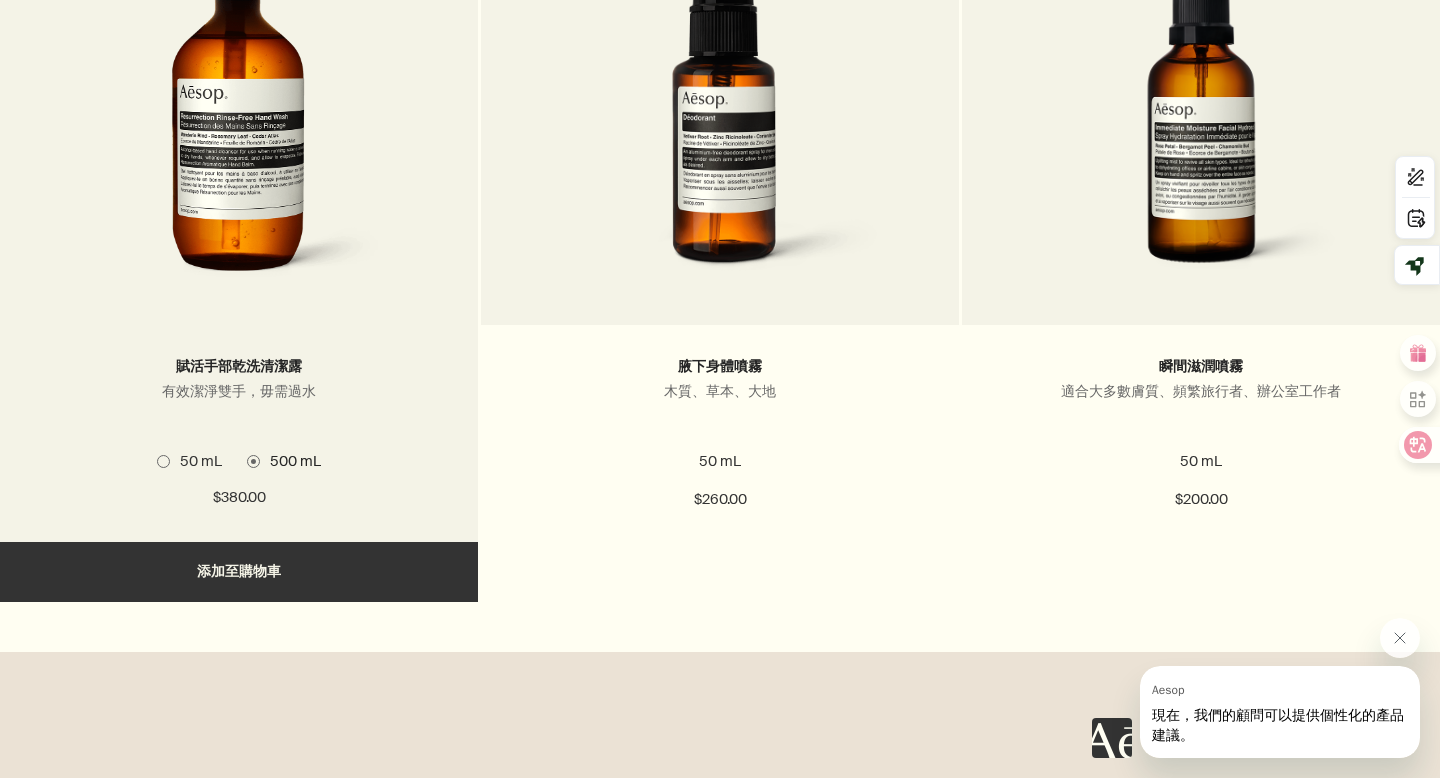 click at bounding box center [163, 461] 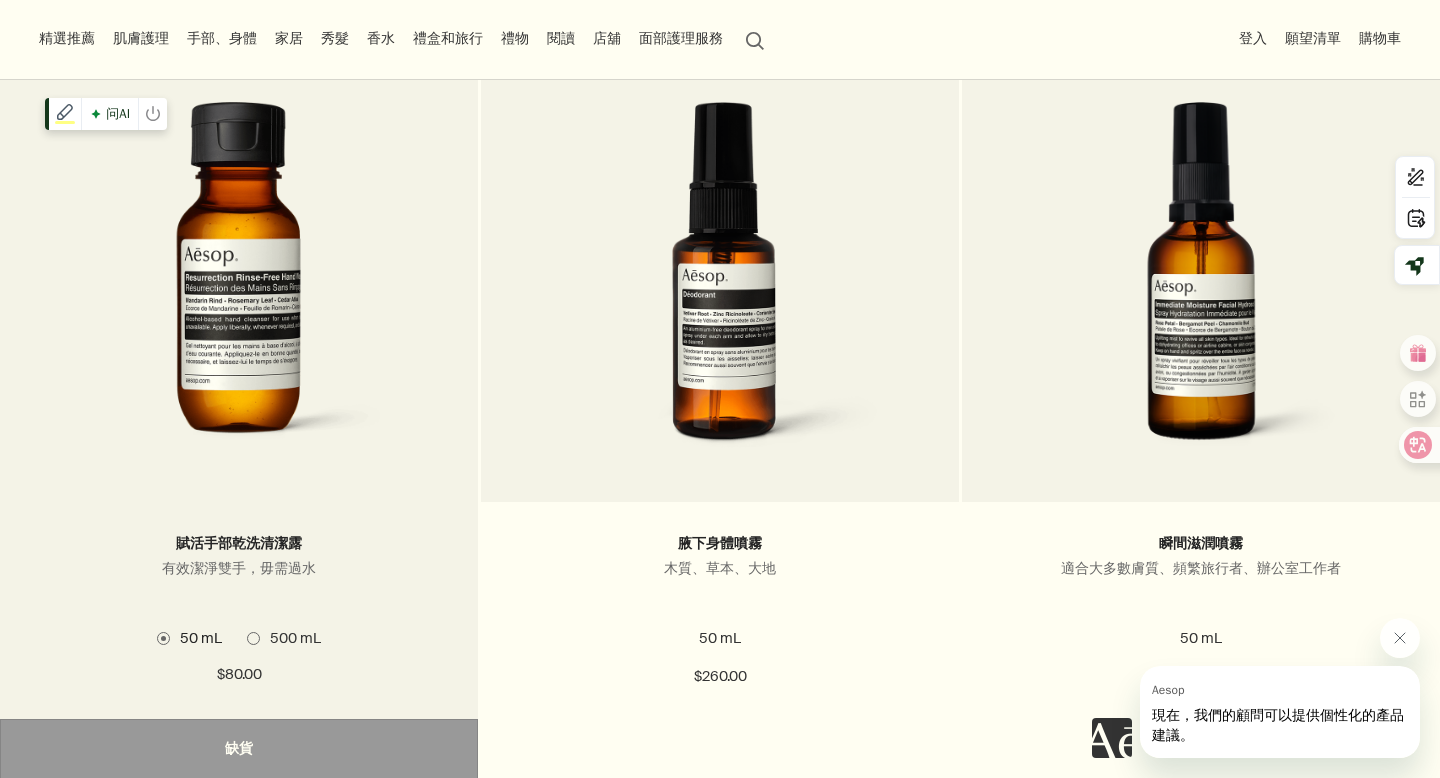 scroll, scrollTop: 3019, scrollLeft: 0, axis: vertical 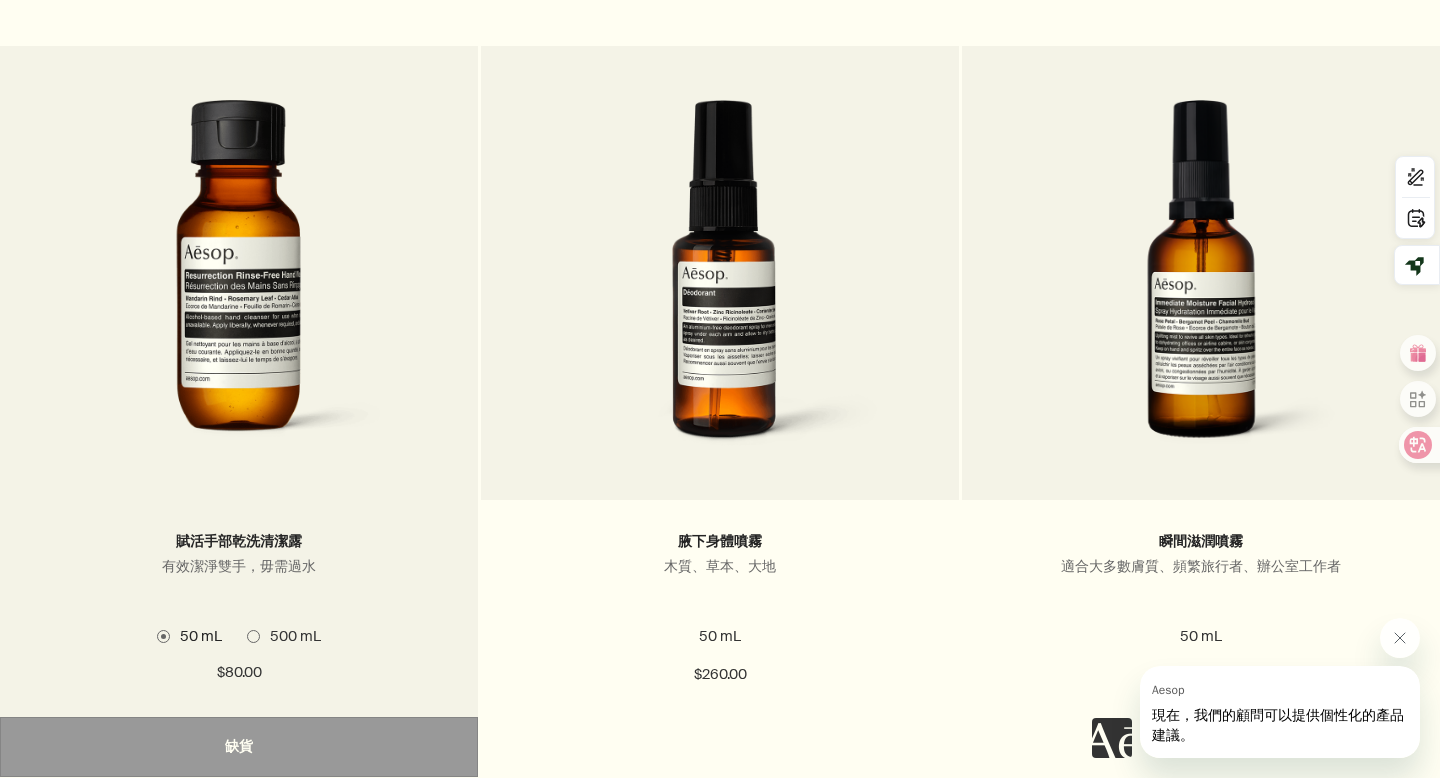 click at bounding box center (253, 636) 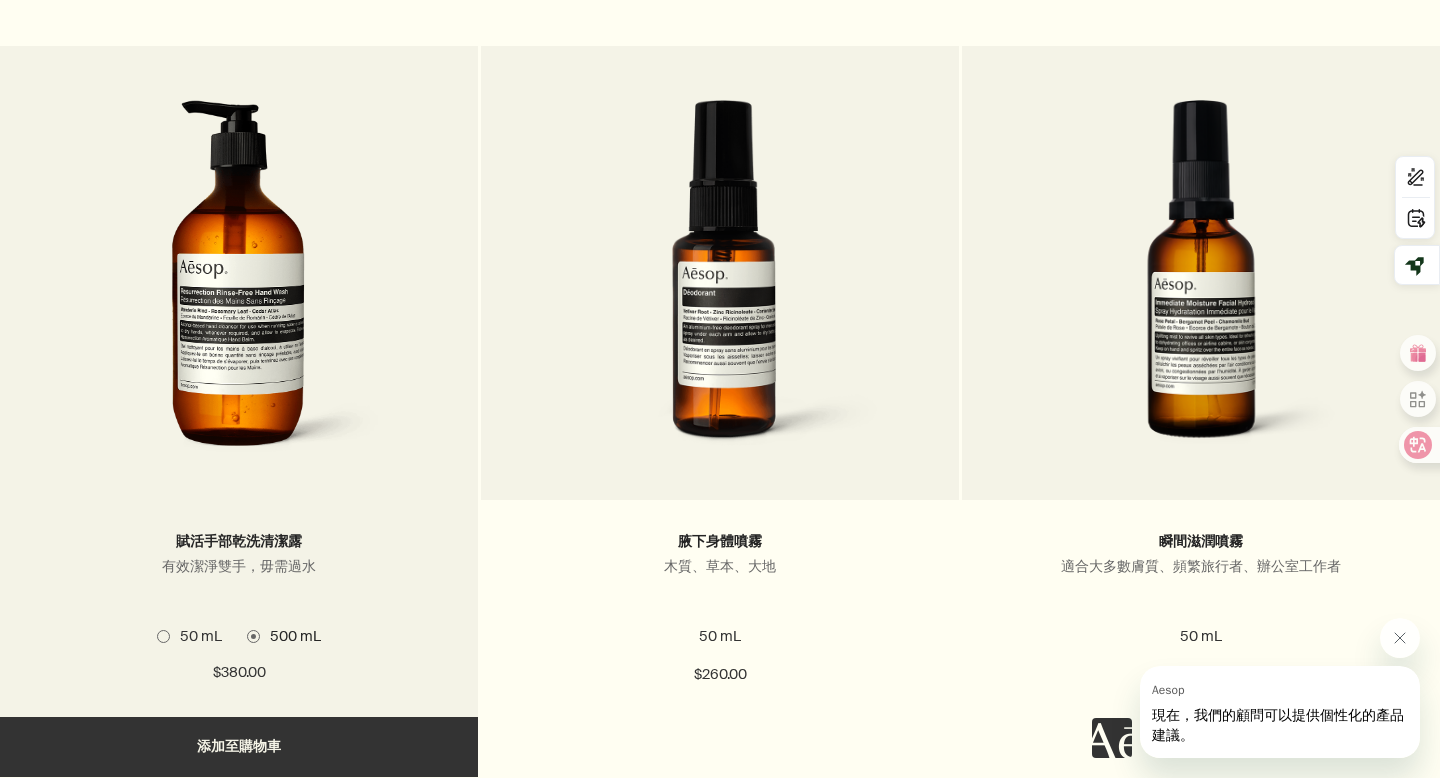 click on "50 mL" at bounding box center [196, 636] 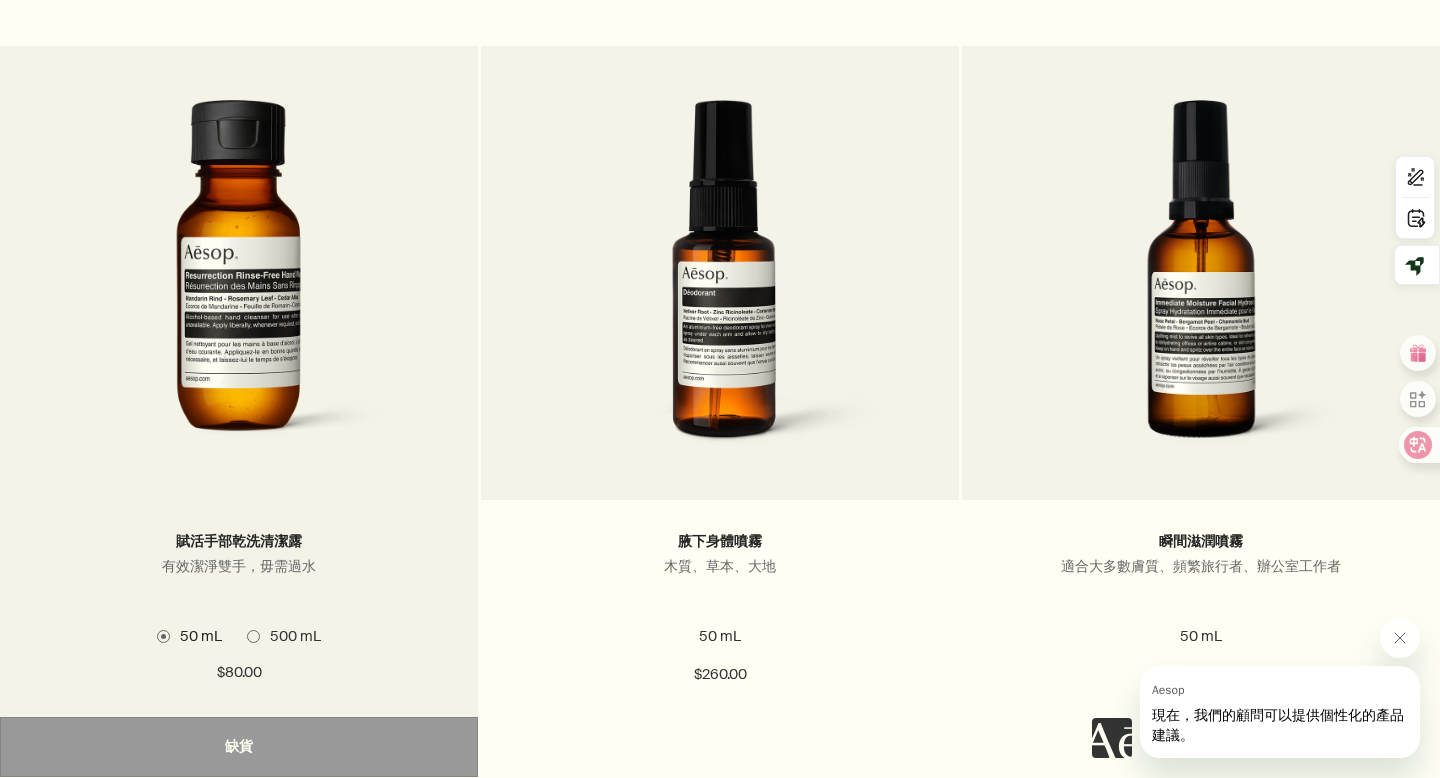 click on "500 mL" at bounding box center [290, 636] 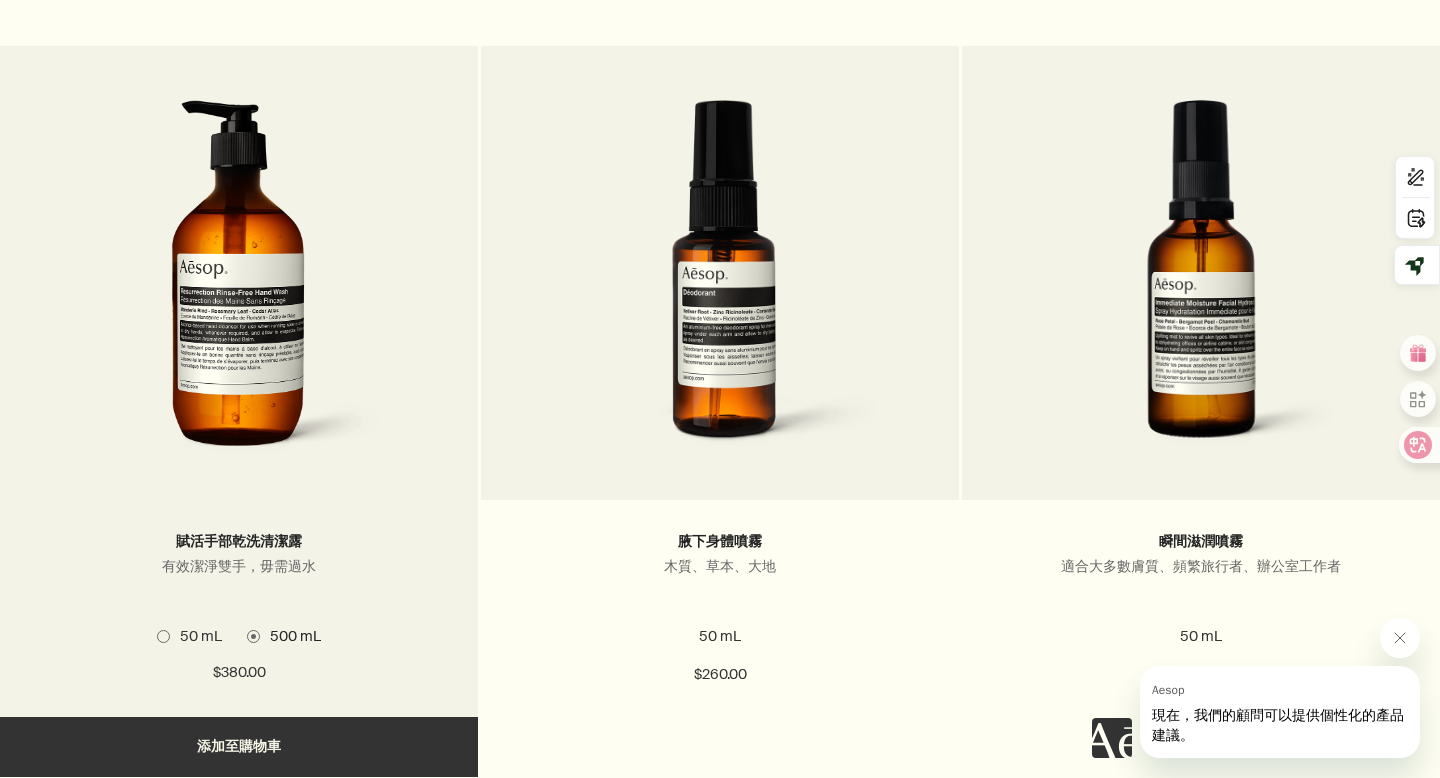 click on "50 mL" at bounding box center (196, 636) 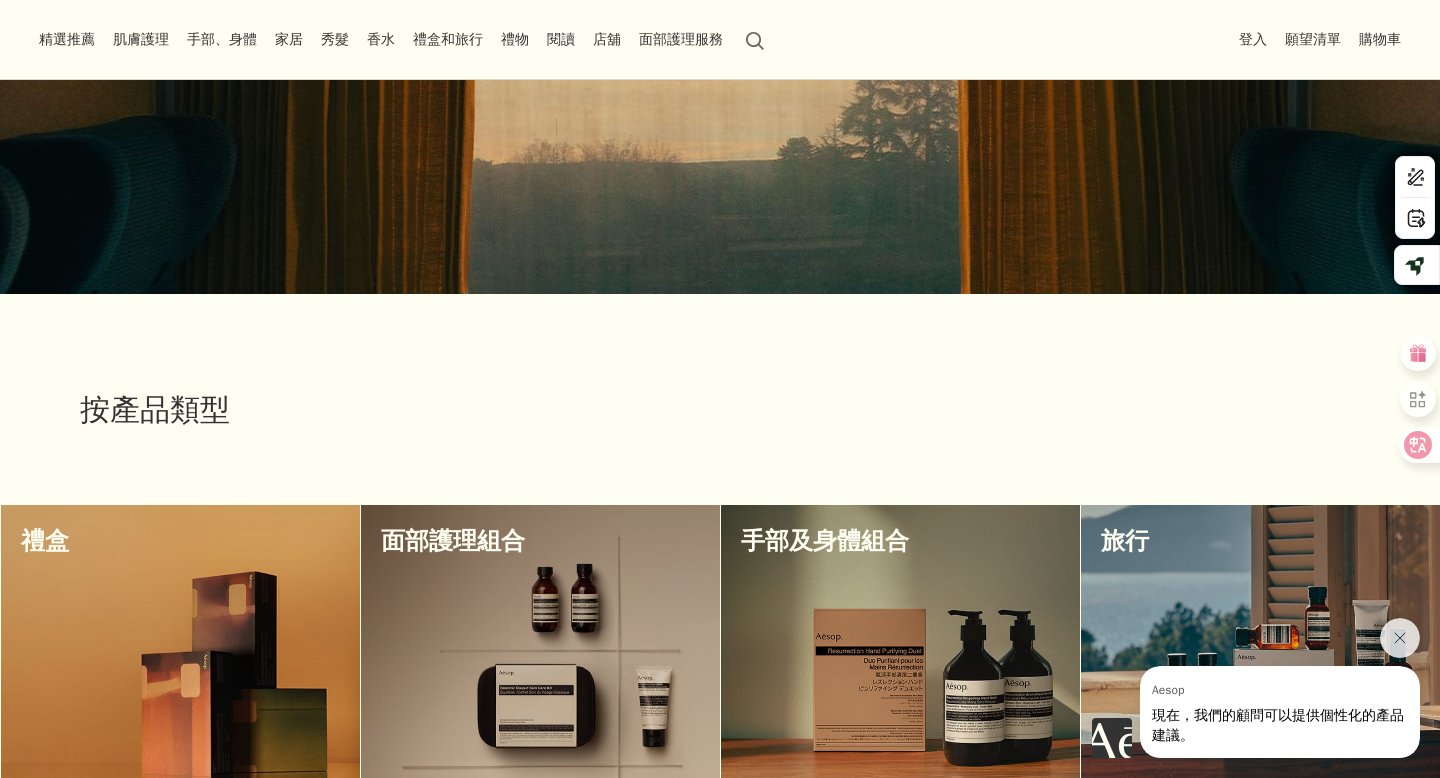 scroll, scrollTop: 32, scrollLeft: 0, axis: vertical 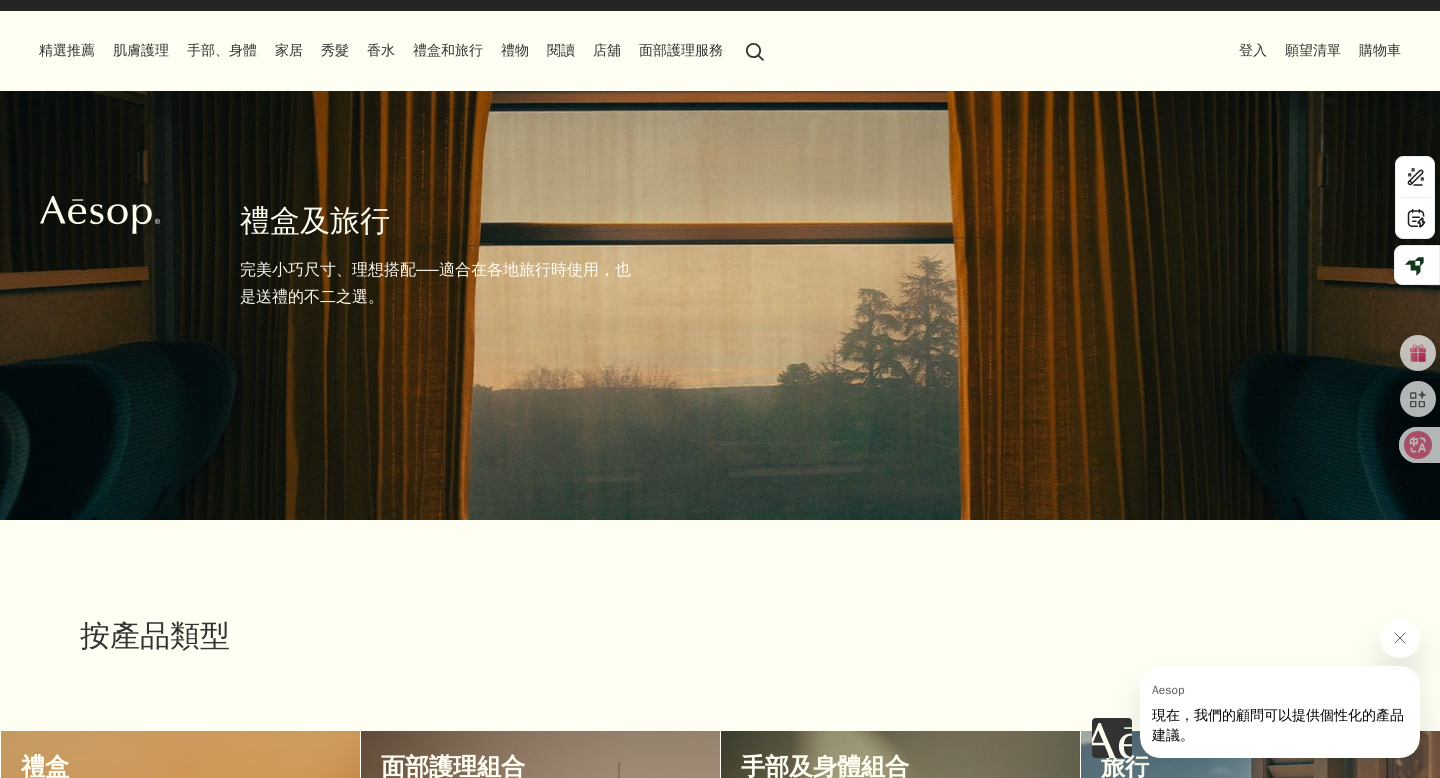 click on "禮物" at bounding box center (515, 50) 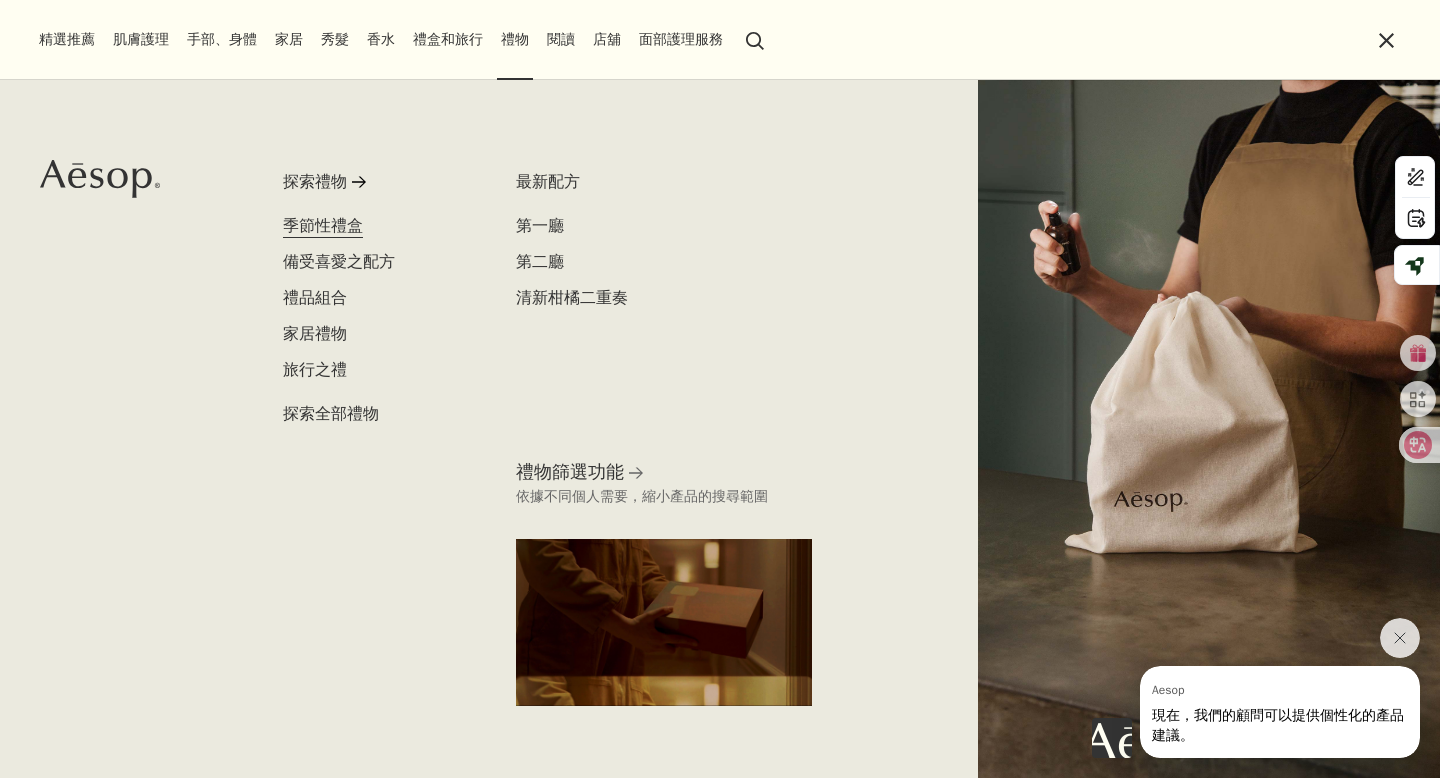 click on "季節性禮盒" at bounding box center [323, 225] 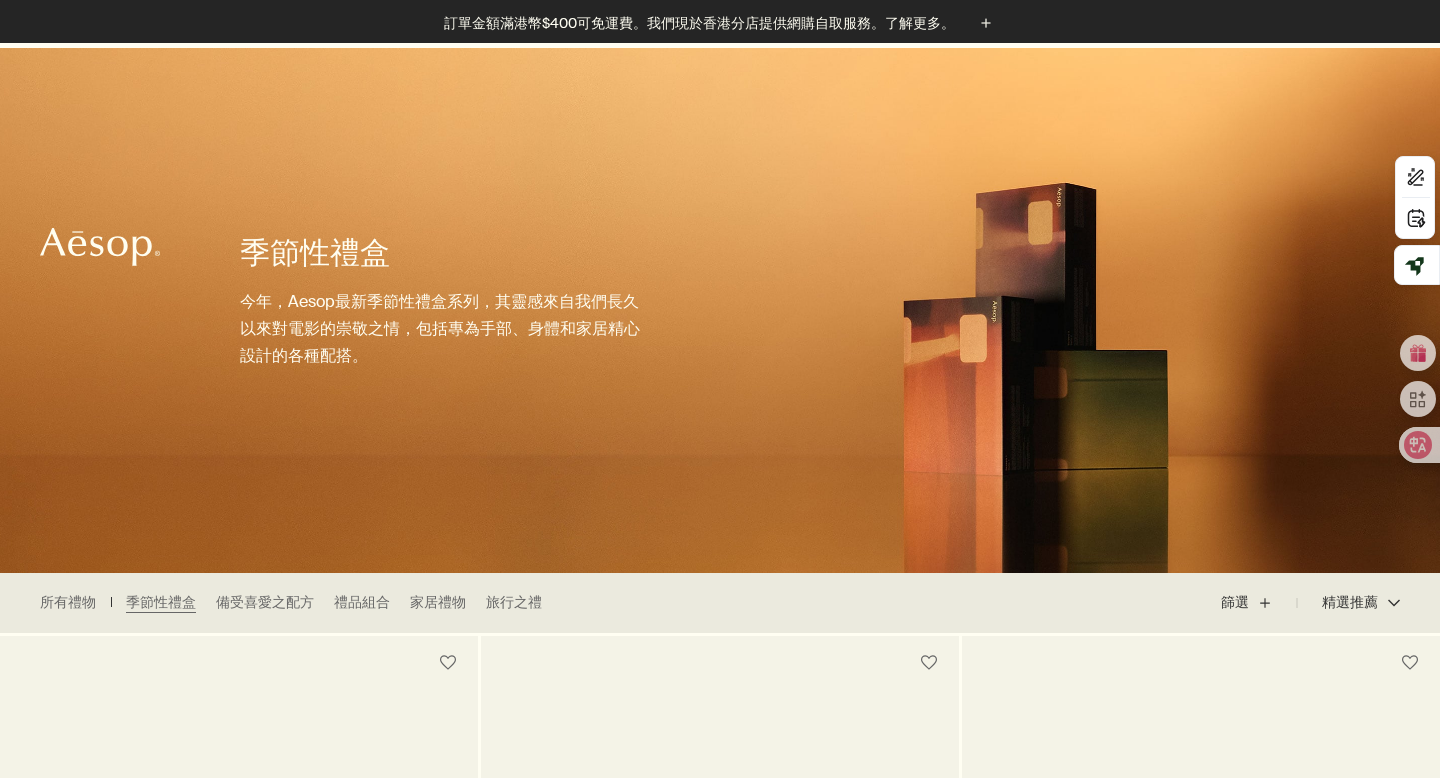 scroll, scrollTop: 475, scrollLeft: 0, axis: vertical 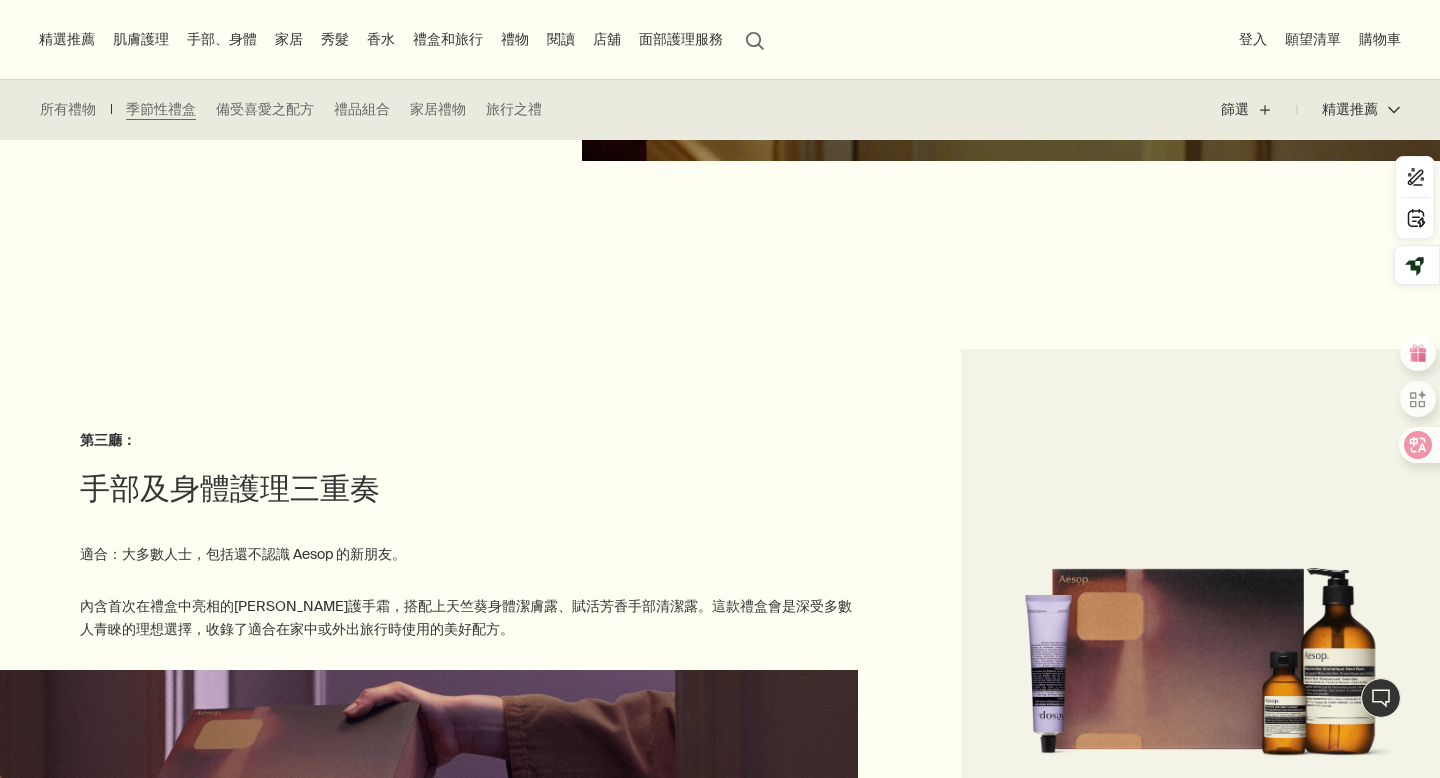 click on "精選推薦" at bounding box center [67, 39] 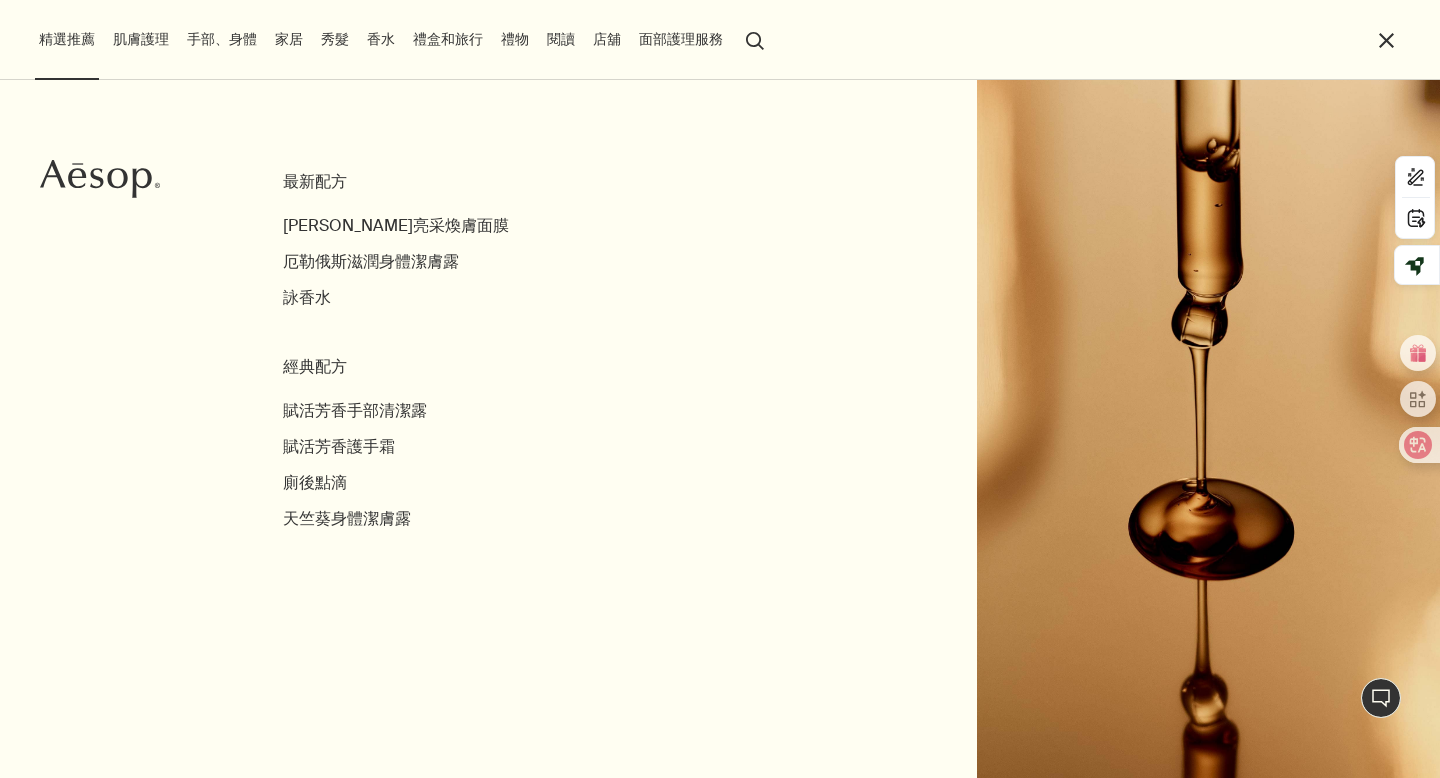 click on "肌膚護理" at bounding box center [141, 39] 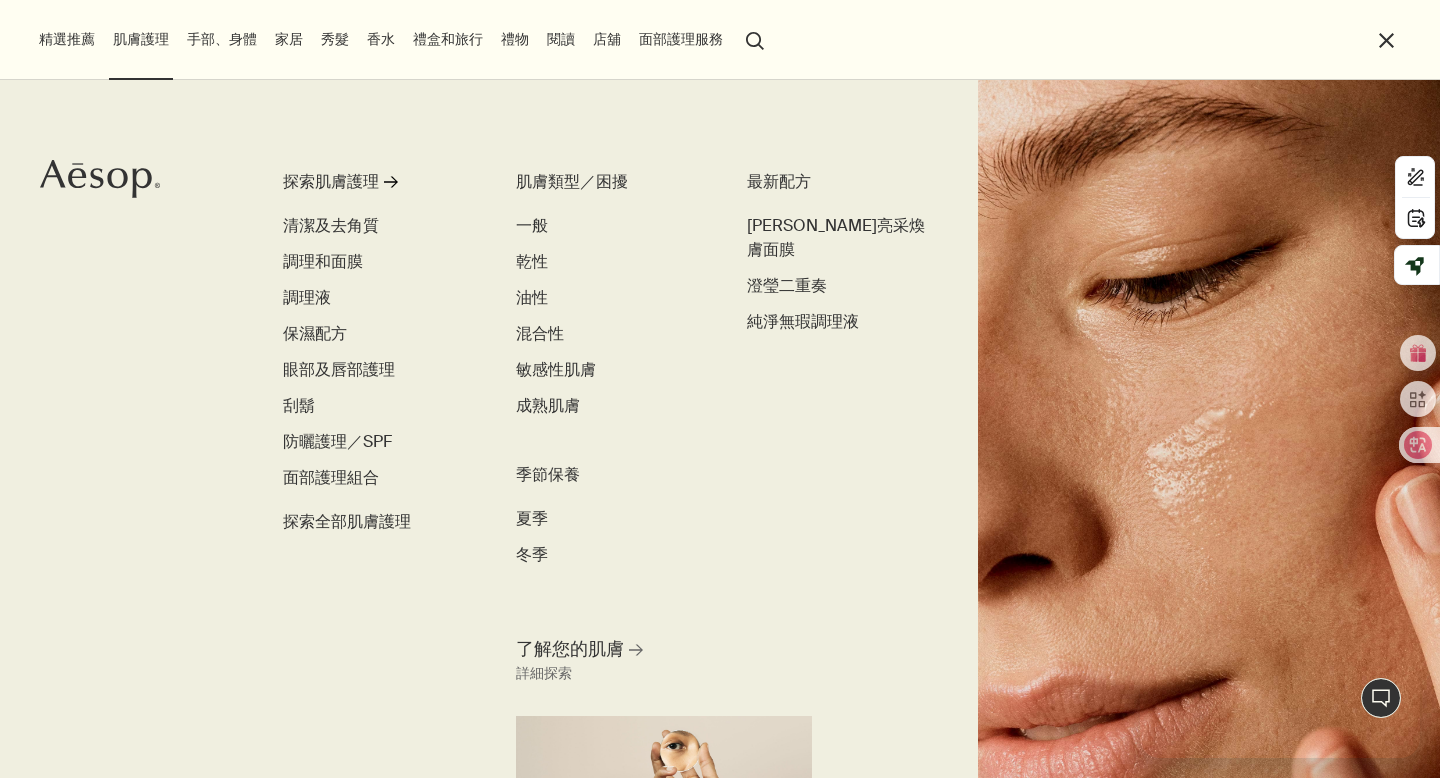 scroll, scrollTop: 0, scrollLeft: 0, axis: both 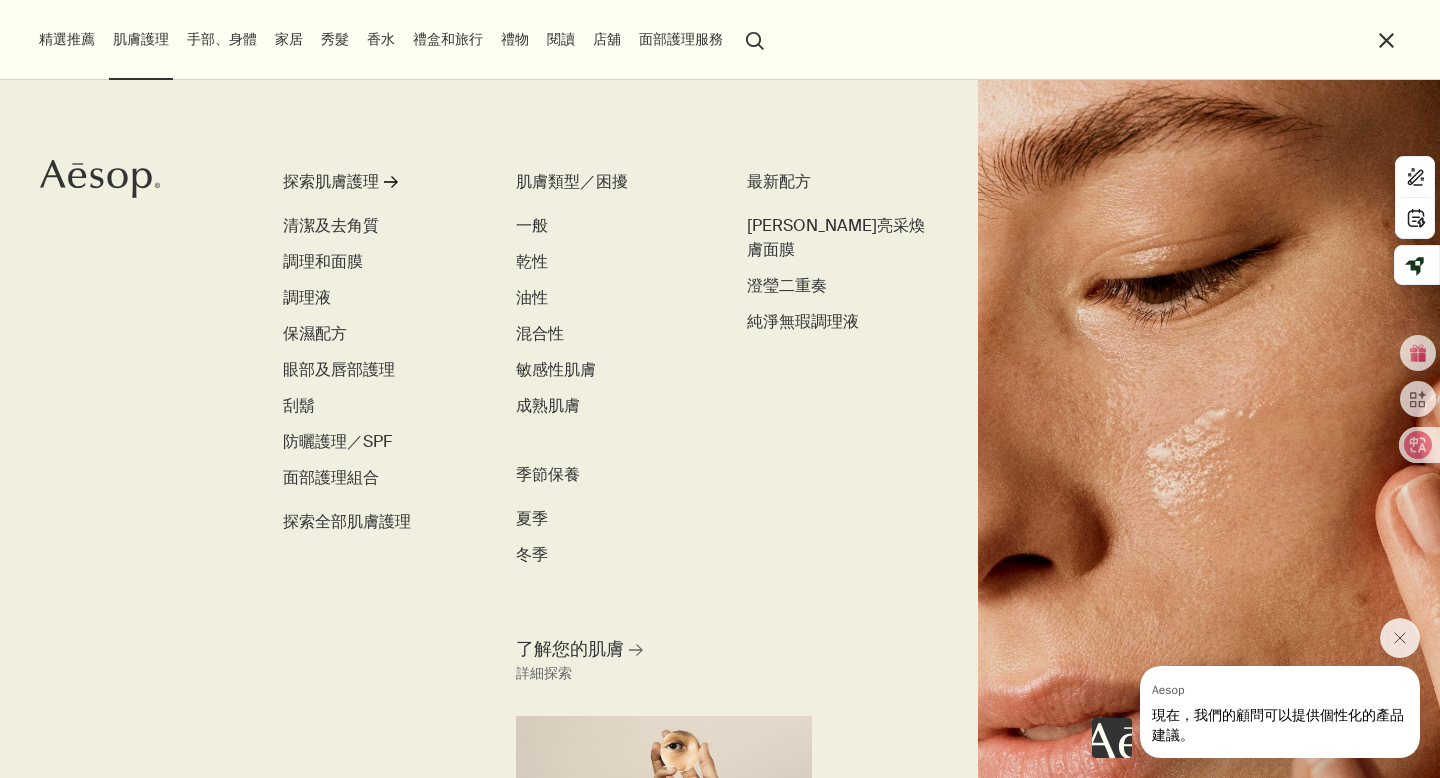 click on "手部、身體" at bounding box center (222, 39) 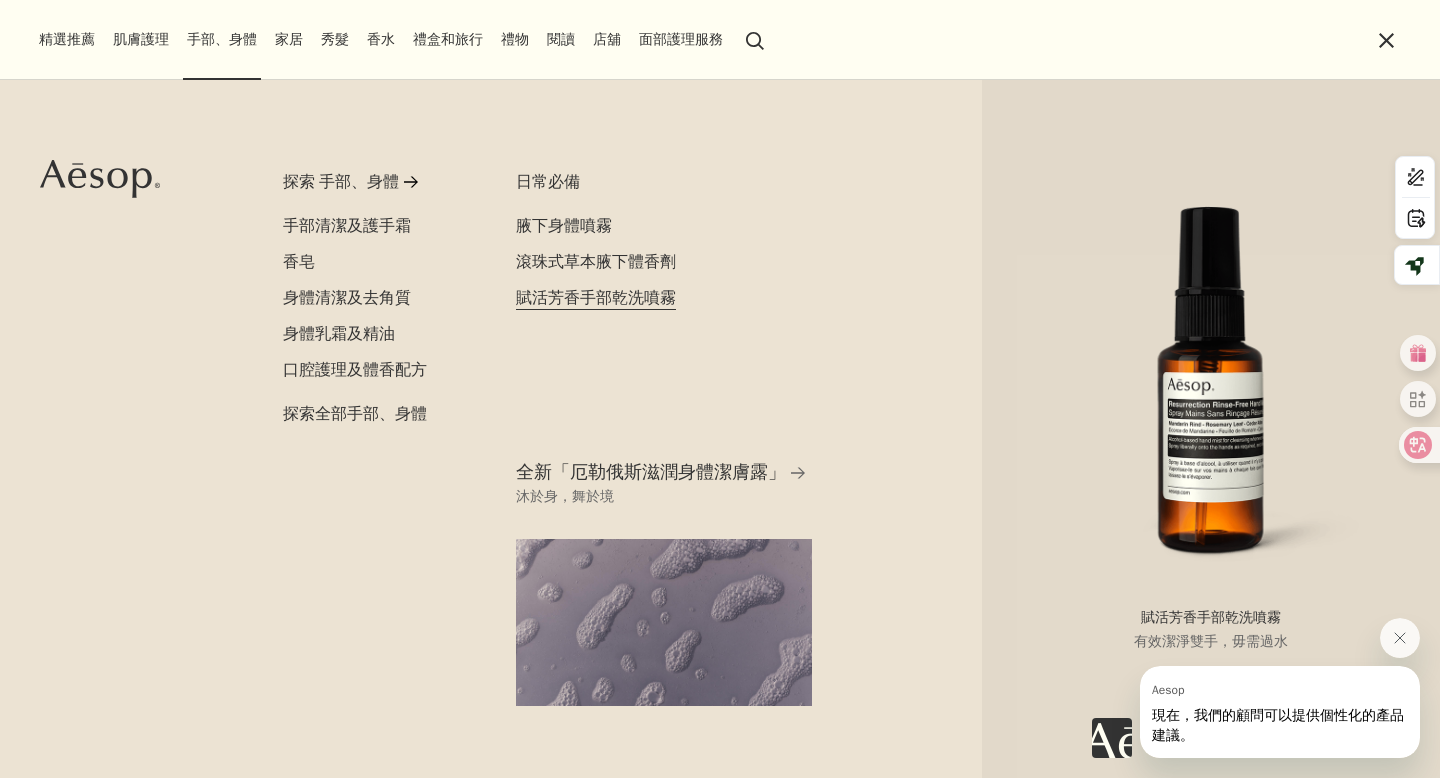 click on "賦活芳香手部乾洗噴霧" at bounding box center (596, 297) 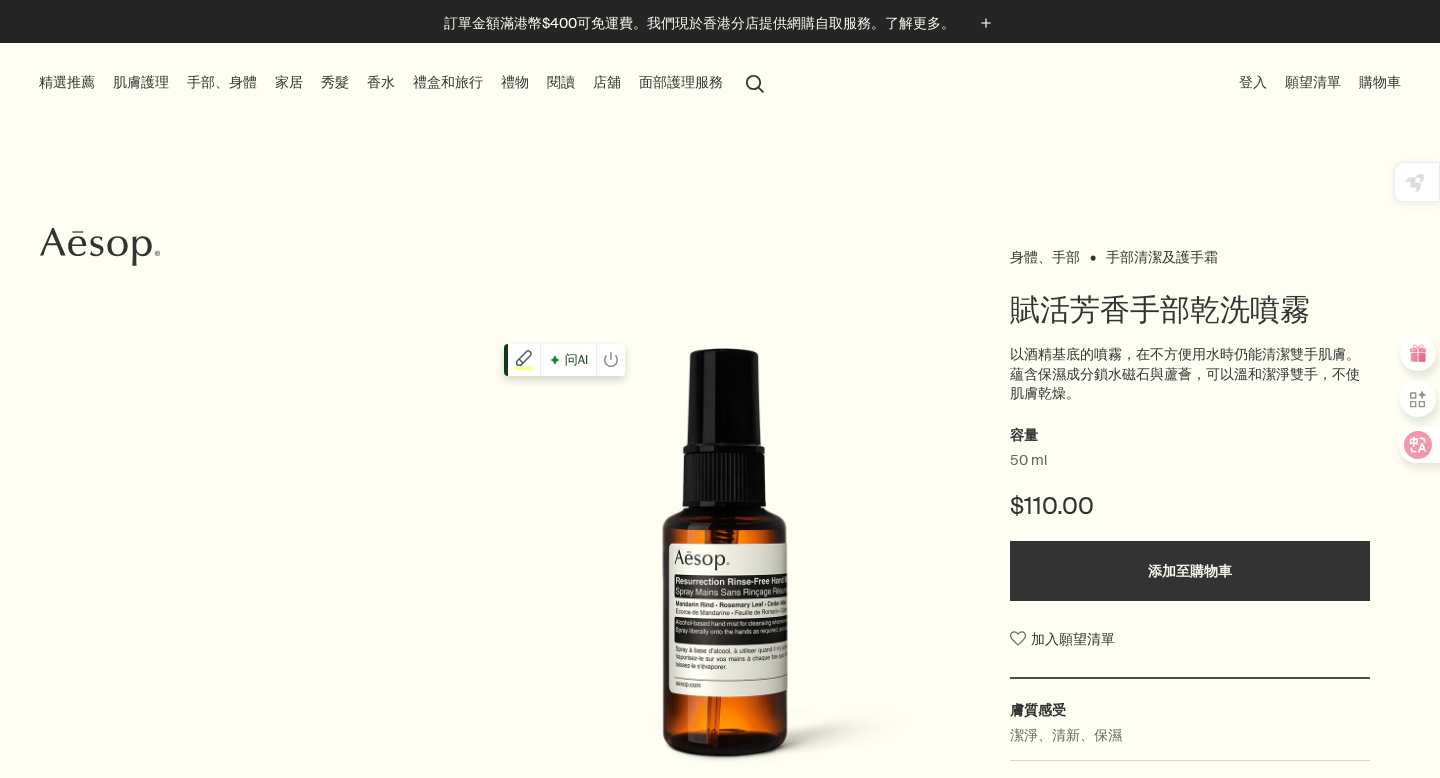 scroll, scrollTop: 168, scrollLeft: 0, axis: vertical 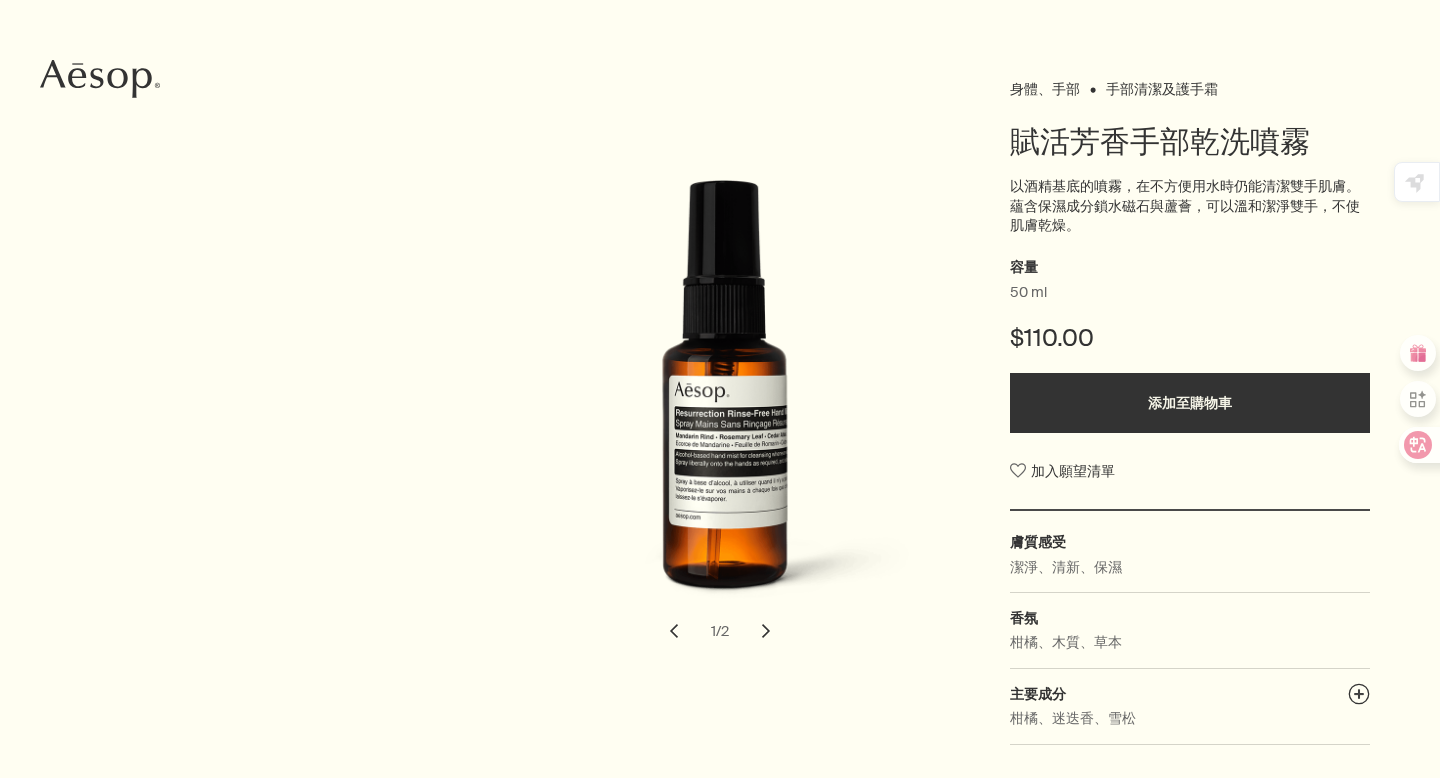click on "chevron" at bounding box center (766, 631) 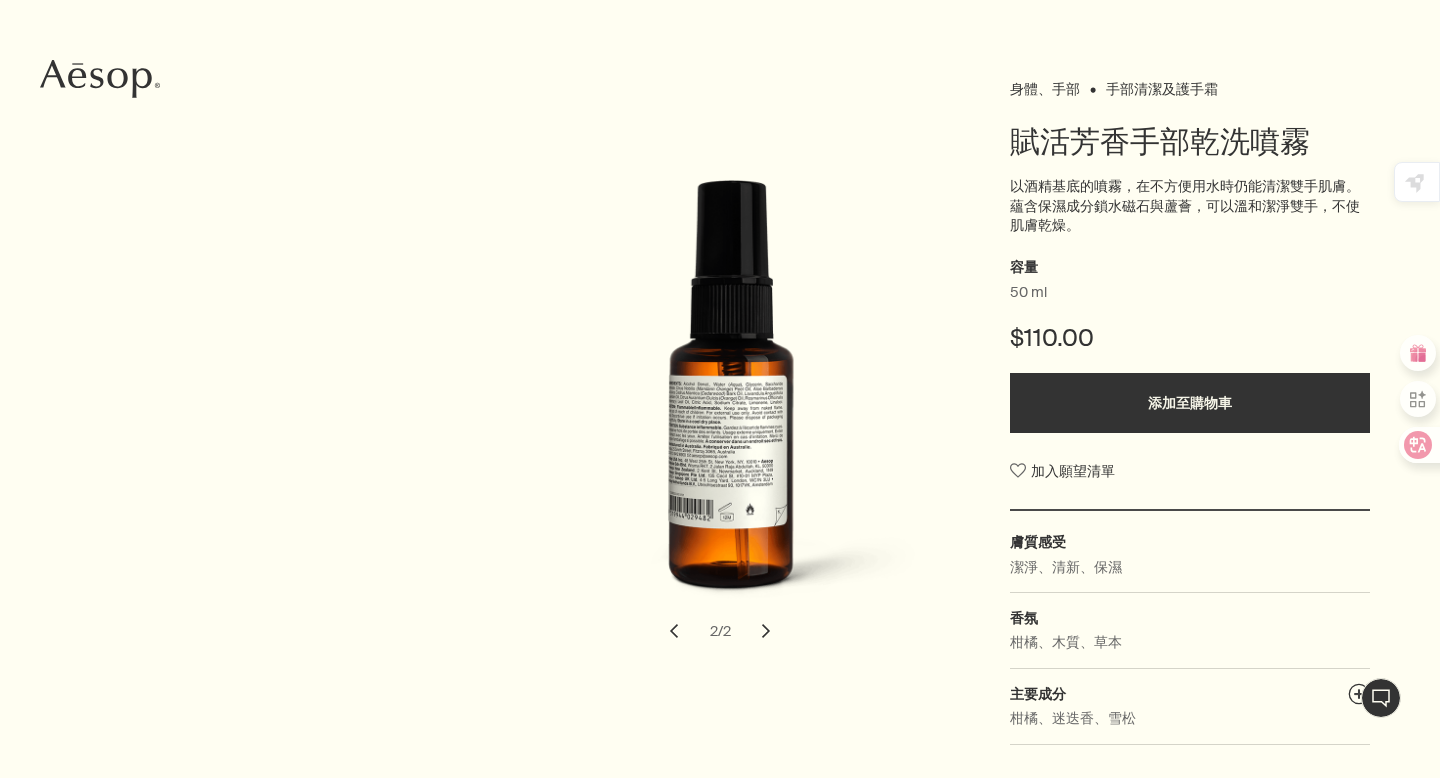 click on "chevron" at bounding box center [674, 631] 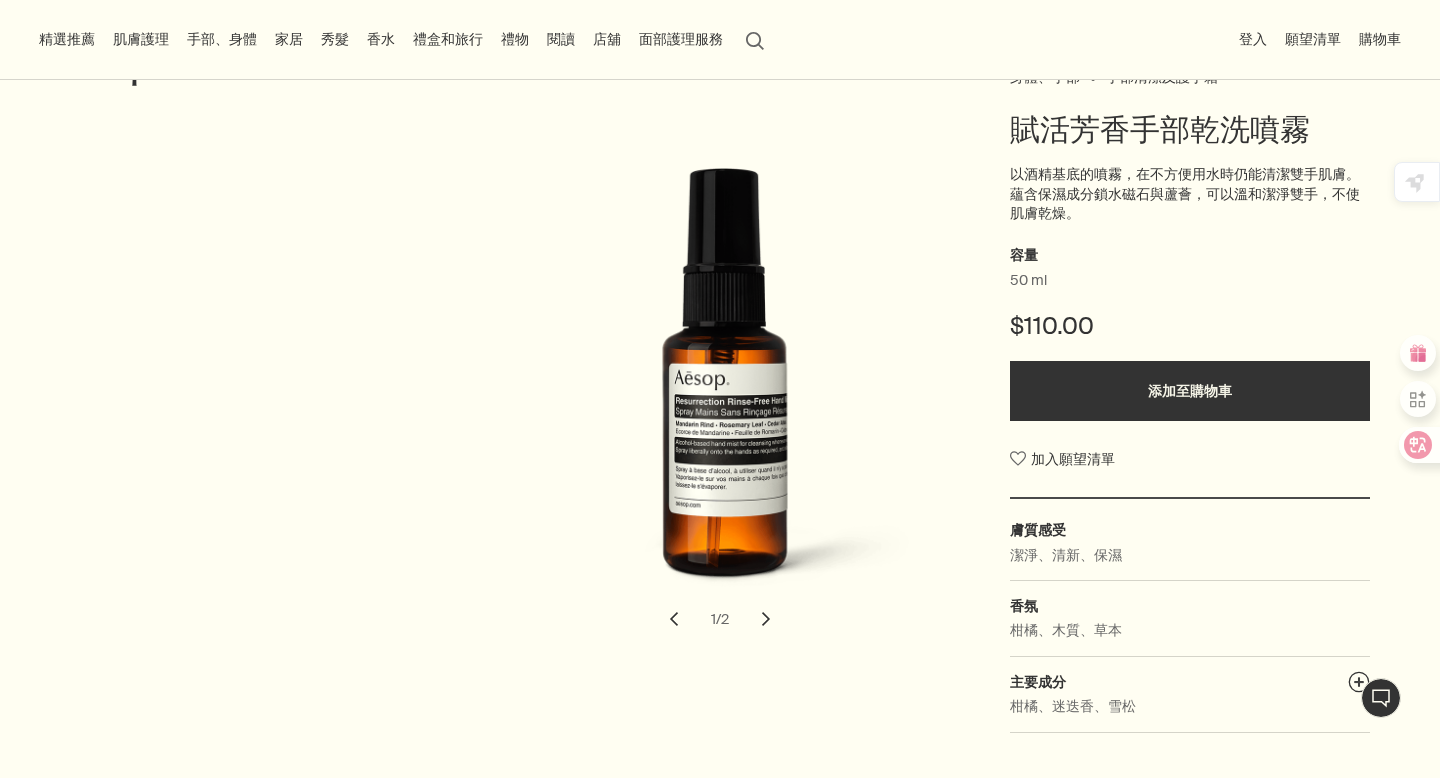 scroll, scrollTop: 179, scrollLeft: 0, axis: vertical 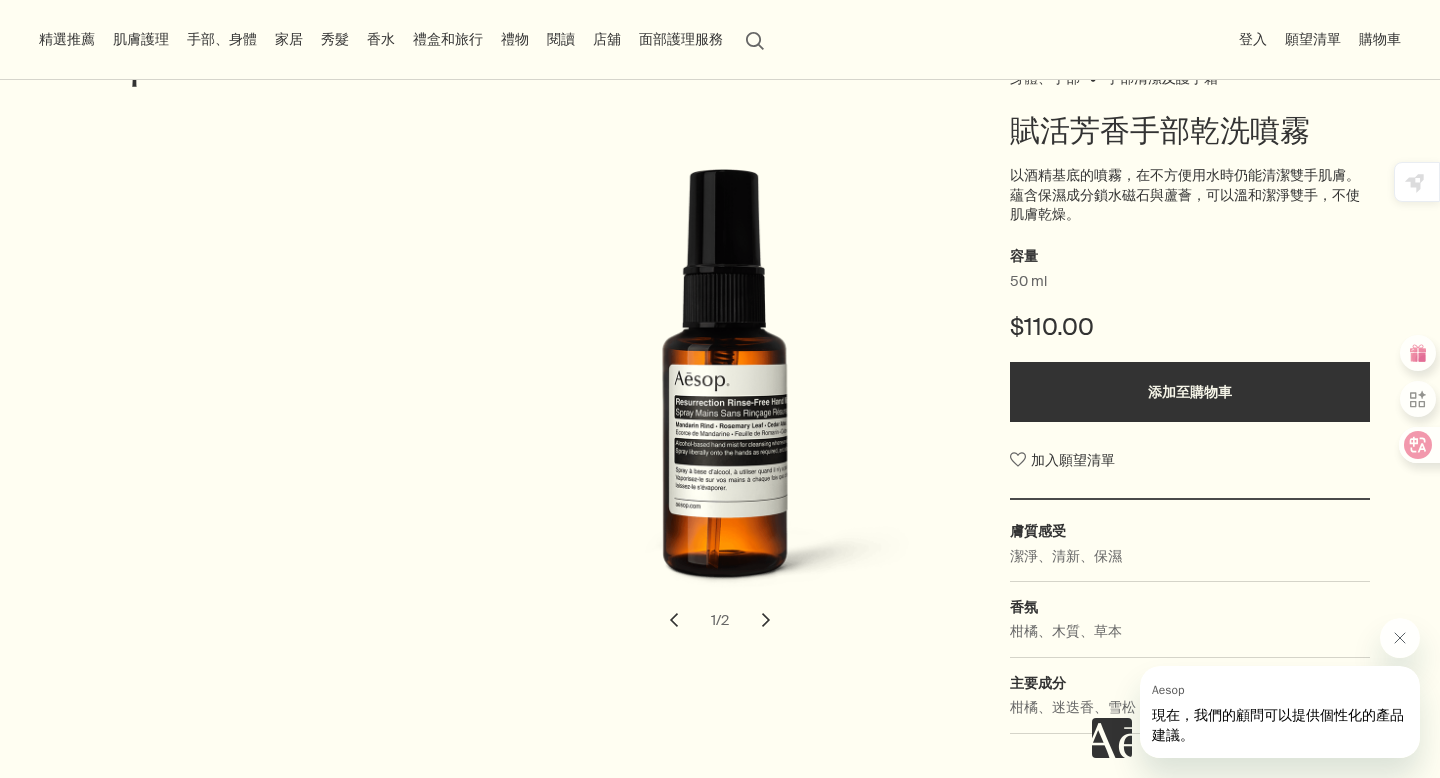 click on "search 搜索" at bounding box center [755, 39] 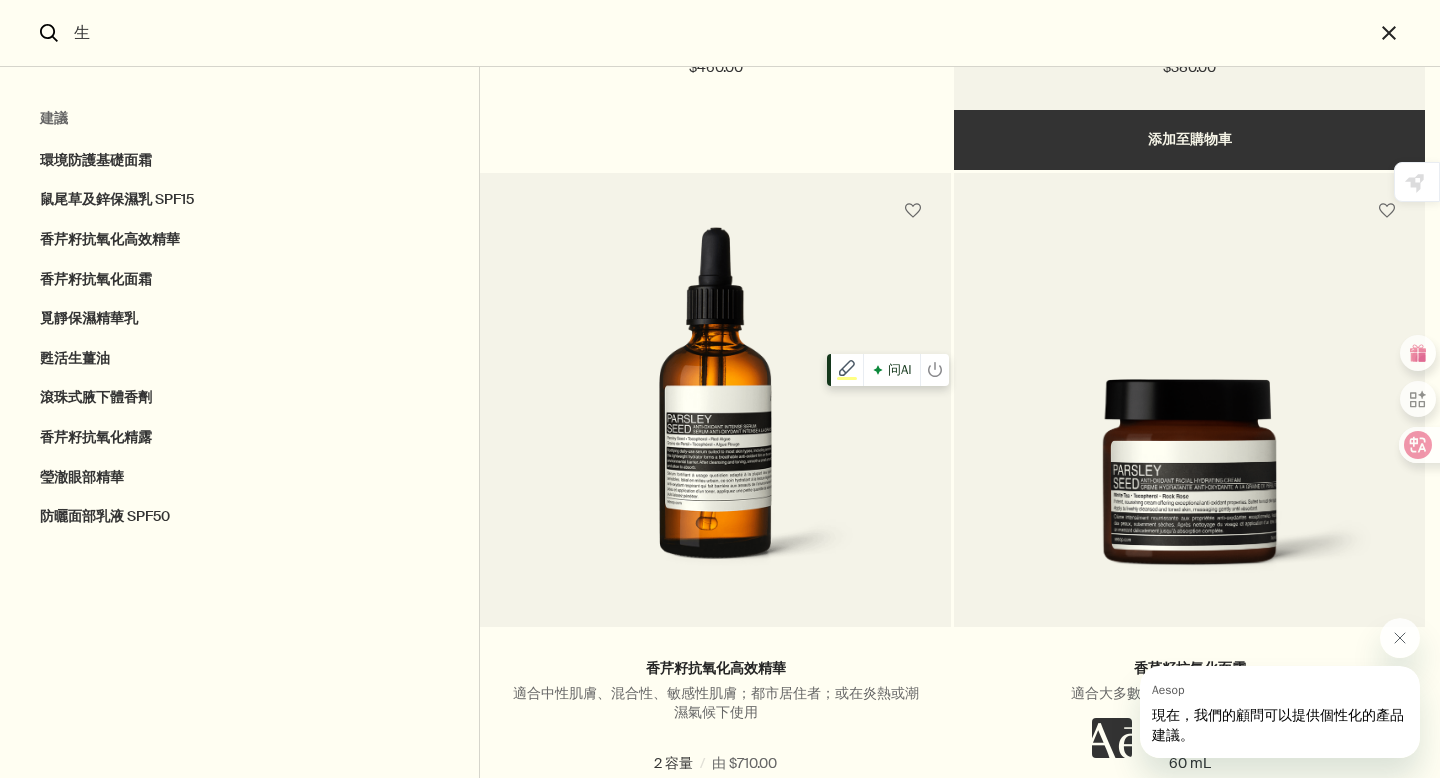scroll, scrollTop: 717, scrollLeft: 0, axis: vertical 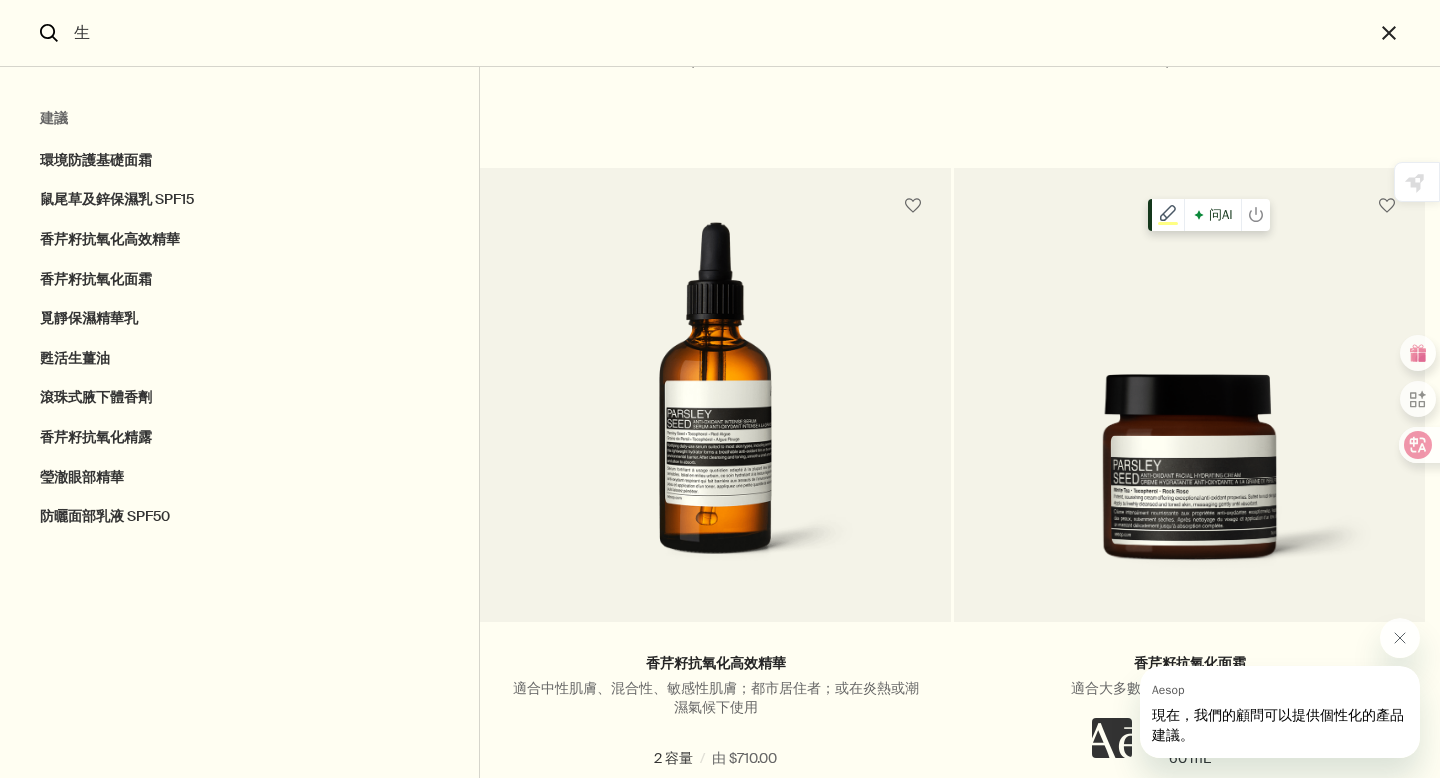type on "生" 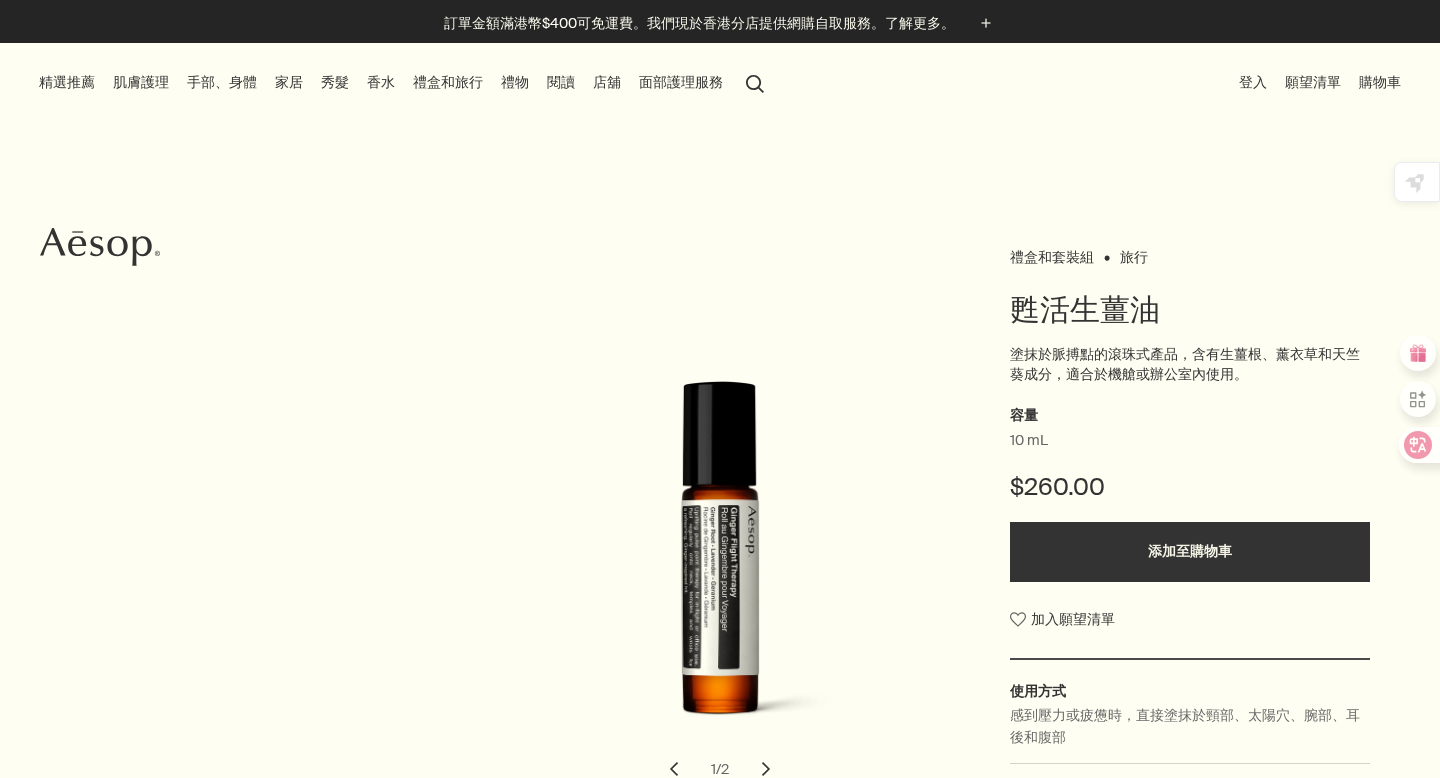 scroll, scrollTop: 0, scrollLeft: 0, axis: both 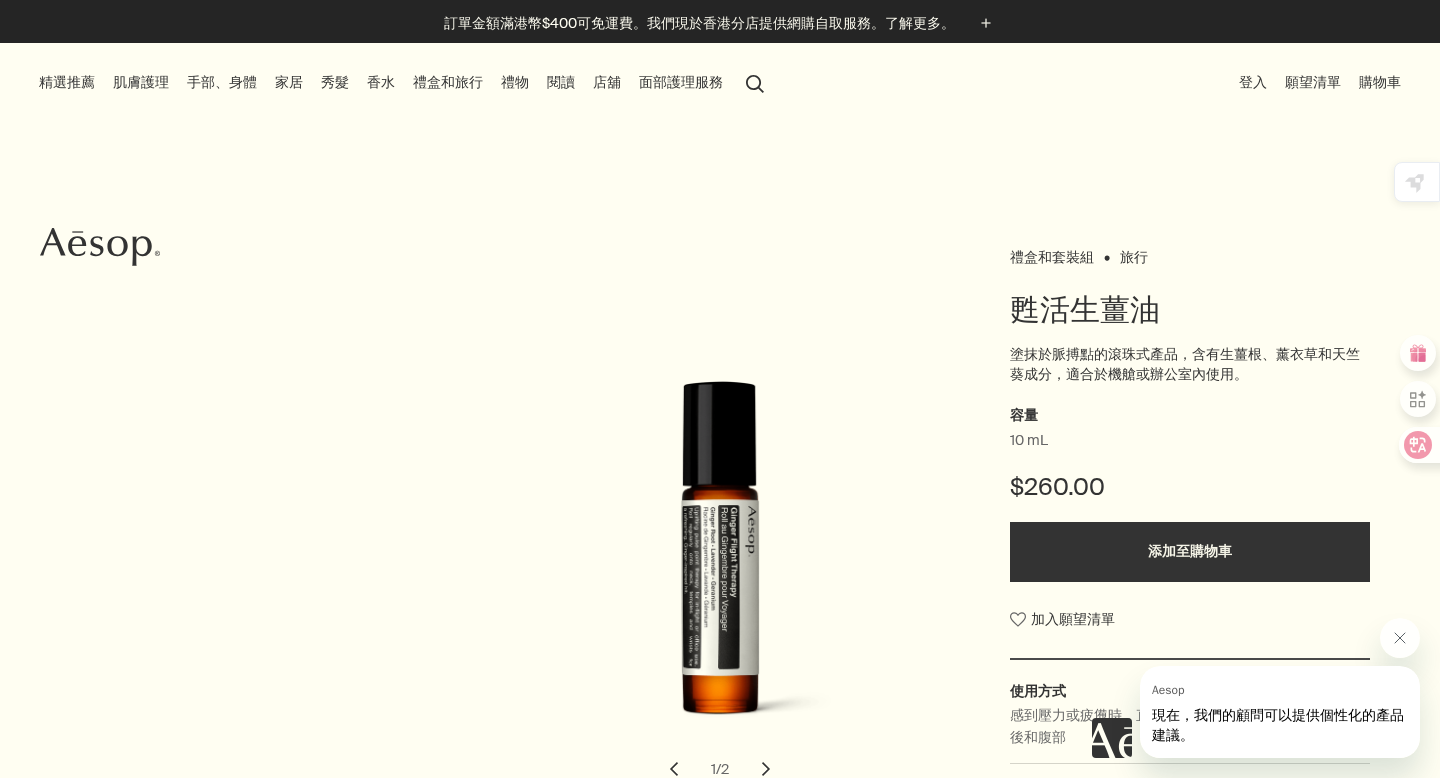 click on "香水 探索 香水   rightArrow 花香 清新 木質 馥郁 探索全部香水 最新配方 詠香水 《香水匯集：第一章》 清新柑橘二重奏 尋覓您的理想香水   rightArrow 理想香水尋覓工具" at bounding box center (381, 83) 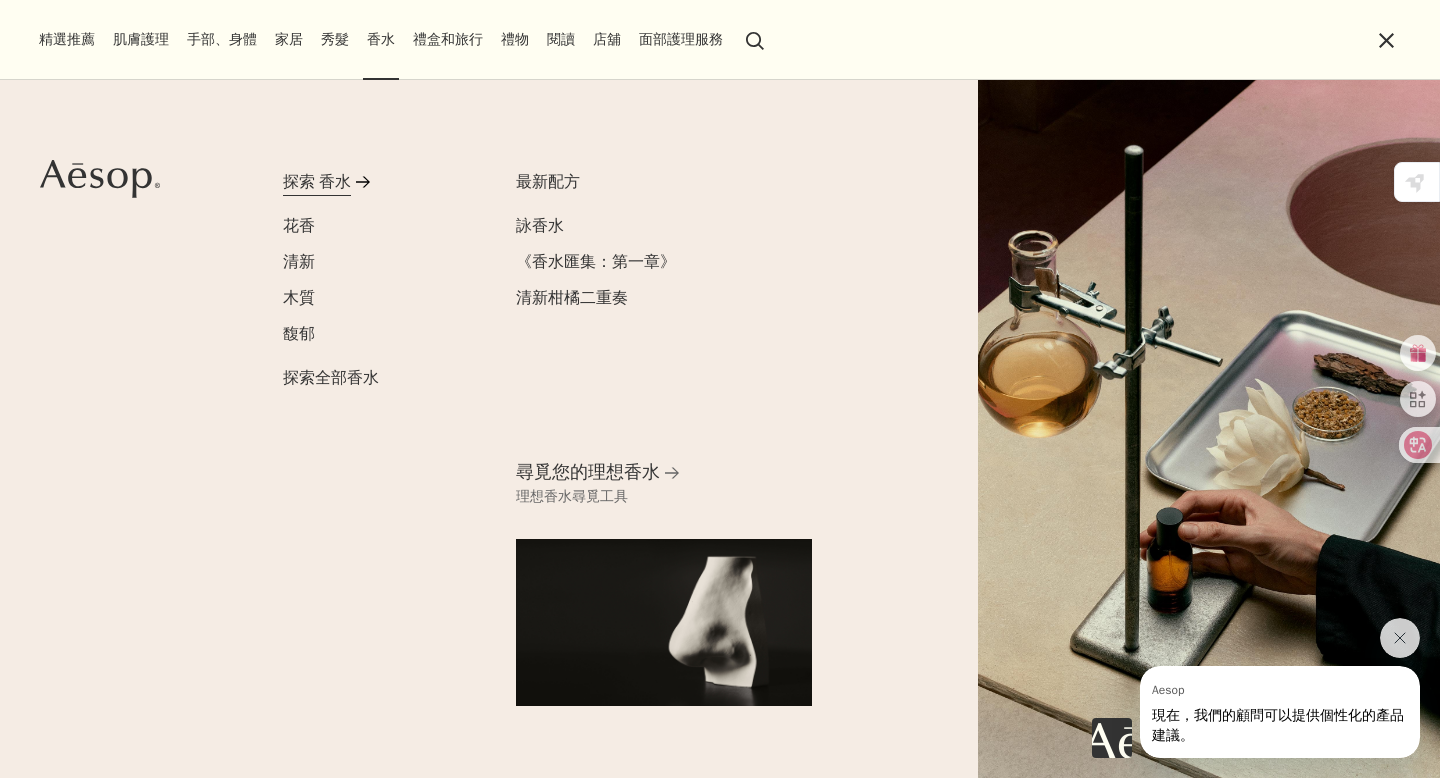 click on "探索 香水" at bounding box center (317, 182) 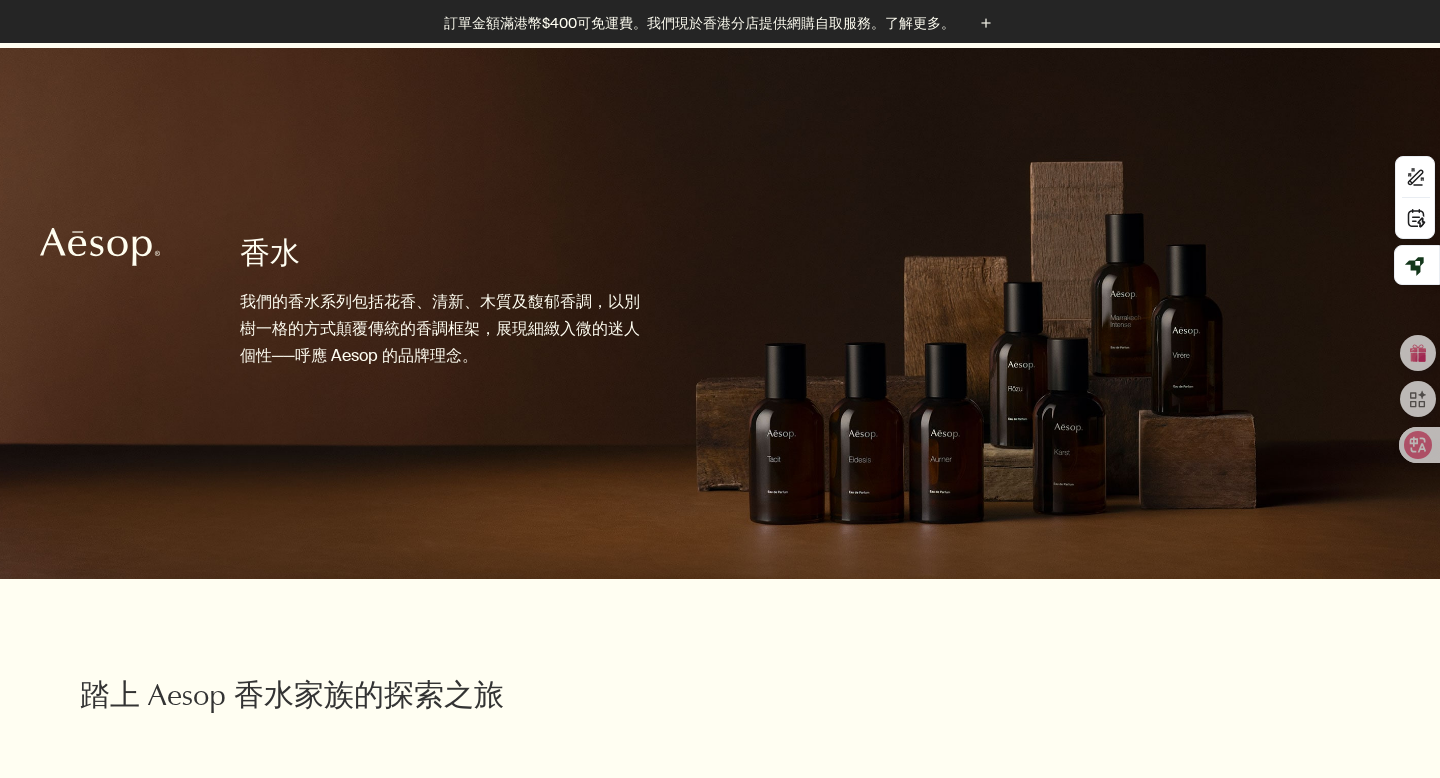 scroll, scrollTop: 337, scrollLeft: 0, axis: vertical 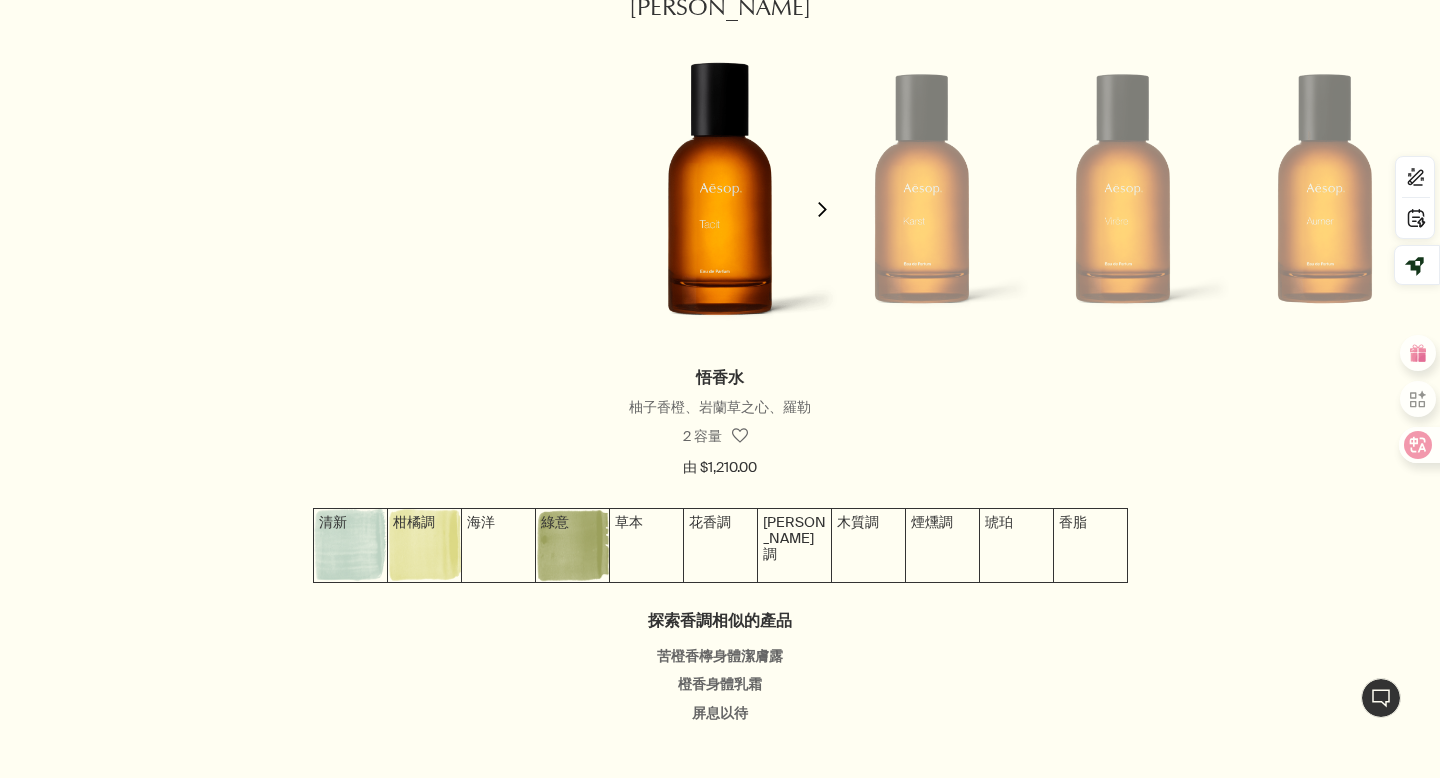 click on "chevron" 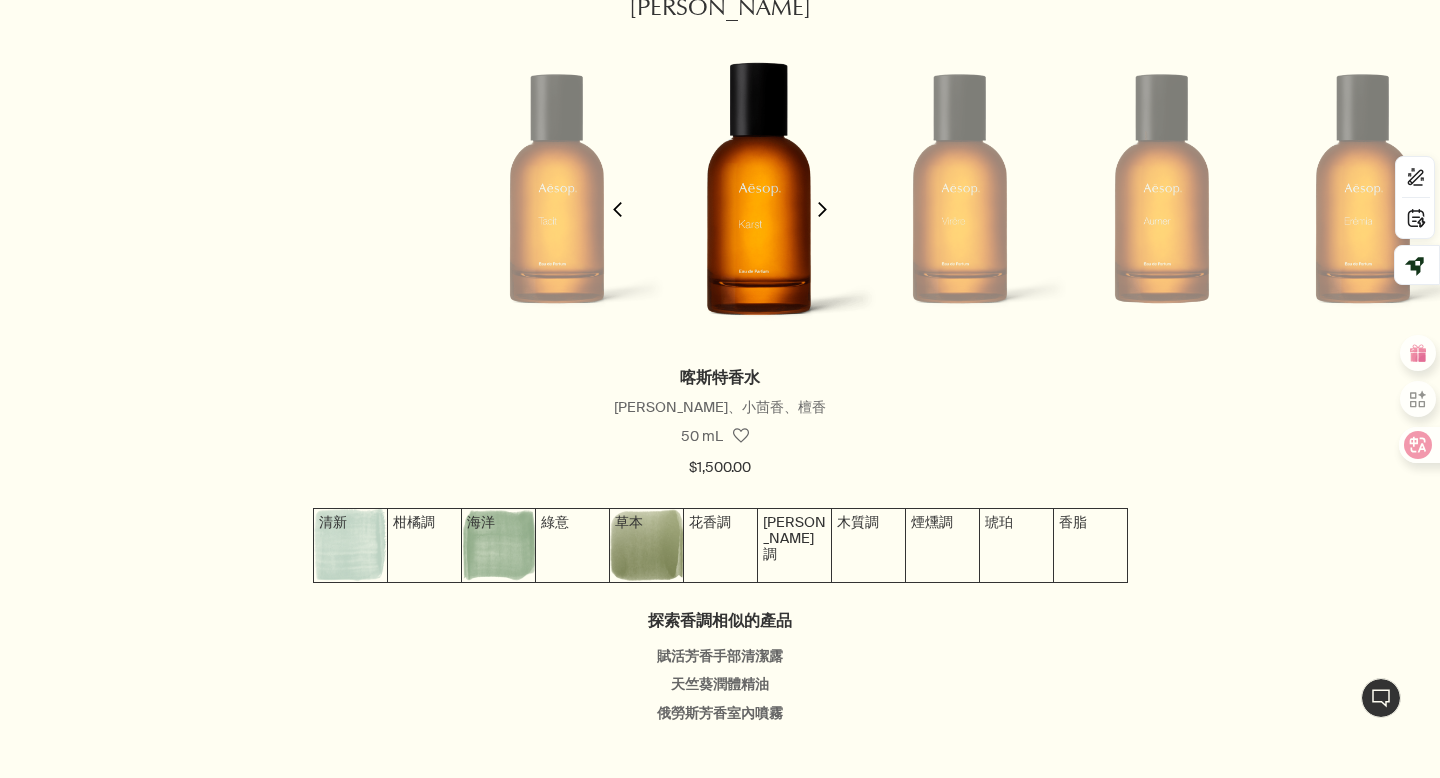 scroll, scrollTop: 0, scrollLeft: 201, axis: horizontal 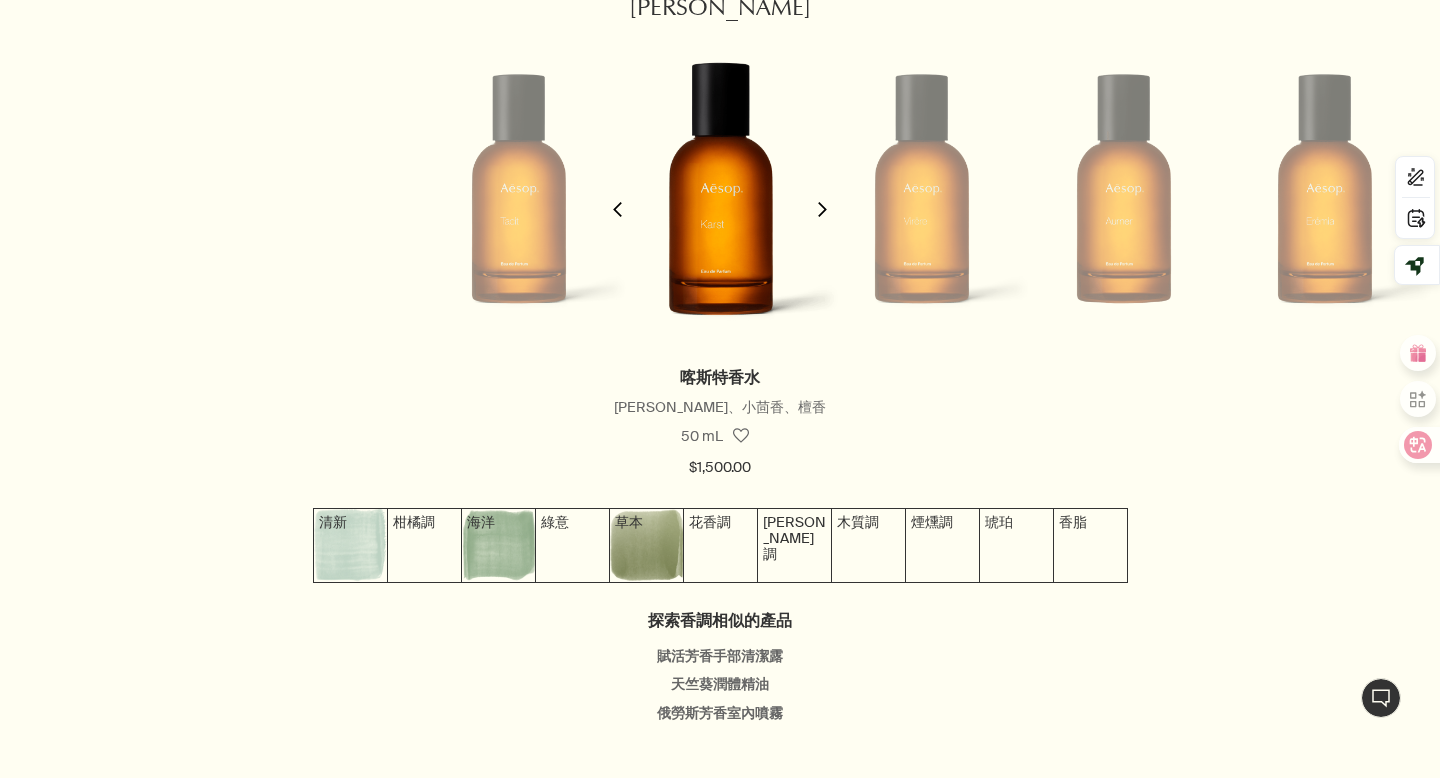 click on "chevron" 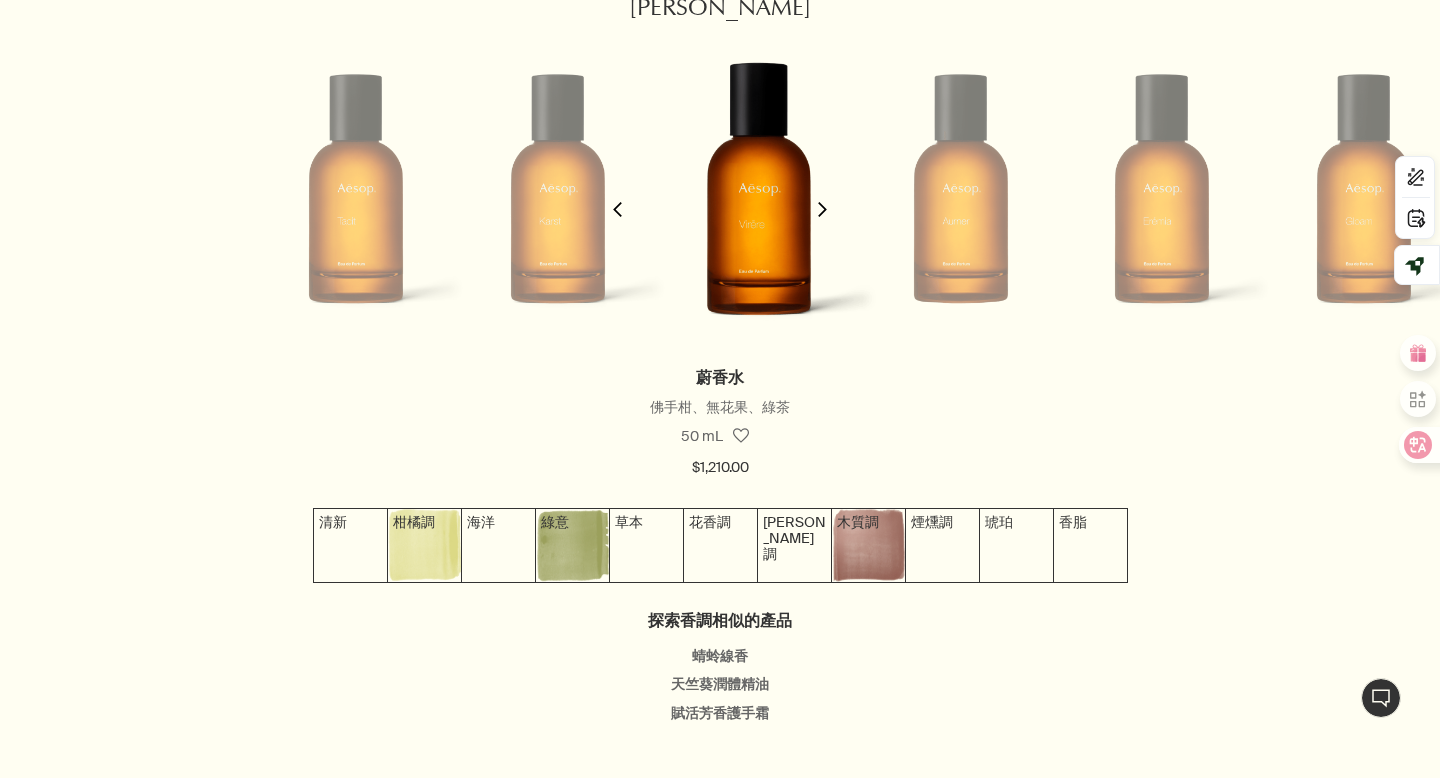 scroll, scrollTop: 0, scrollLeft: 403, axis: horizontal 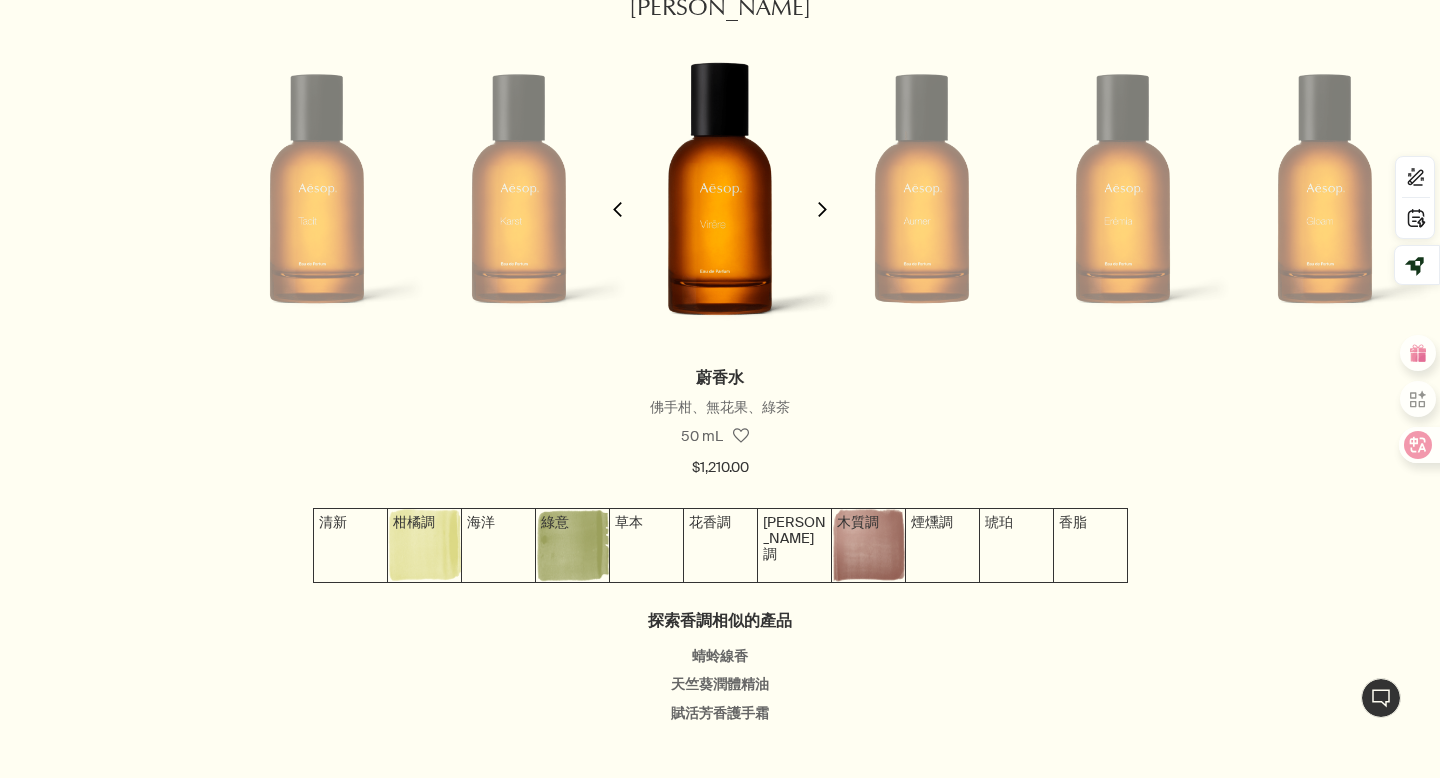 click on "chevron" 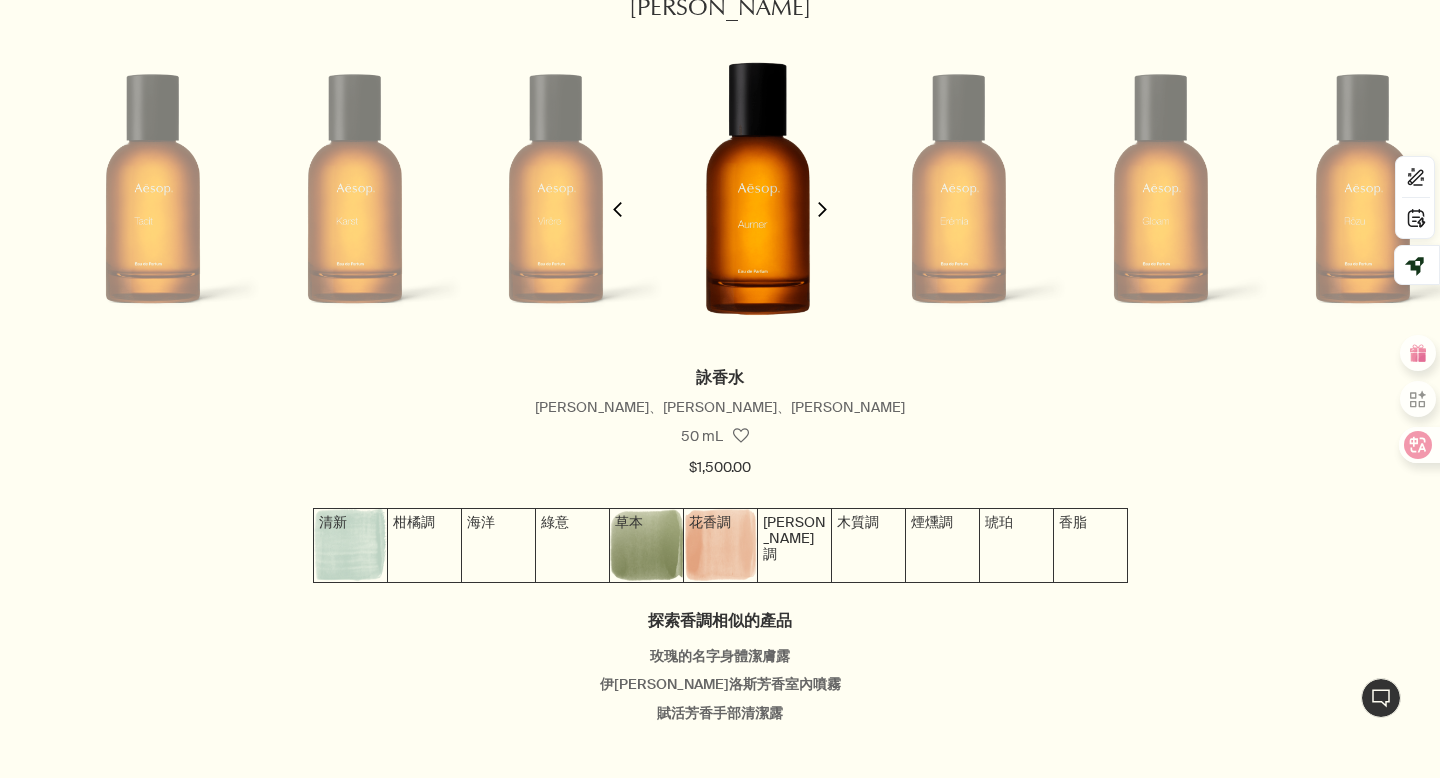 scroll, scrollTop: 0, scrollLeft: 605, axis: horizontal 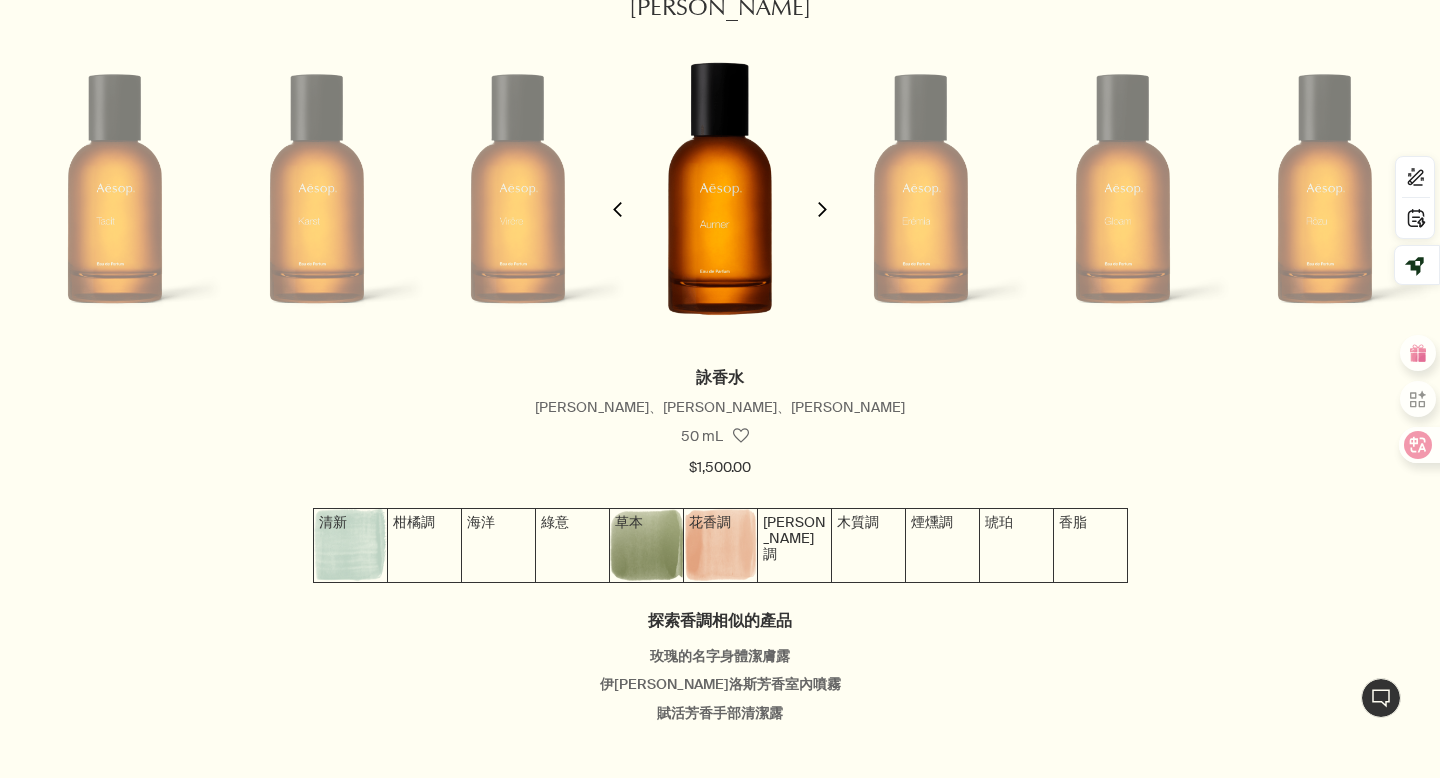 click on "chevron" 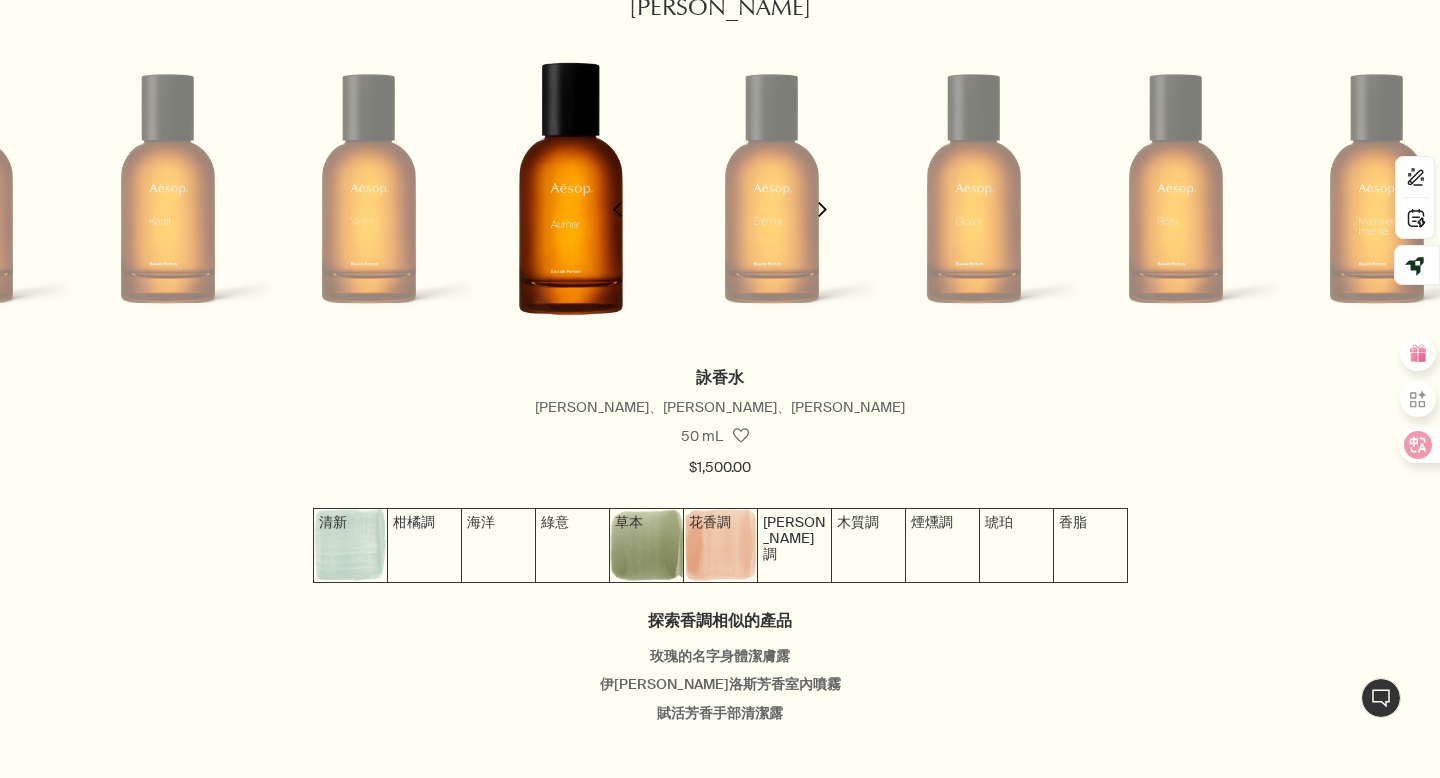 scroll, scrollTop: 0, scrollLeft: 806, axis: horizontal 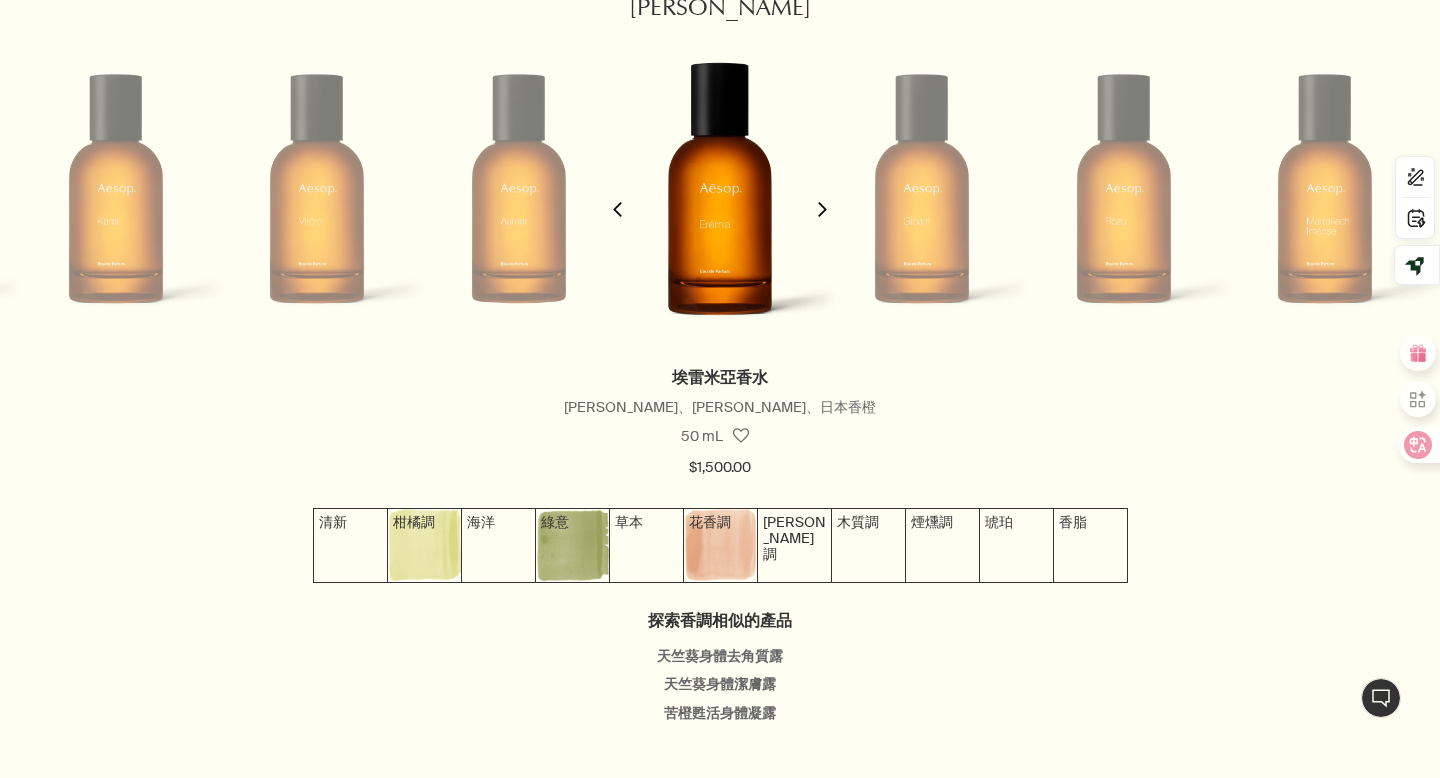 click on "chevron" 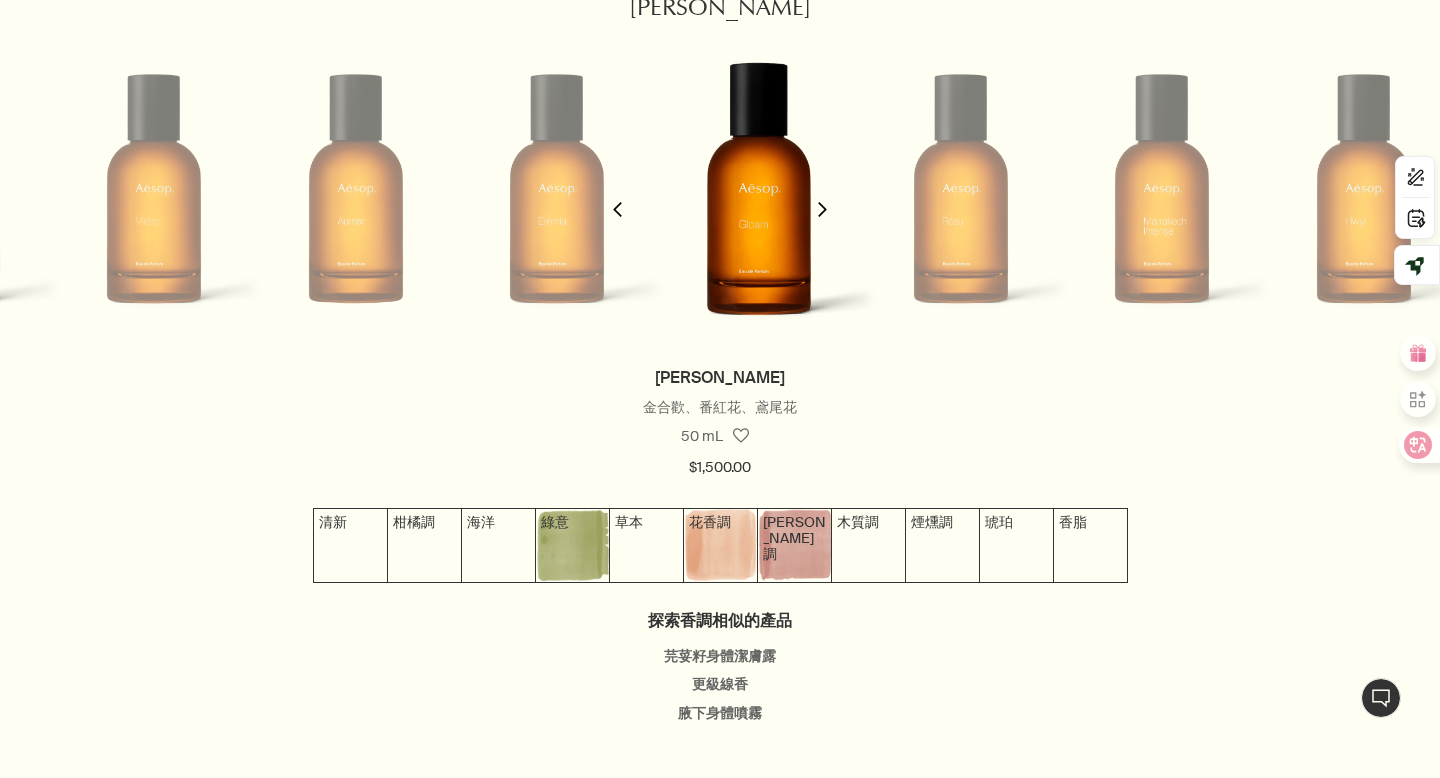 scroll, scrollTop: 0, scrollLeft: 1008, axis: horizontal 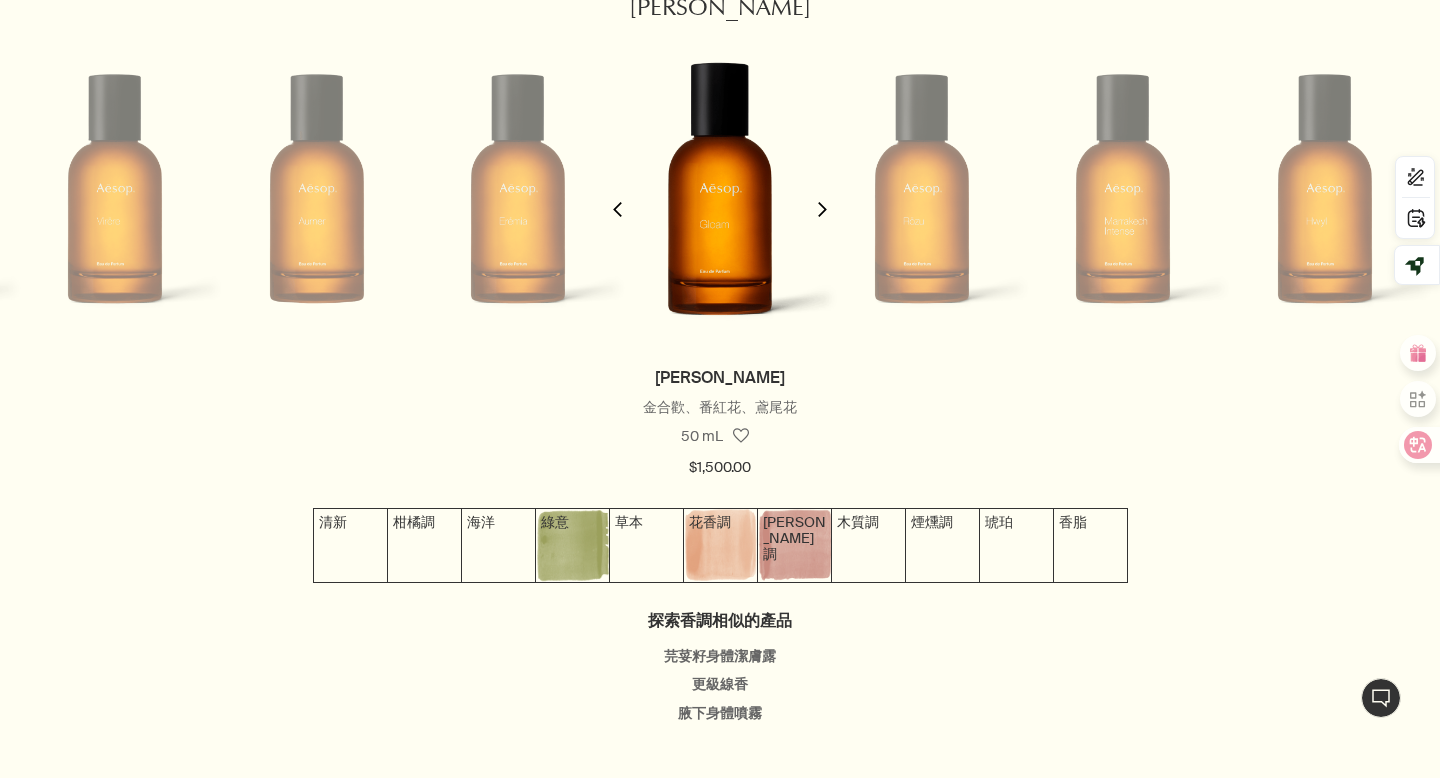 click on "chevron" 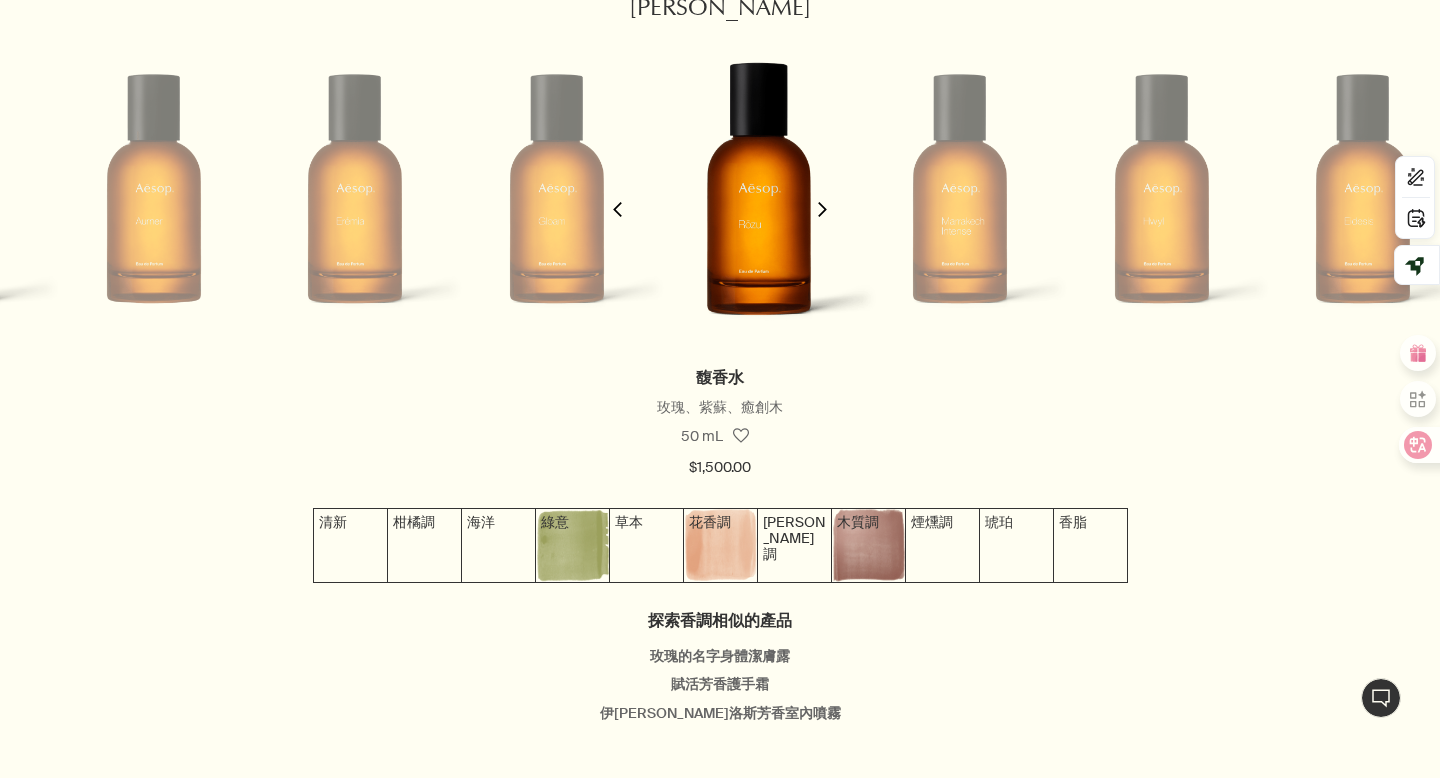 scroll, scrollTop: 0, scrollLeft: 1209, axis: horizontal 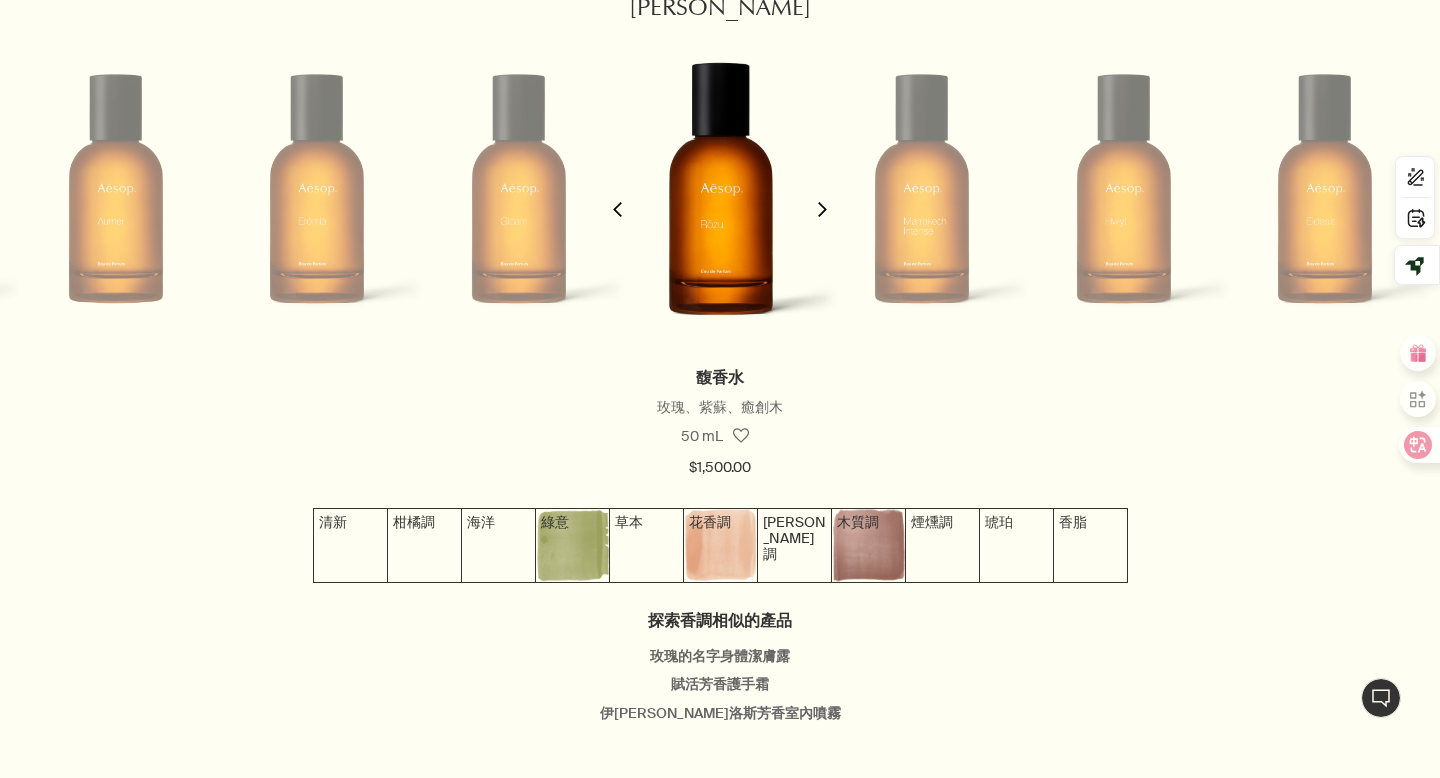 click on "chevron" 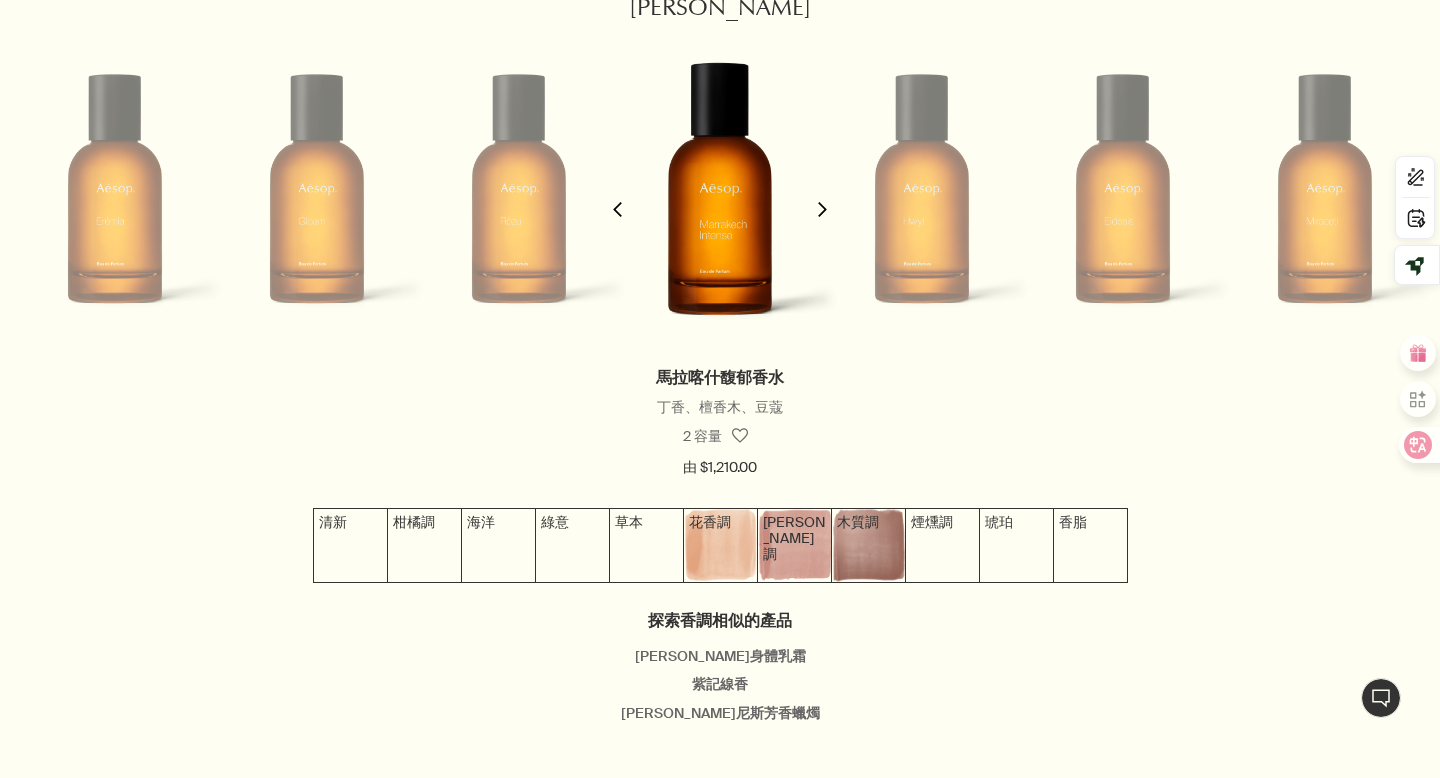 click on "chevron" 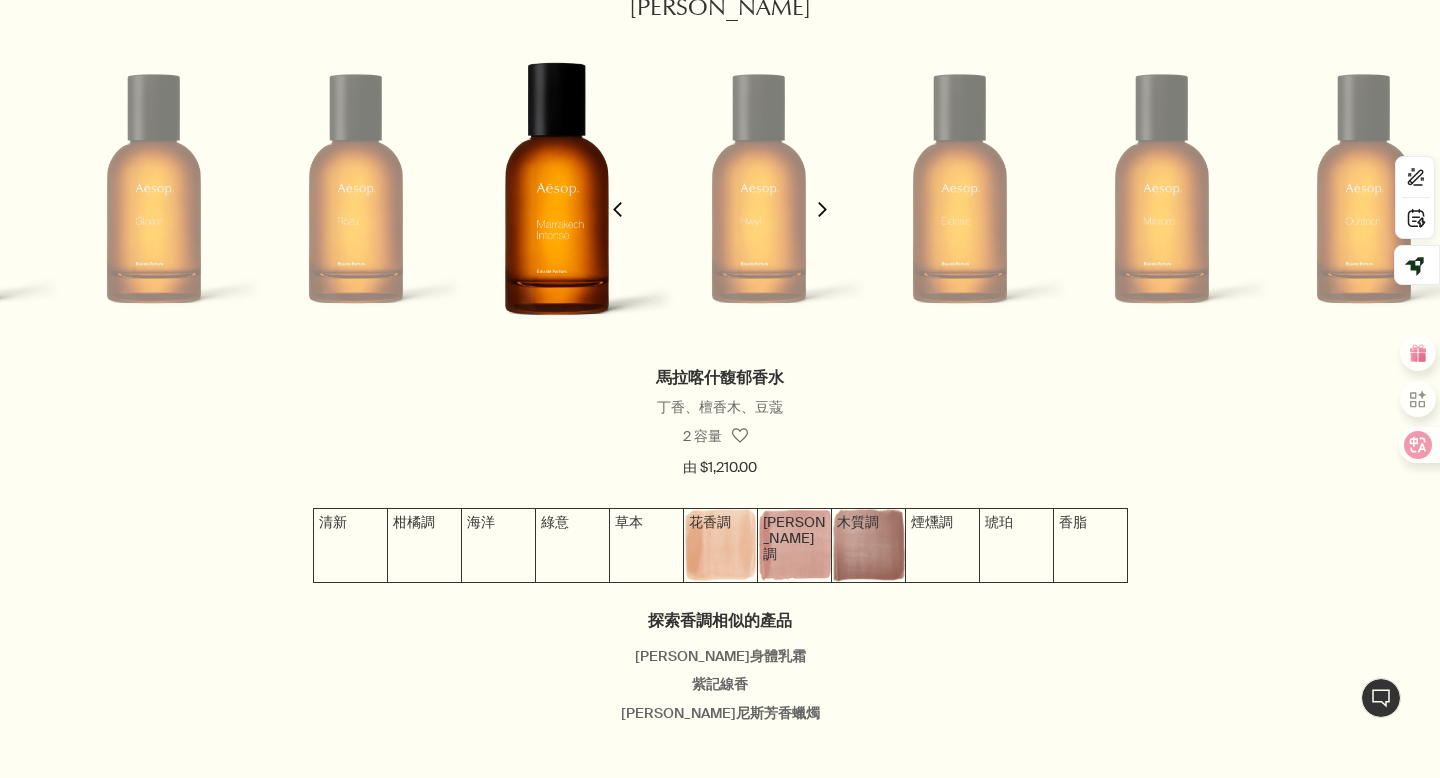 scroll, scrollTop: 0, scrollLeft: 1612, axis: horizontal 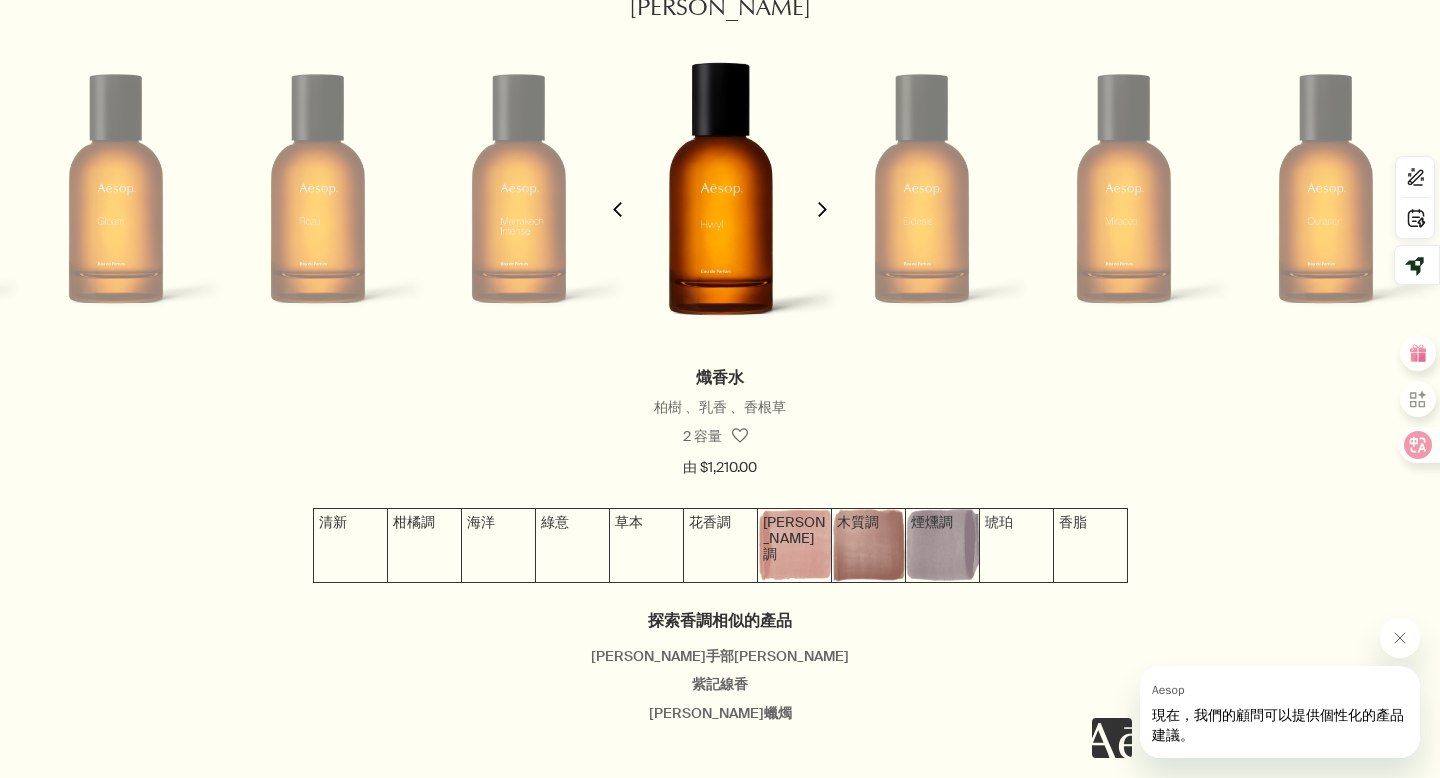 click 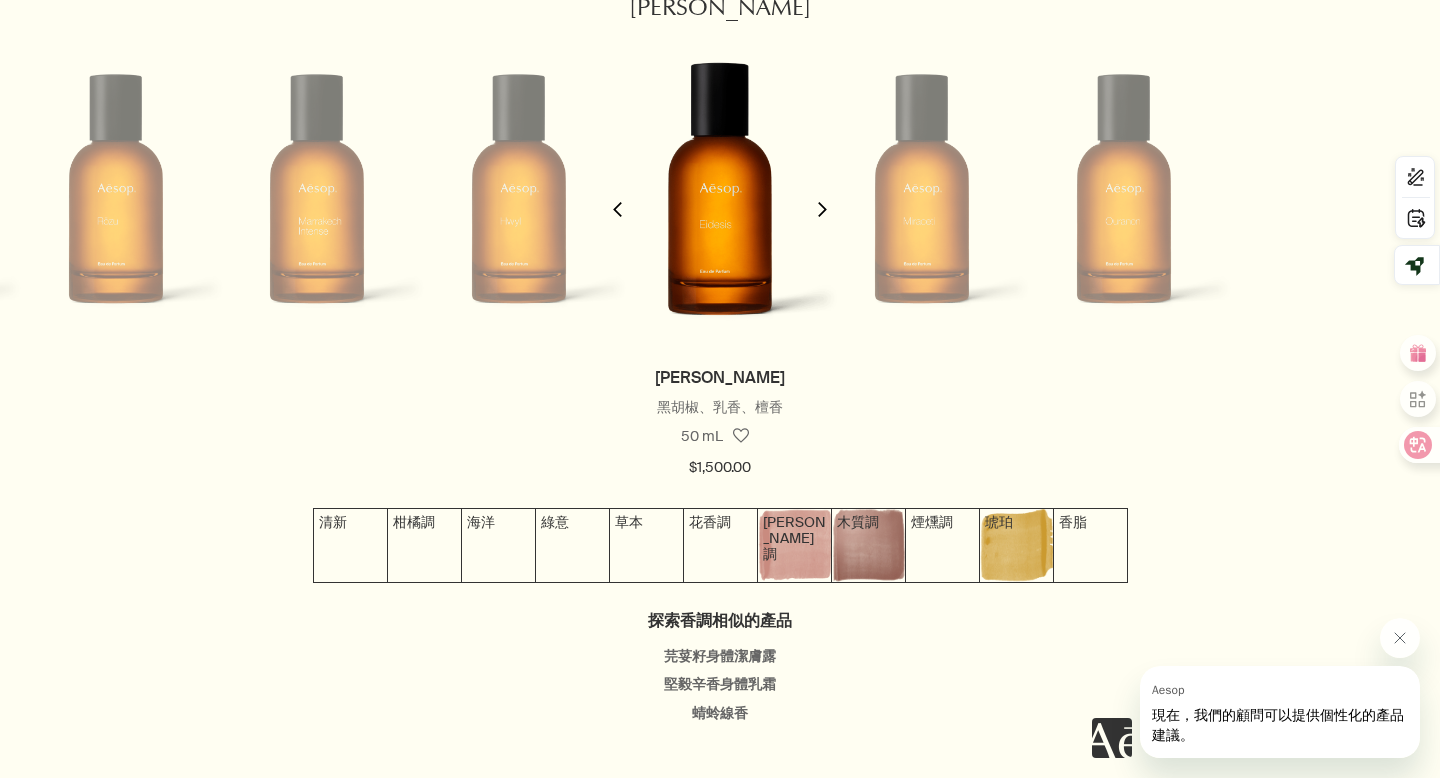 click 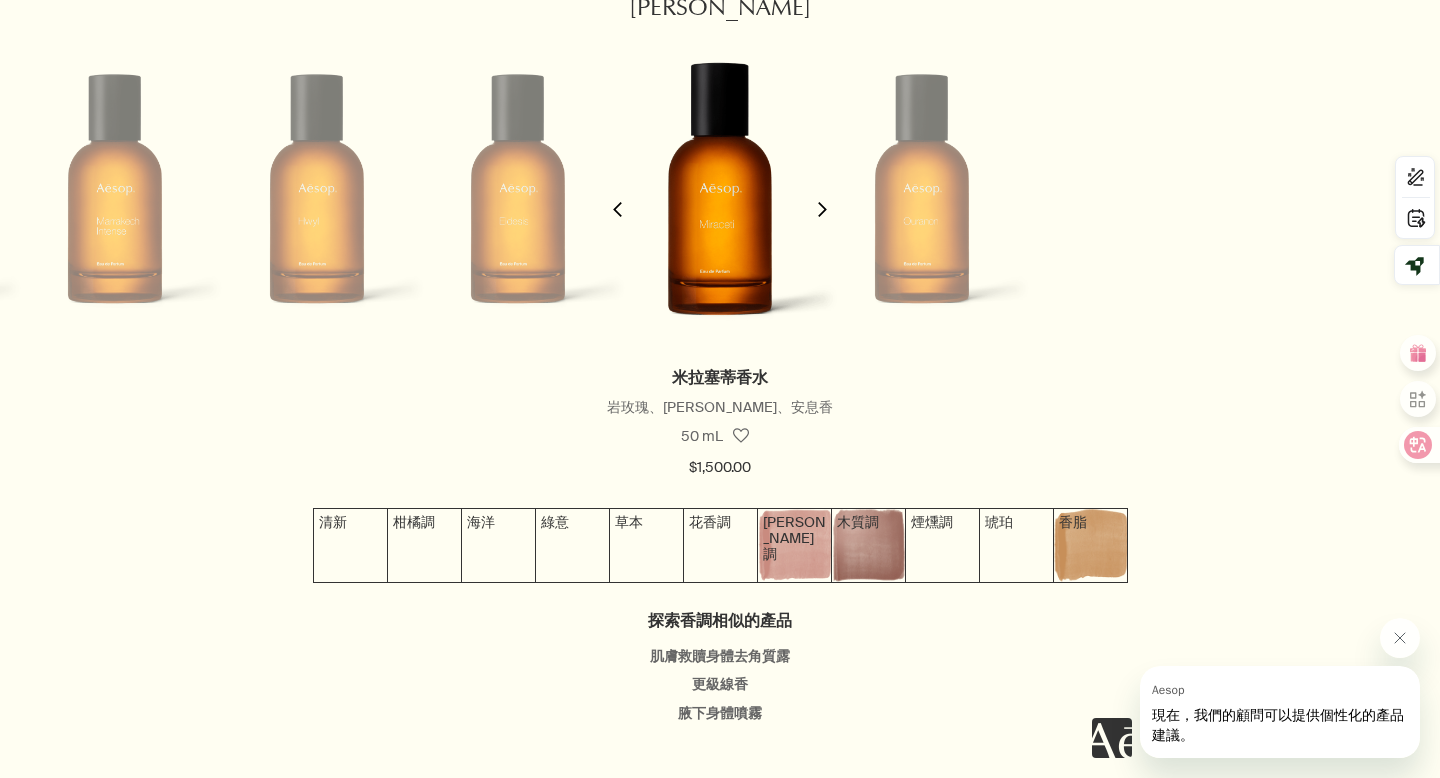 click 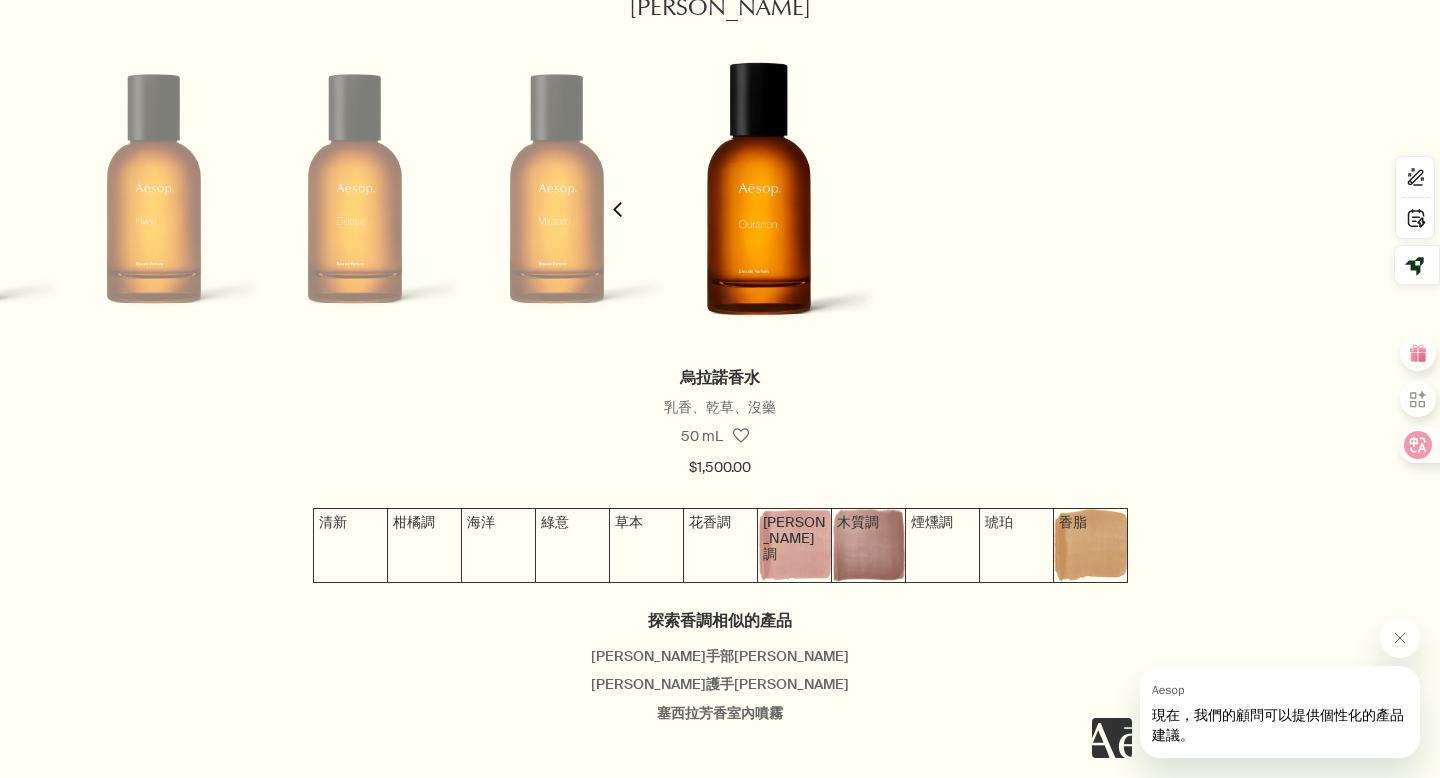 scroll, scrollTop: 0, scrollLeft: 2217, axis: horizontal 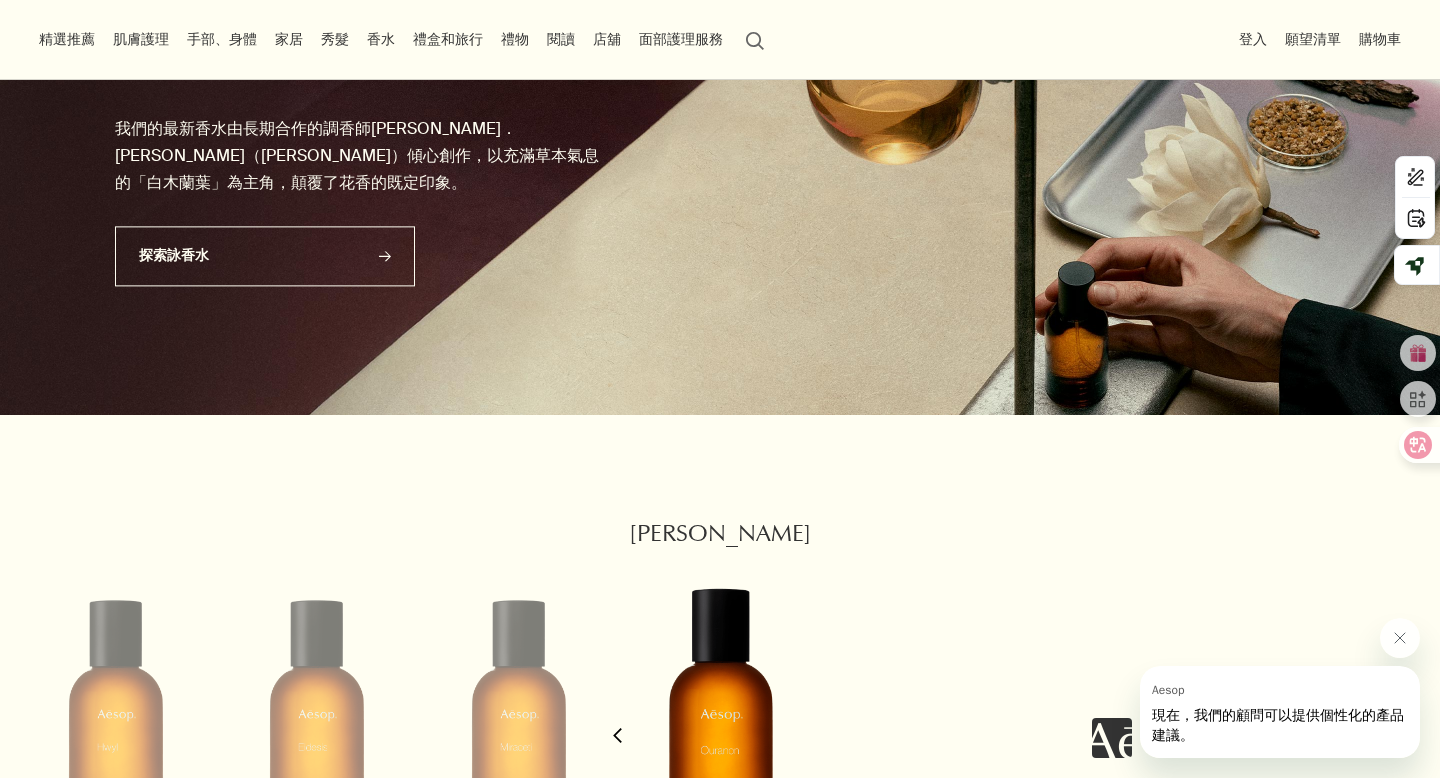 click on "秀髮" at bounding box center (335, 39) 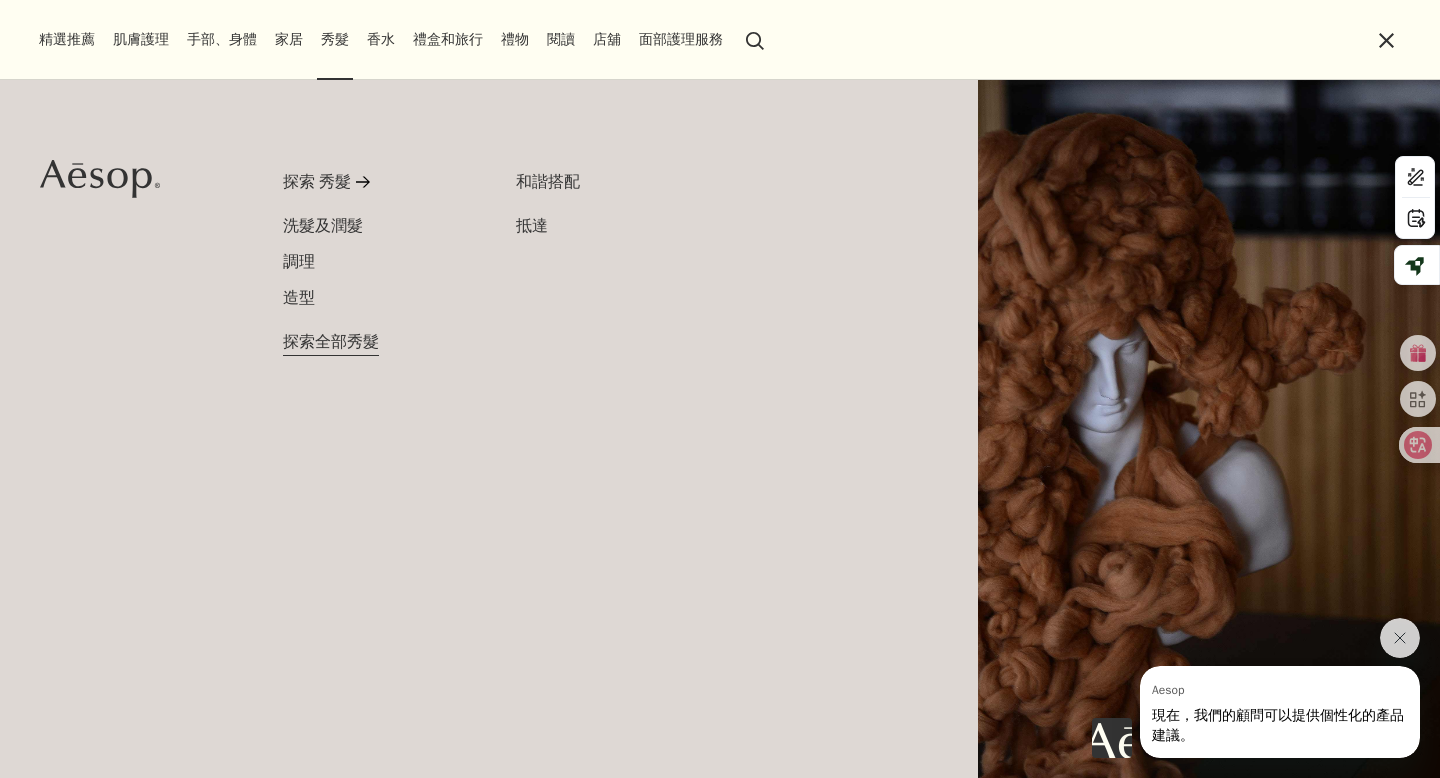 click on "探索全部秀髮" at bounding box center (331, 342) 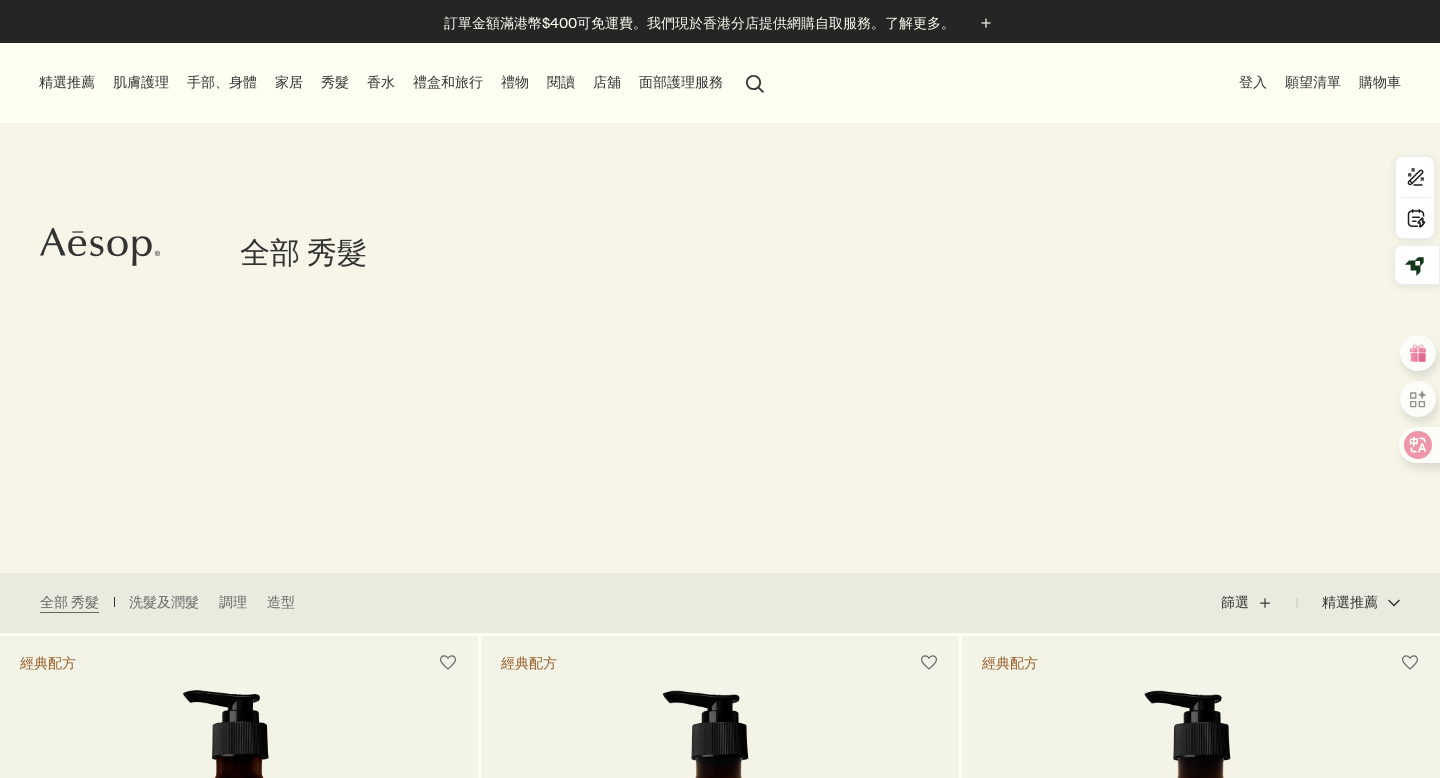 scroll, scrollTop: 0, scrollLeft: 0, axis: both 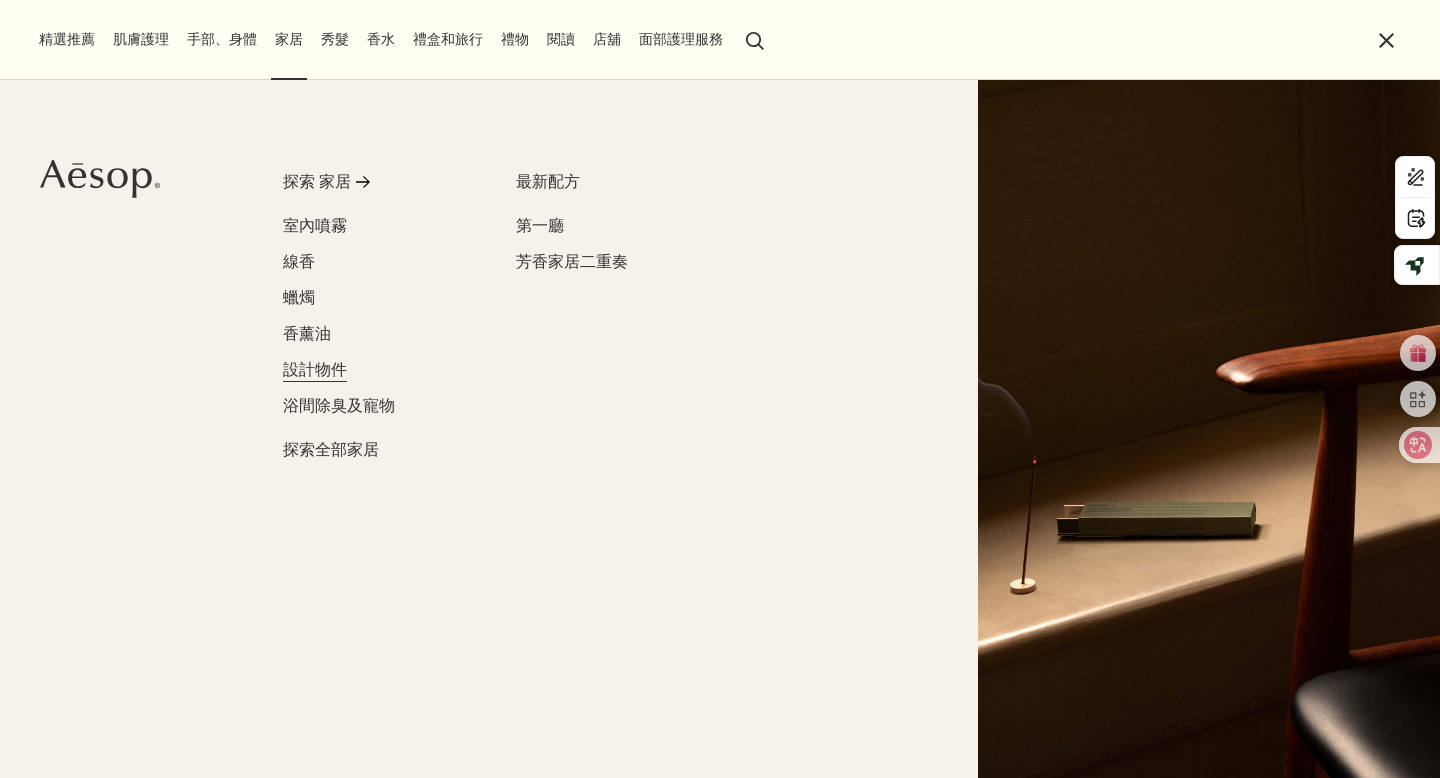 click on "設計物件" at bounding box center (315, 369) 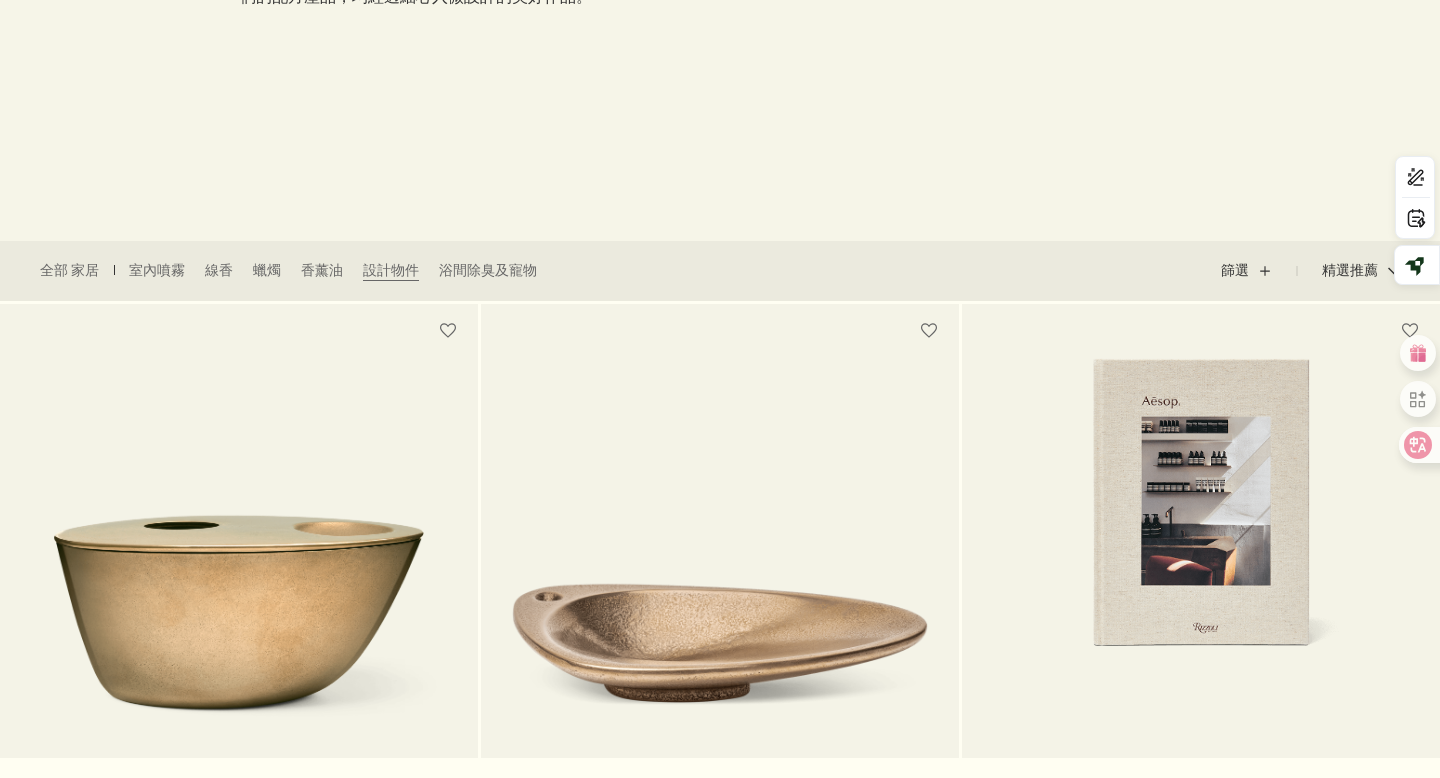scroll, scrollTop: 0, scrollLeft: 0, axis: both 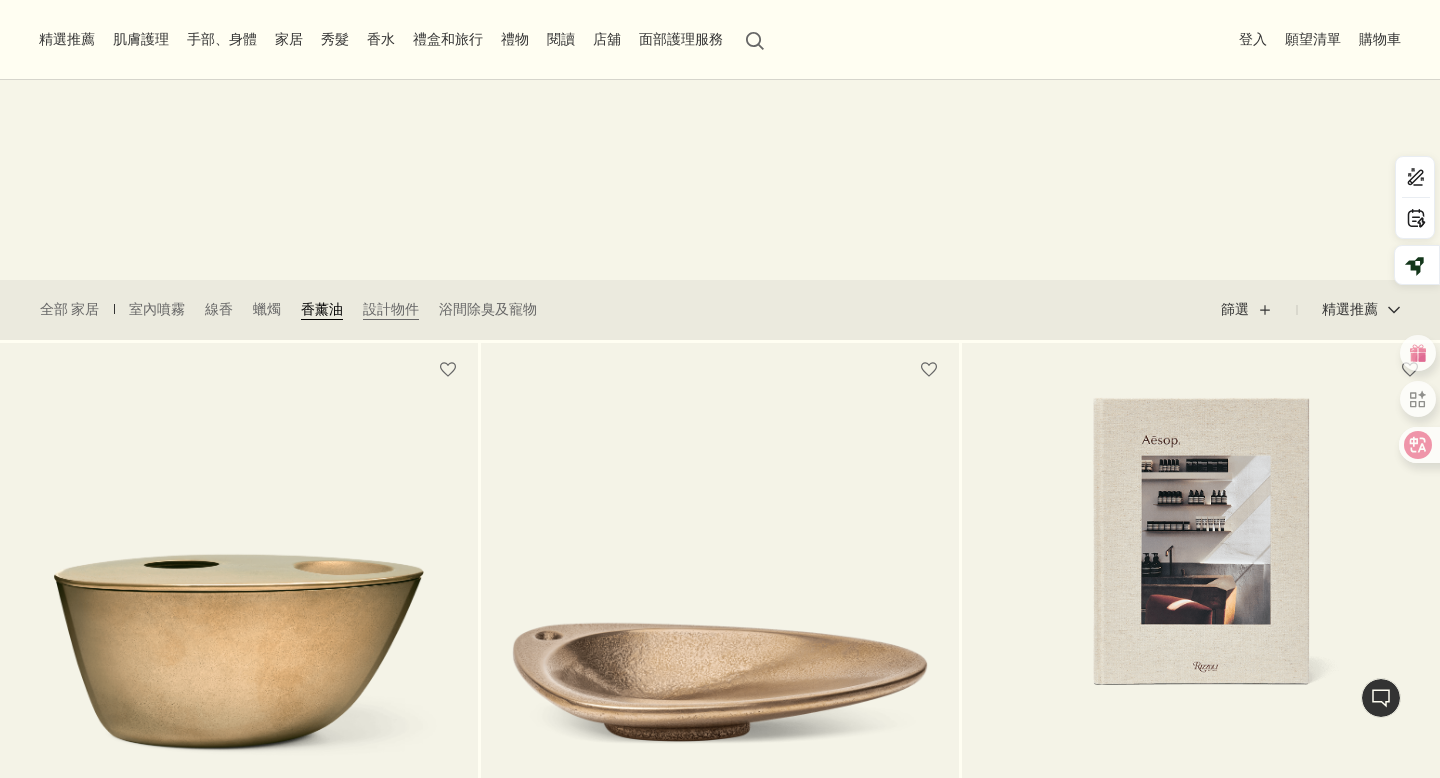 click on "香薰油" at bounding box center (322, 310) 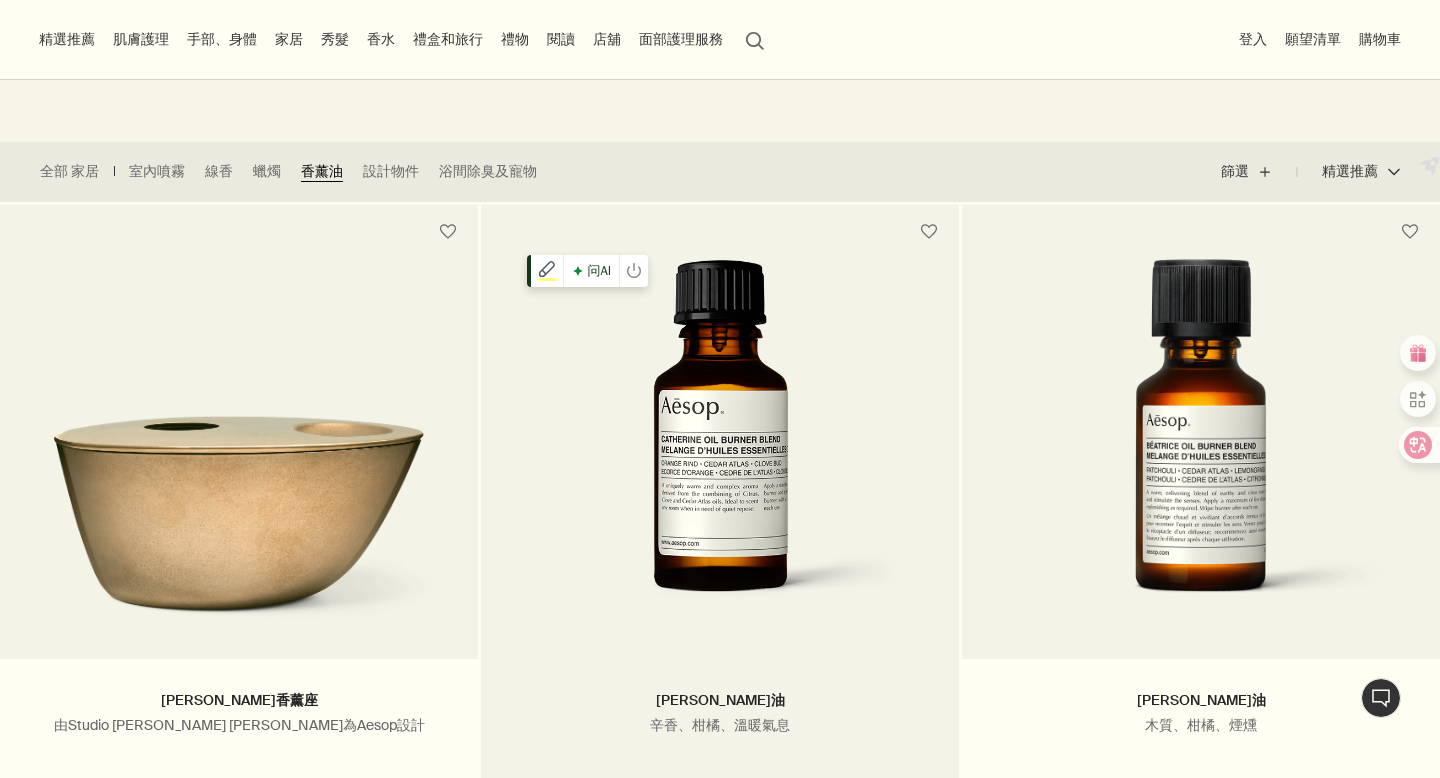 scroll, scrollTop: 375, scrollLeft: 0, axis: vertical 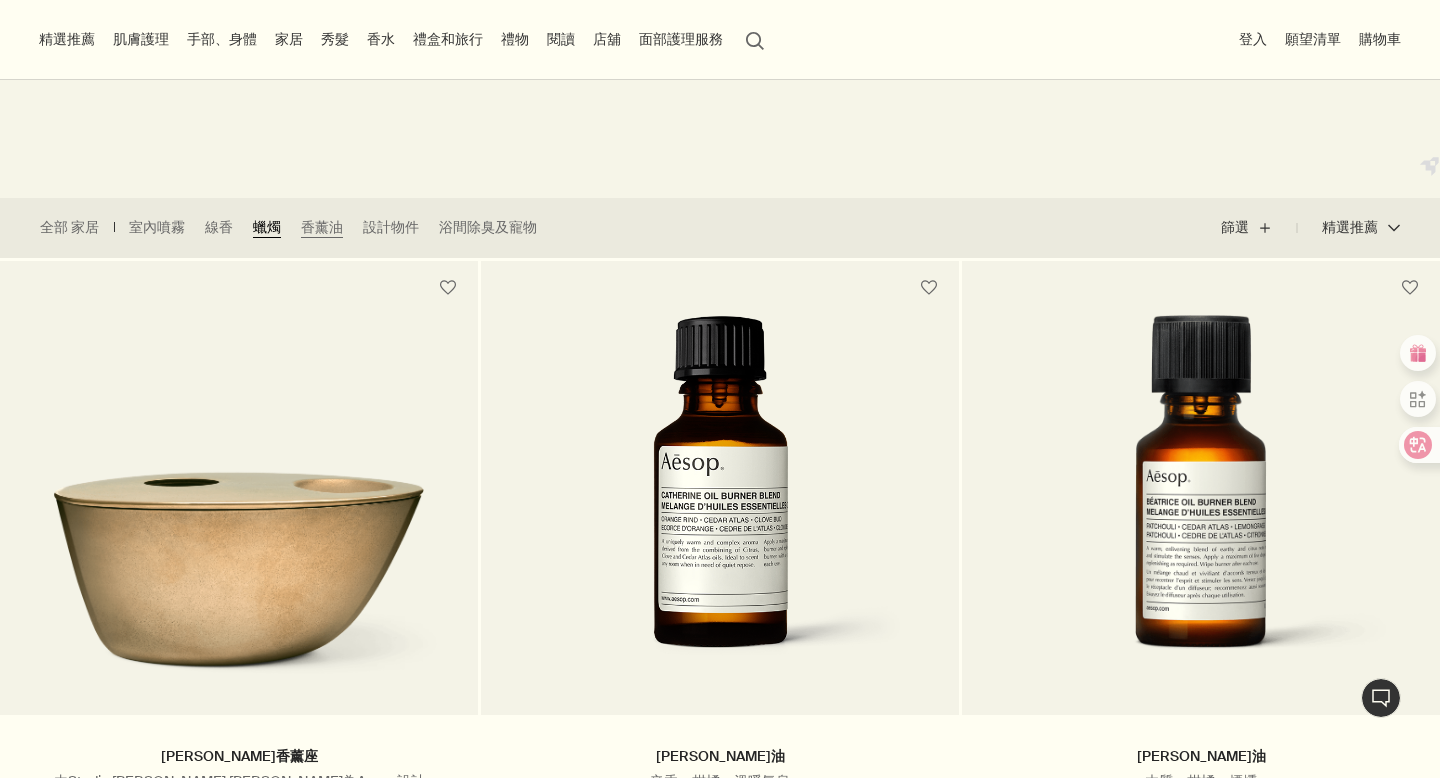 click on "蠟燭" at bounding box center [267, 228] 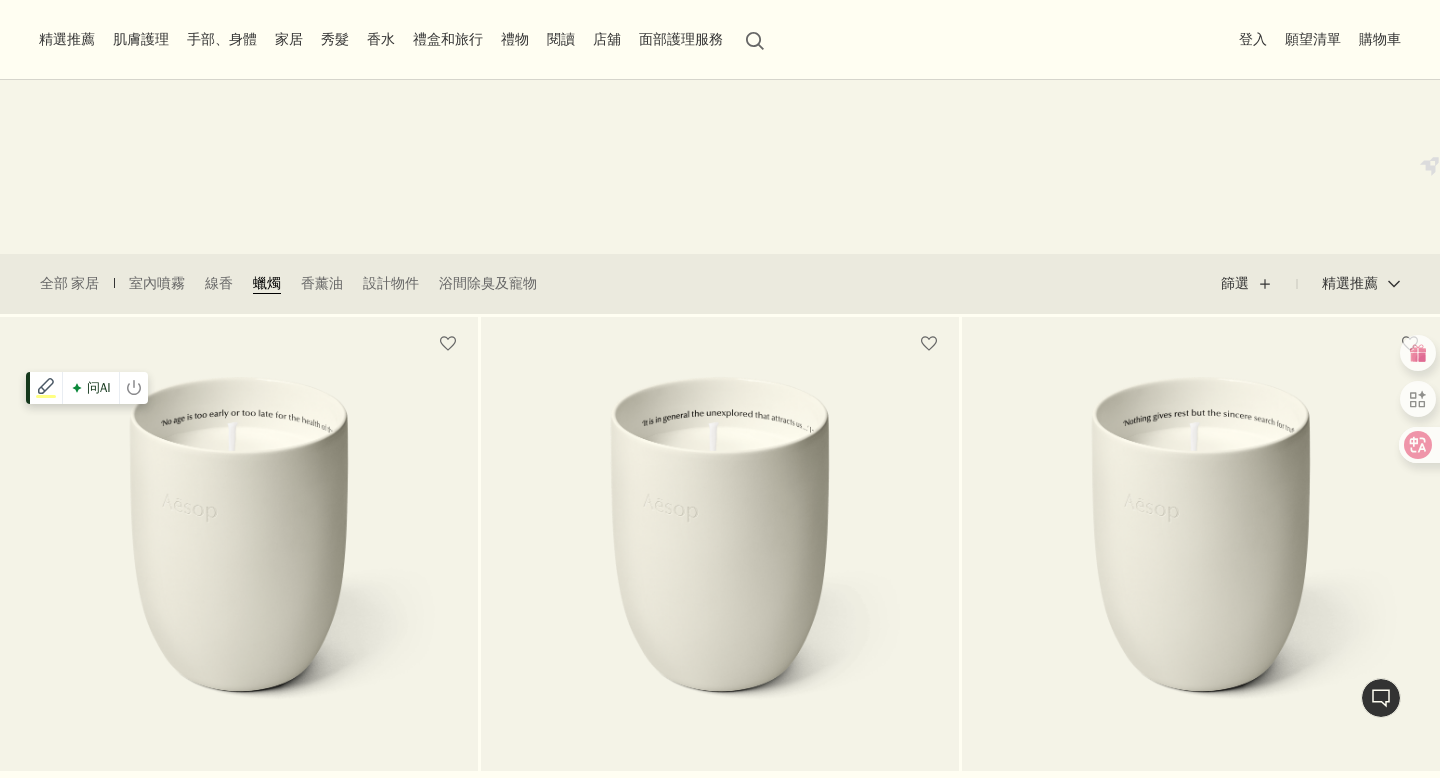 scroll, scrollTop: 318, scrollLeft: 0, axis: vertical 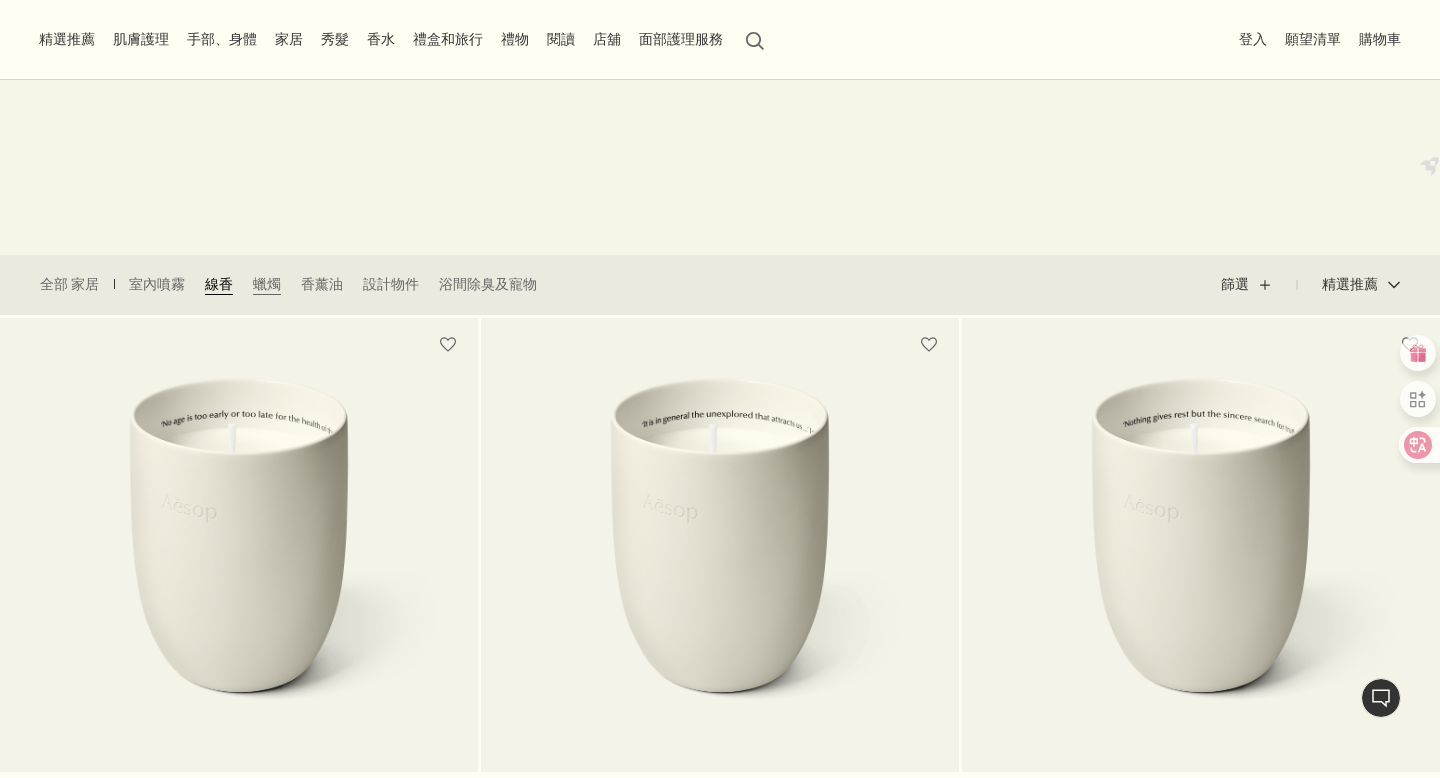 click on "線香" at bounding box center [219, 285] 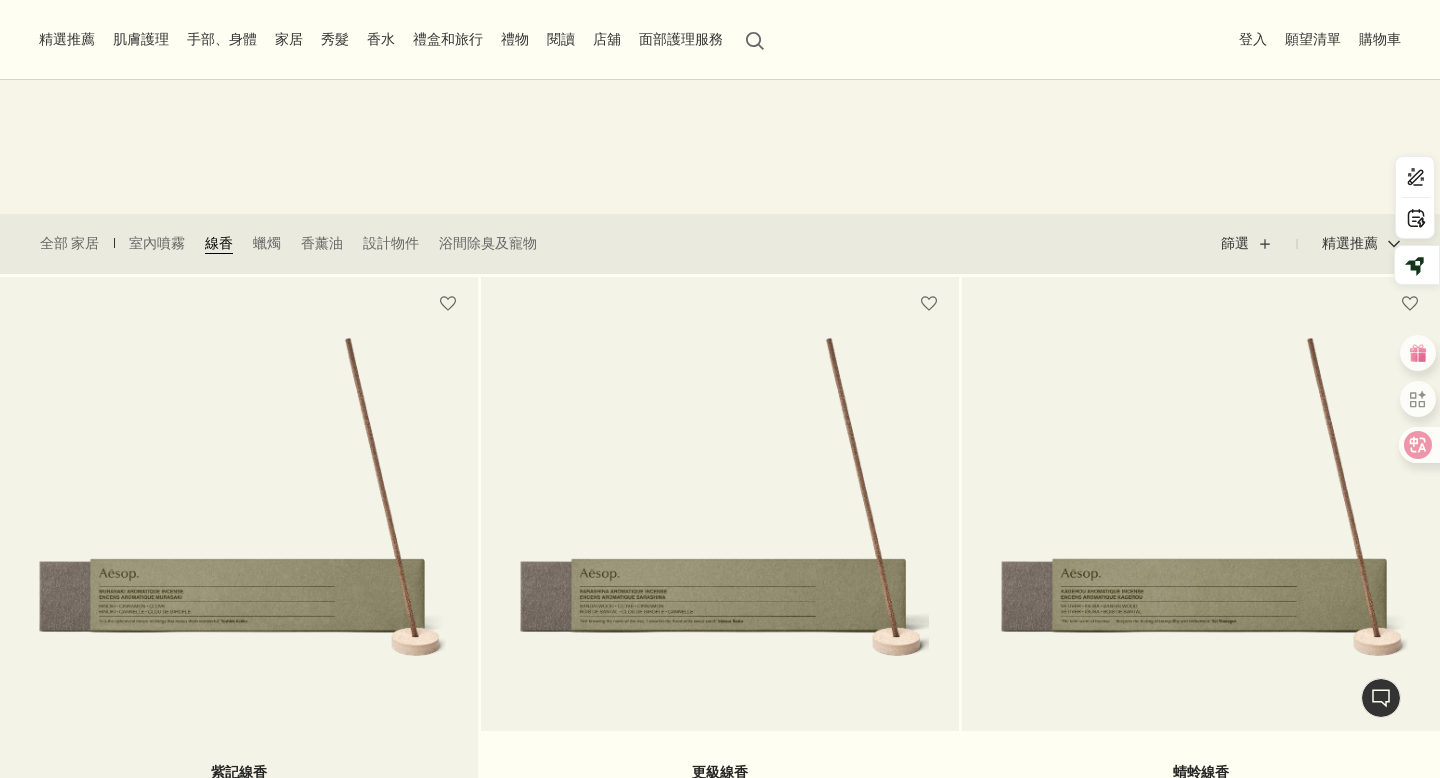 scroll, scrollTop: 272, scrollLeft: 0, axis: vertical 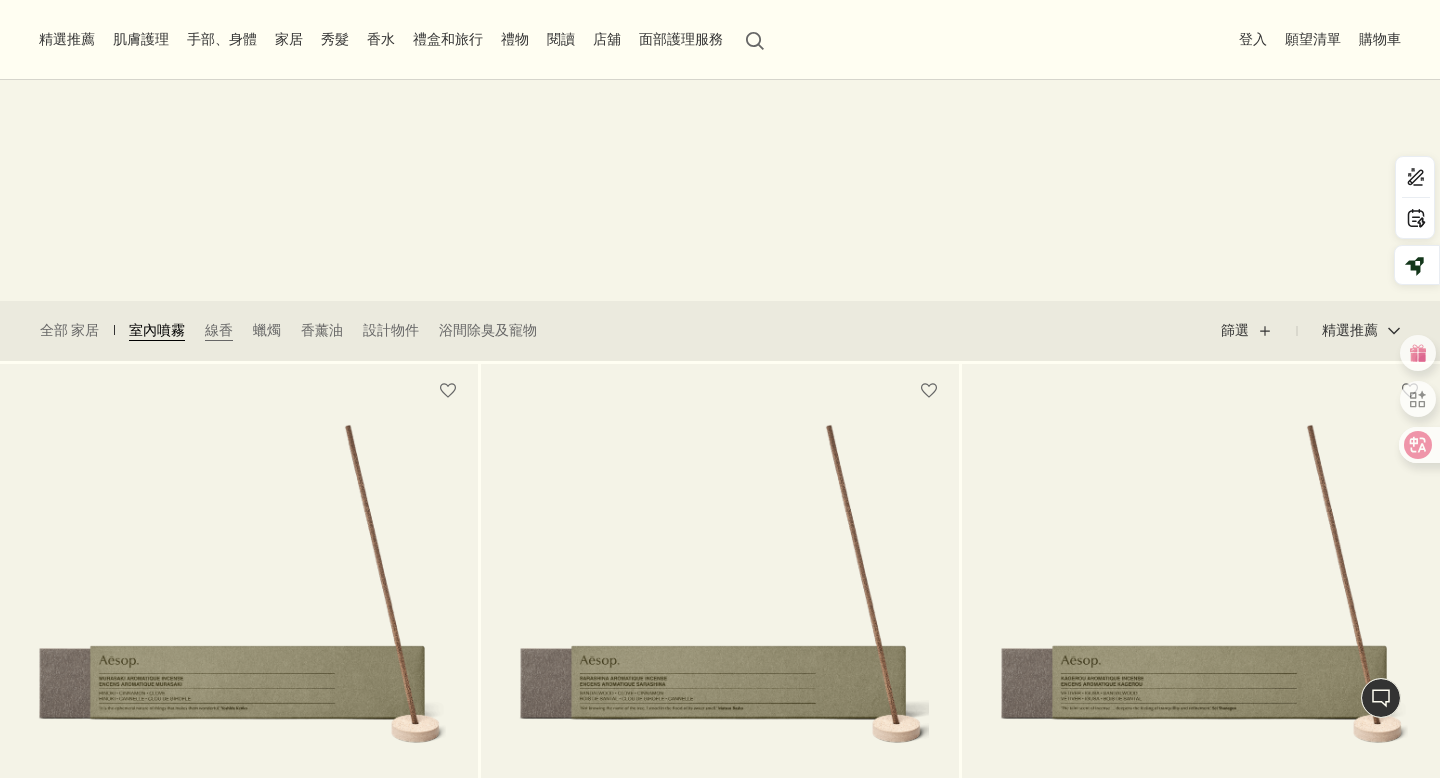 click on "室內噴霧" at bounding box center [157, 331] 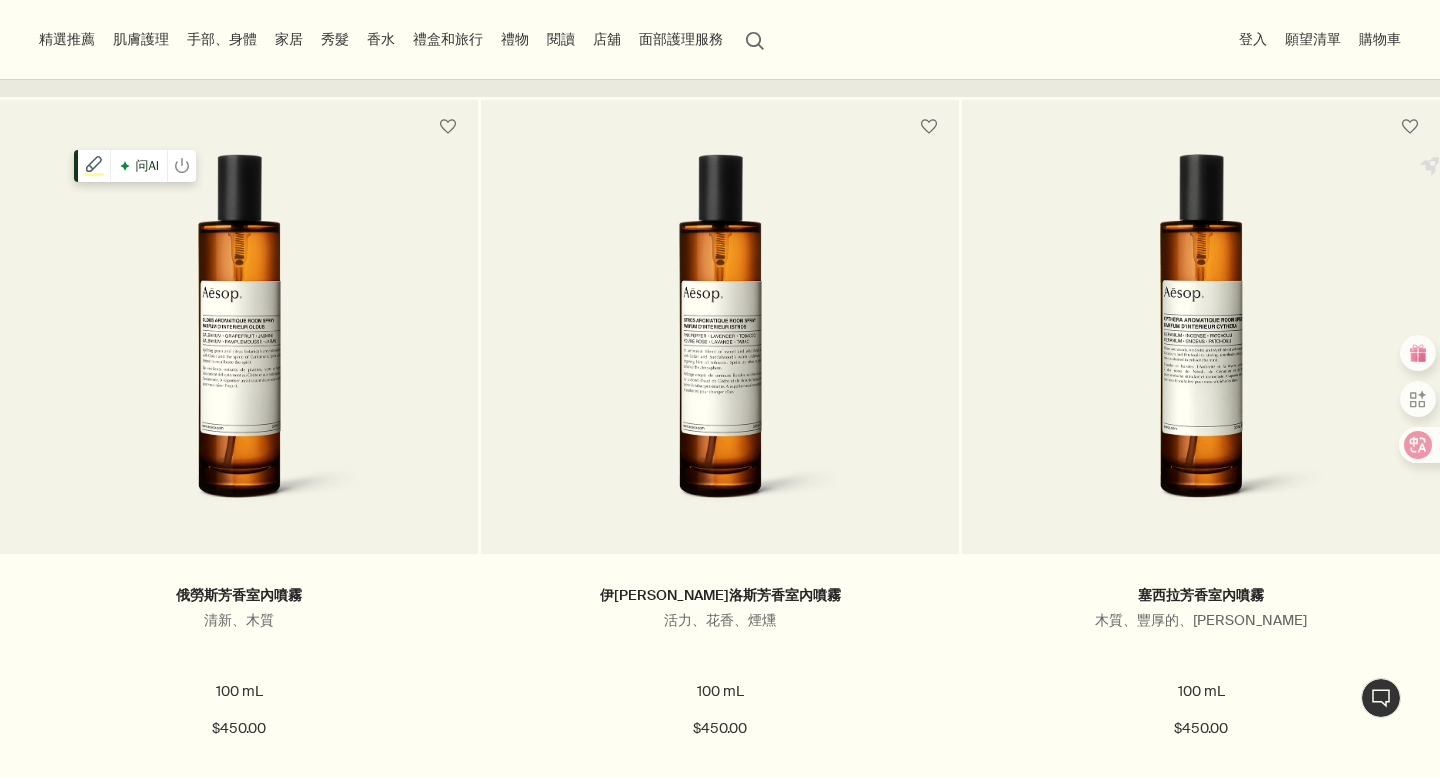 scroll, scrollTop: 508, scrollLeft: 0, axis: vertical 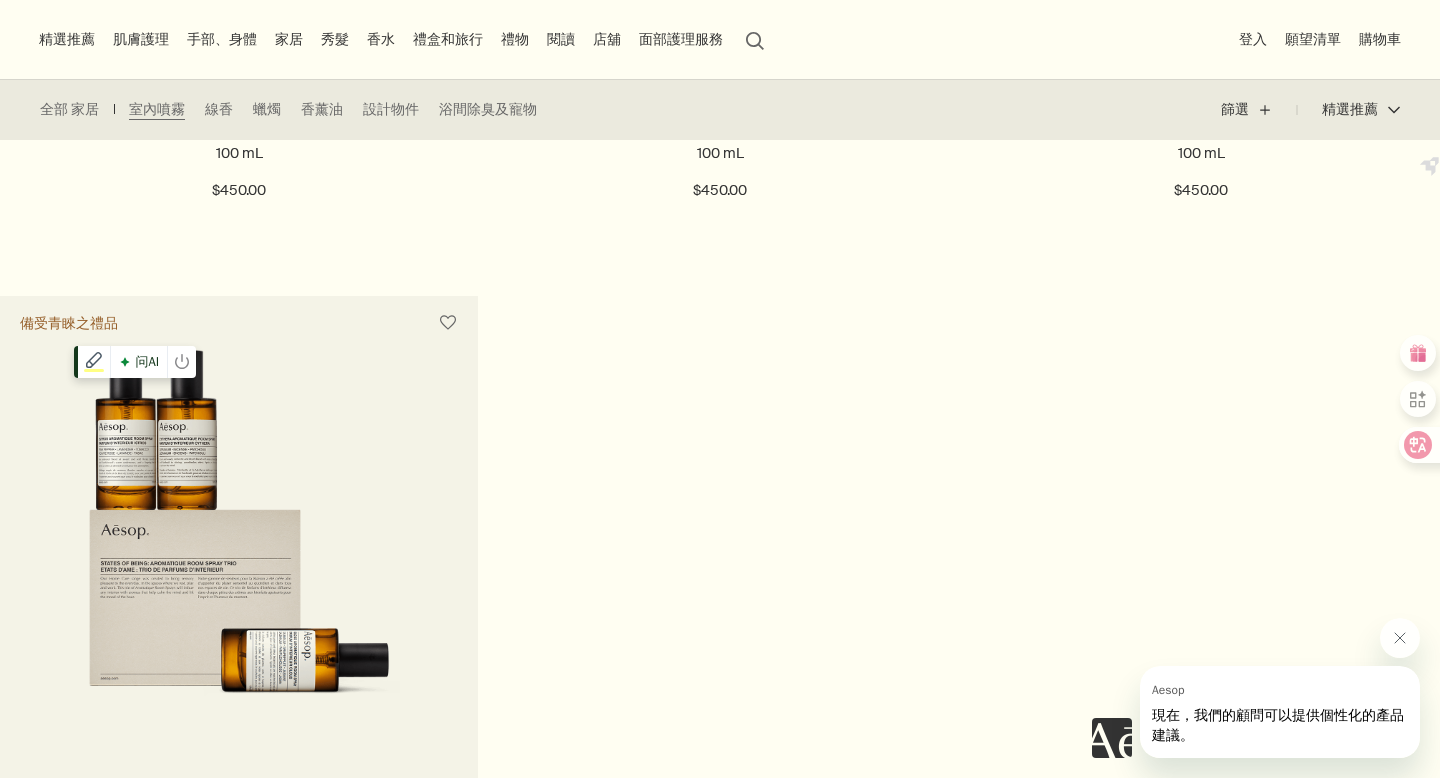 click at bounding box center [238, 535] 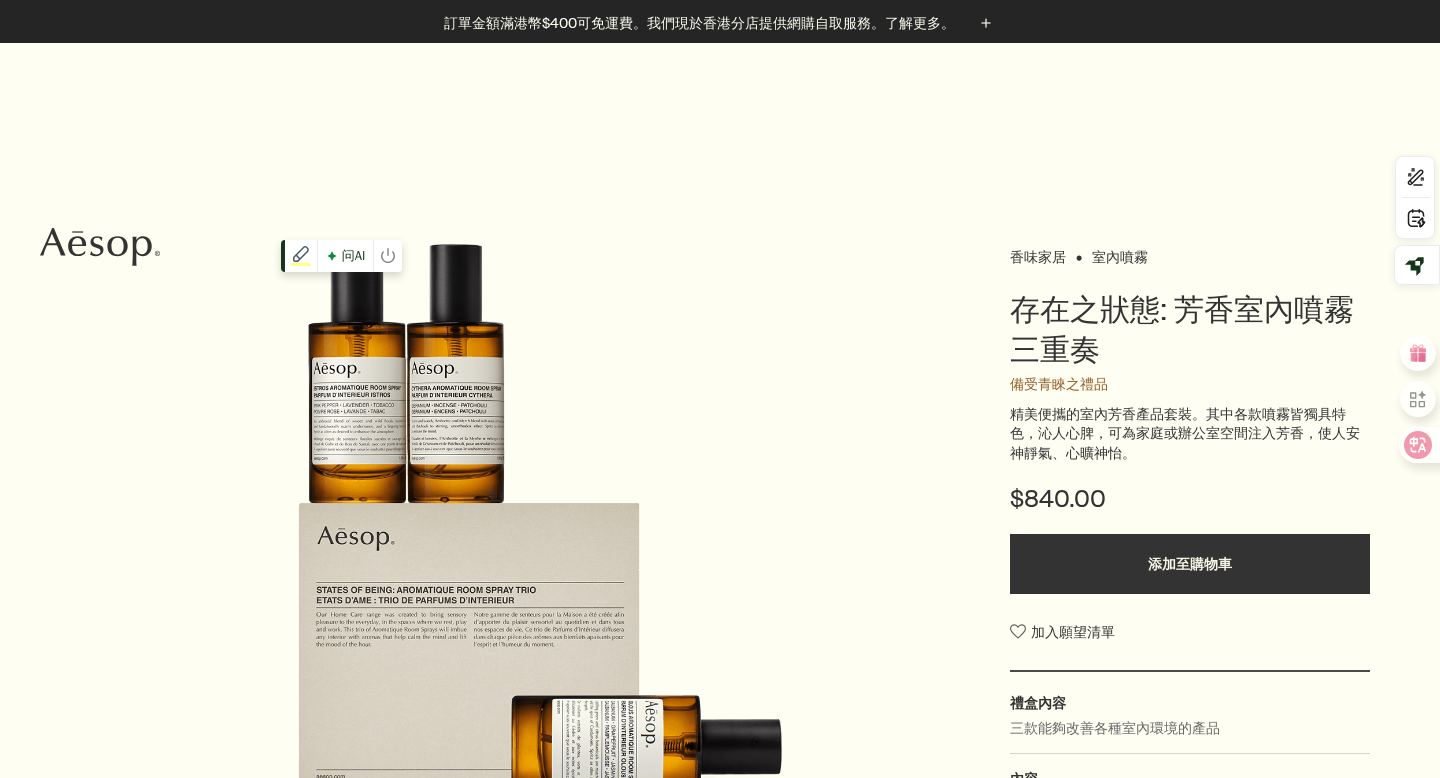scroll, scrollTop: 147, scrollLeft: 0, axis: vertical 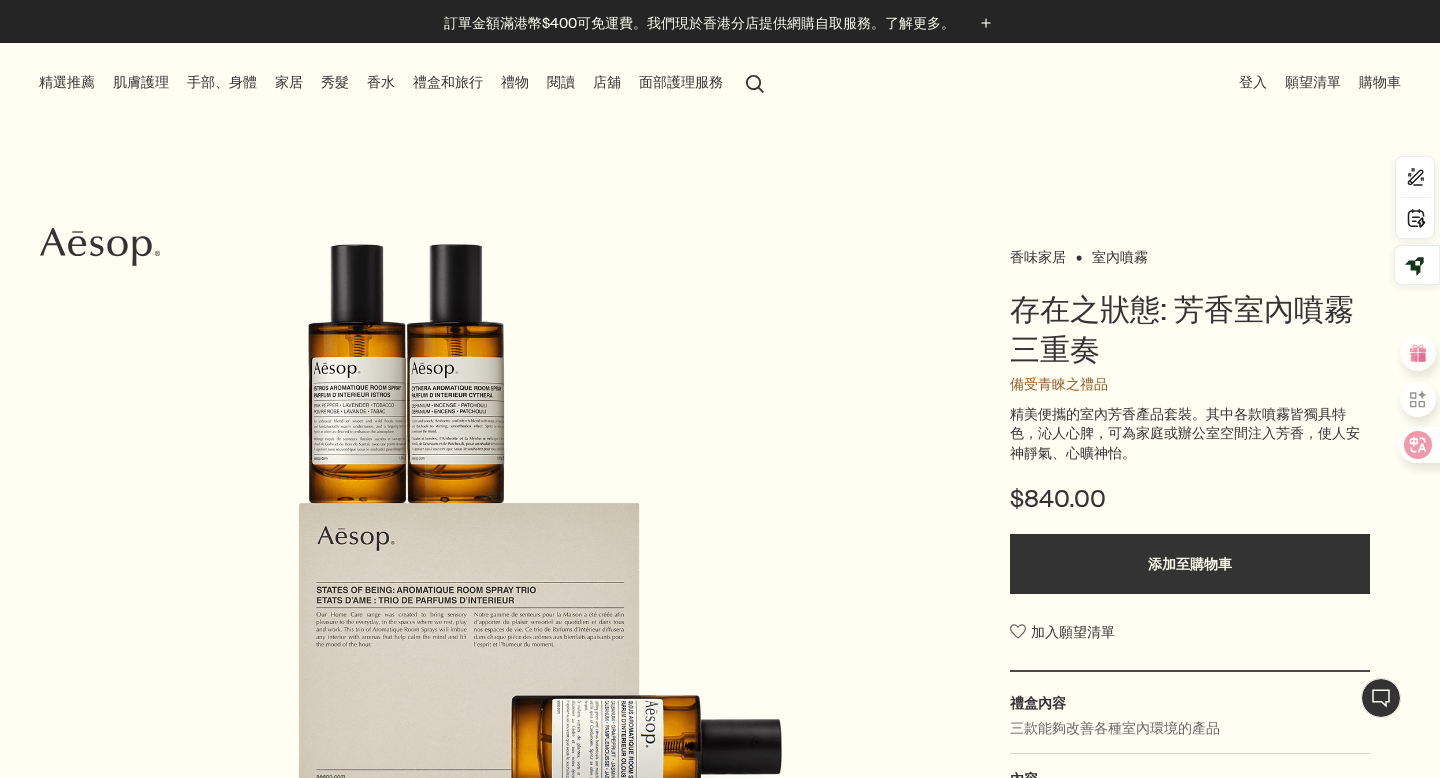 click on "肌膚護理" at bounding box center [141, 82] 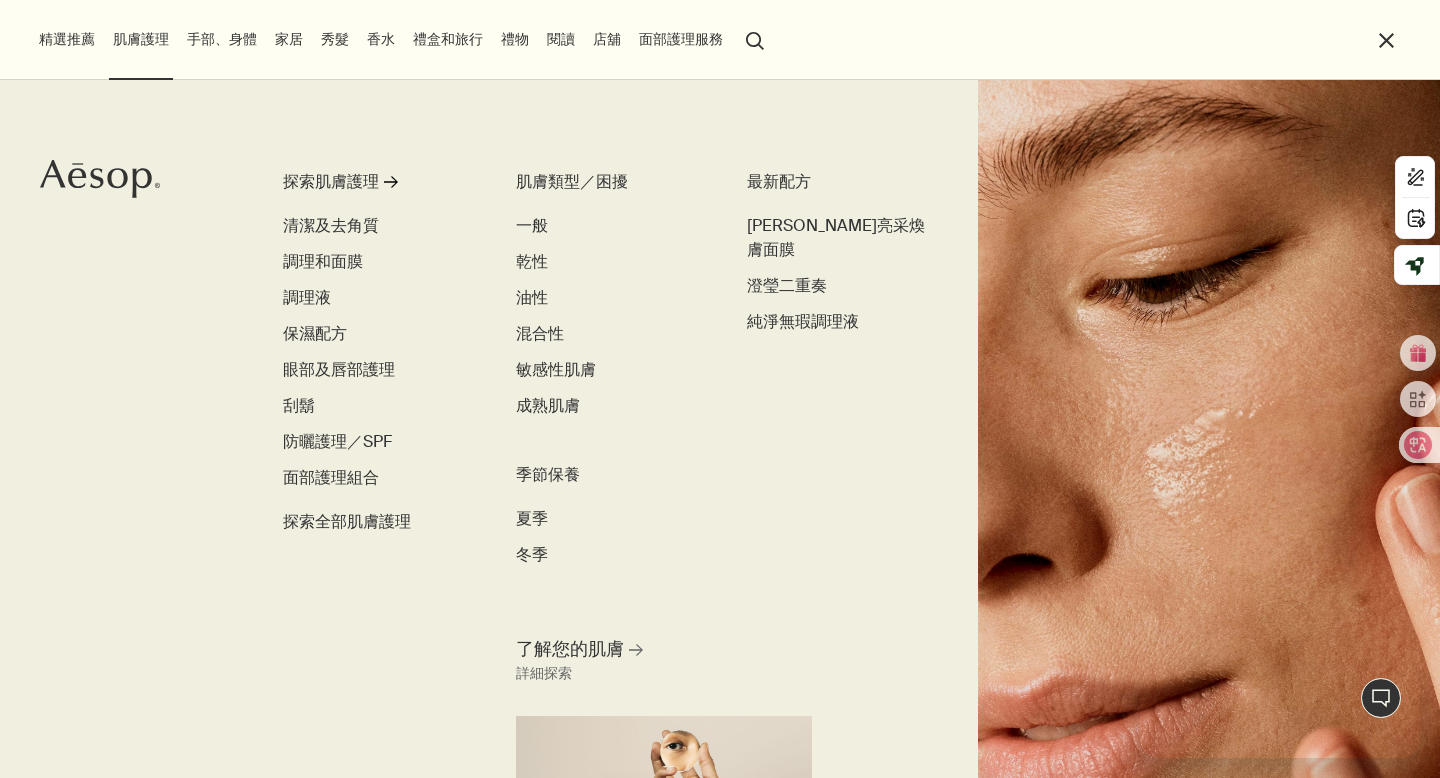 scroll, scrollTop: 0, scrollLeft: 0, axis: both 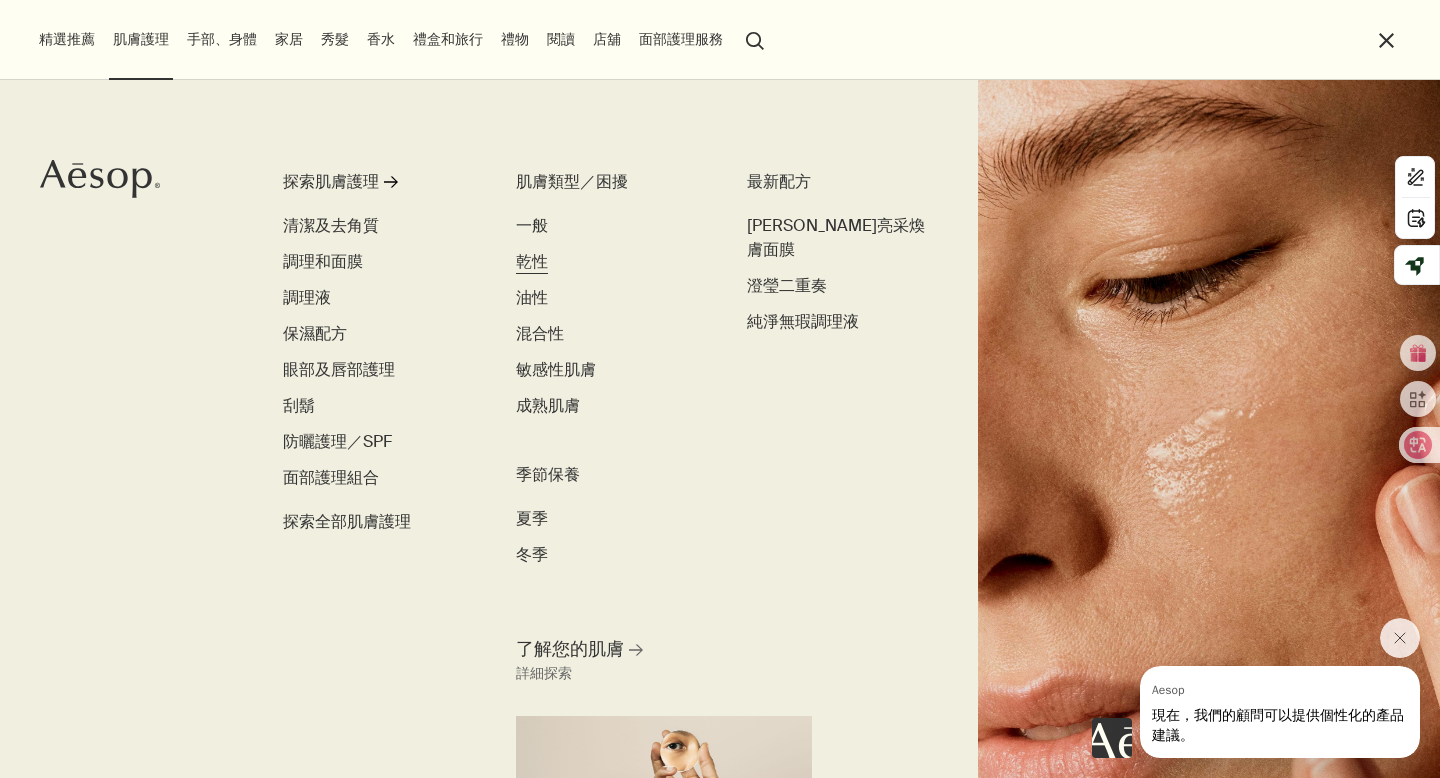 click on "乾性" at bounding box center [532, 261] 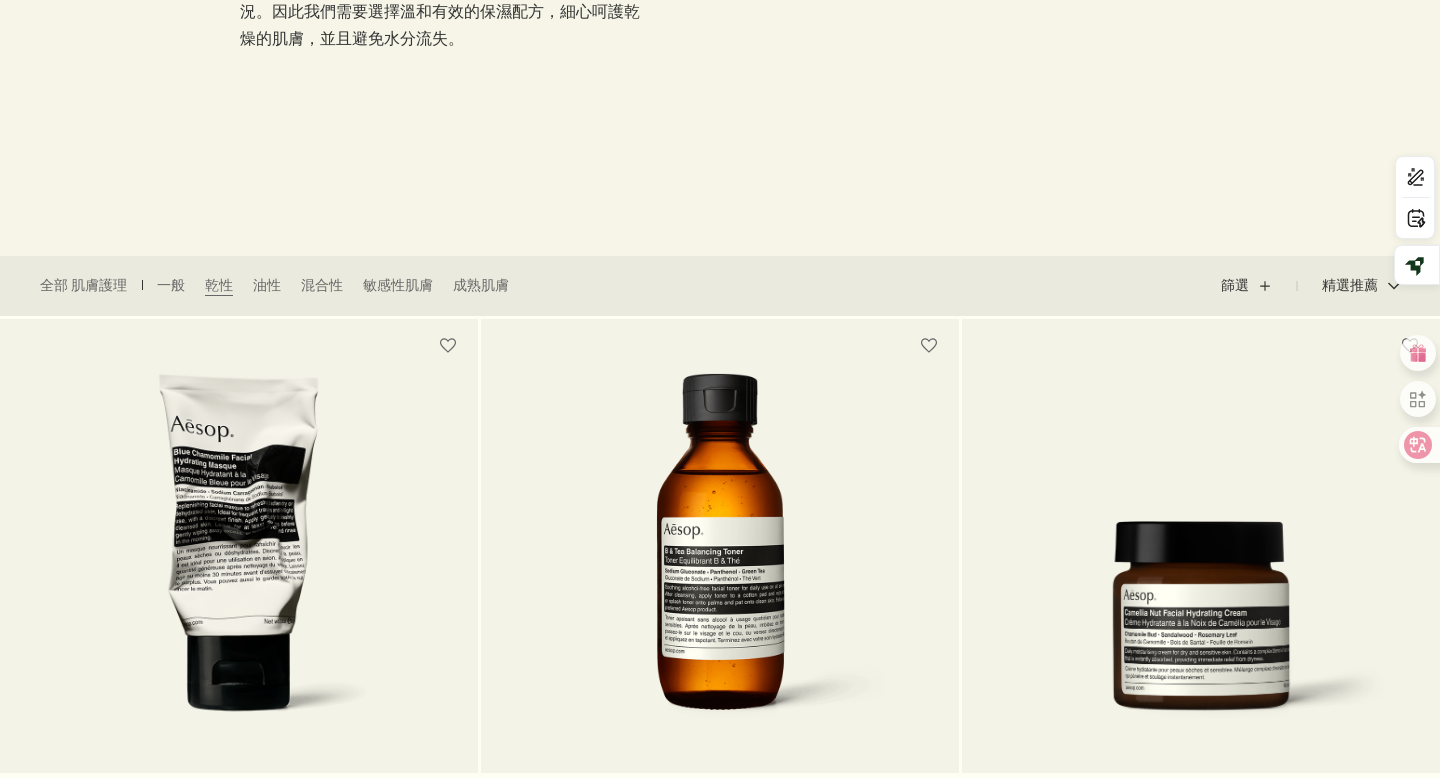 scroll, scrollTop: 0, scrollLeft: 0, axis: both 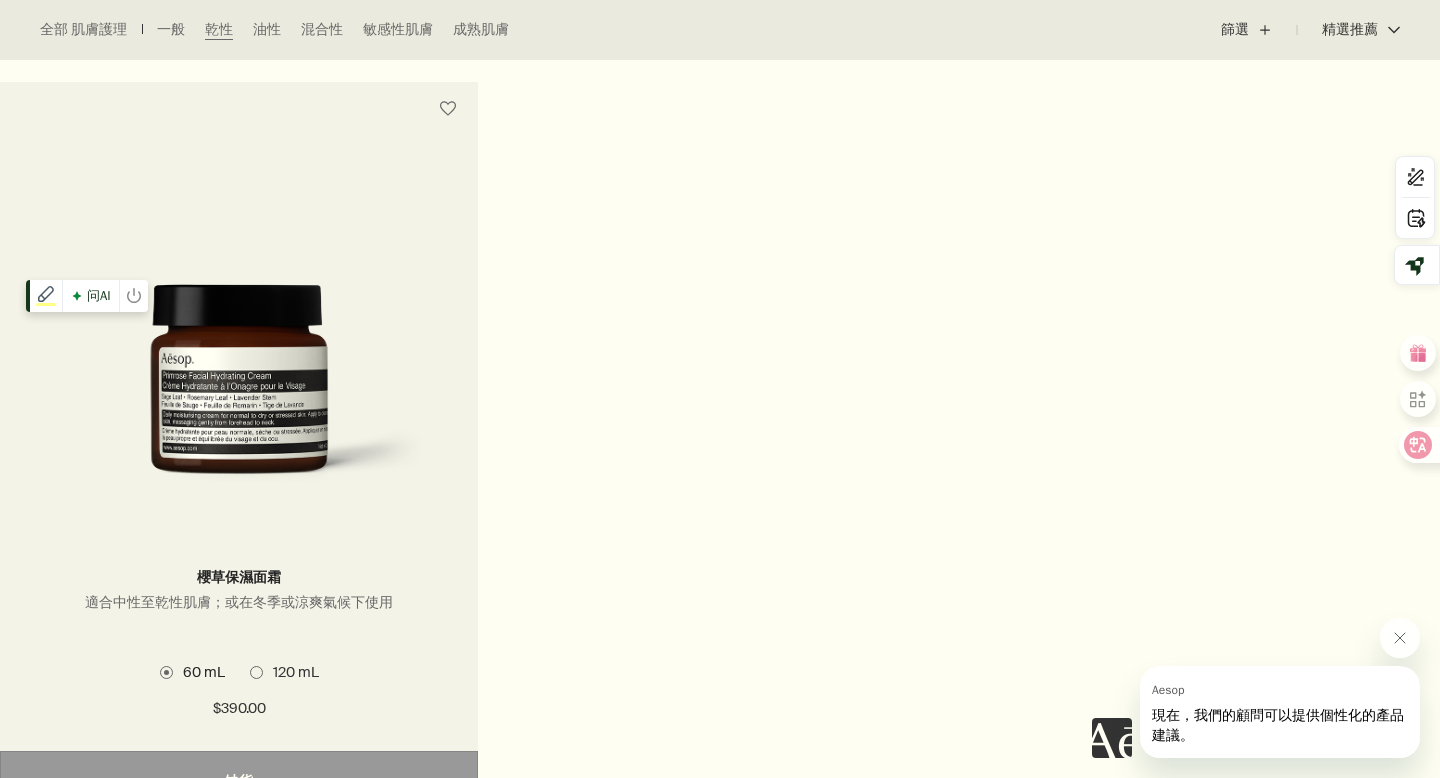 click at bounding box center [239, 395] 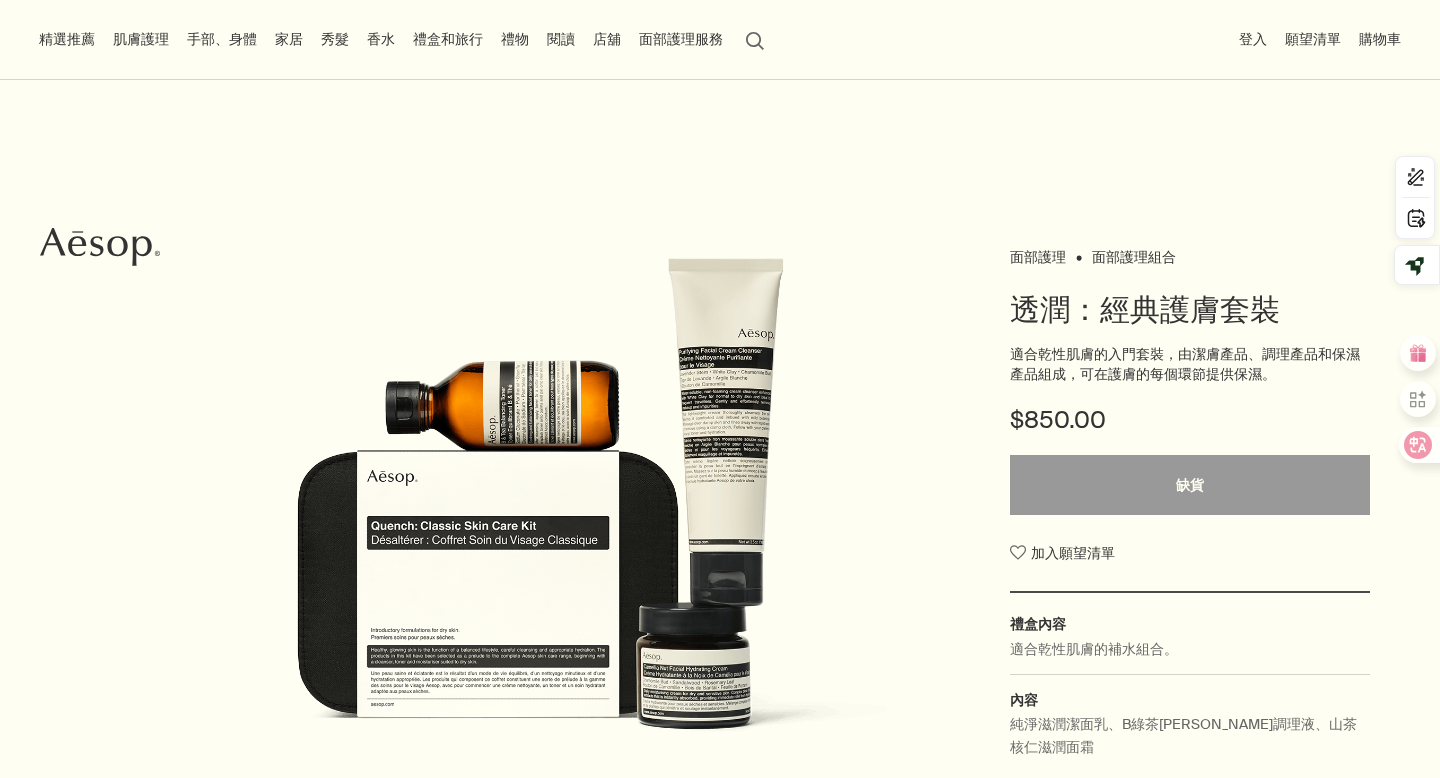 scroll, scrollTop: 0, scrollLeft: 0, axis: both 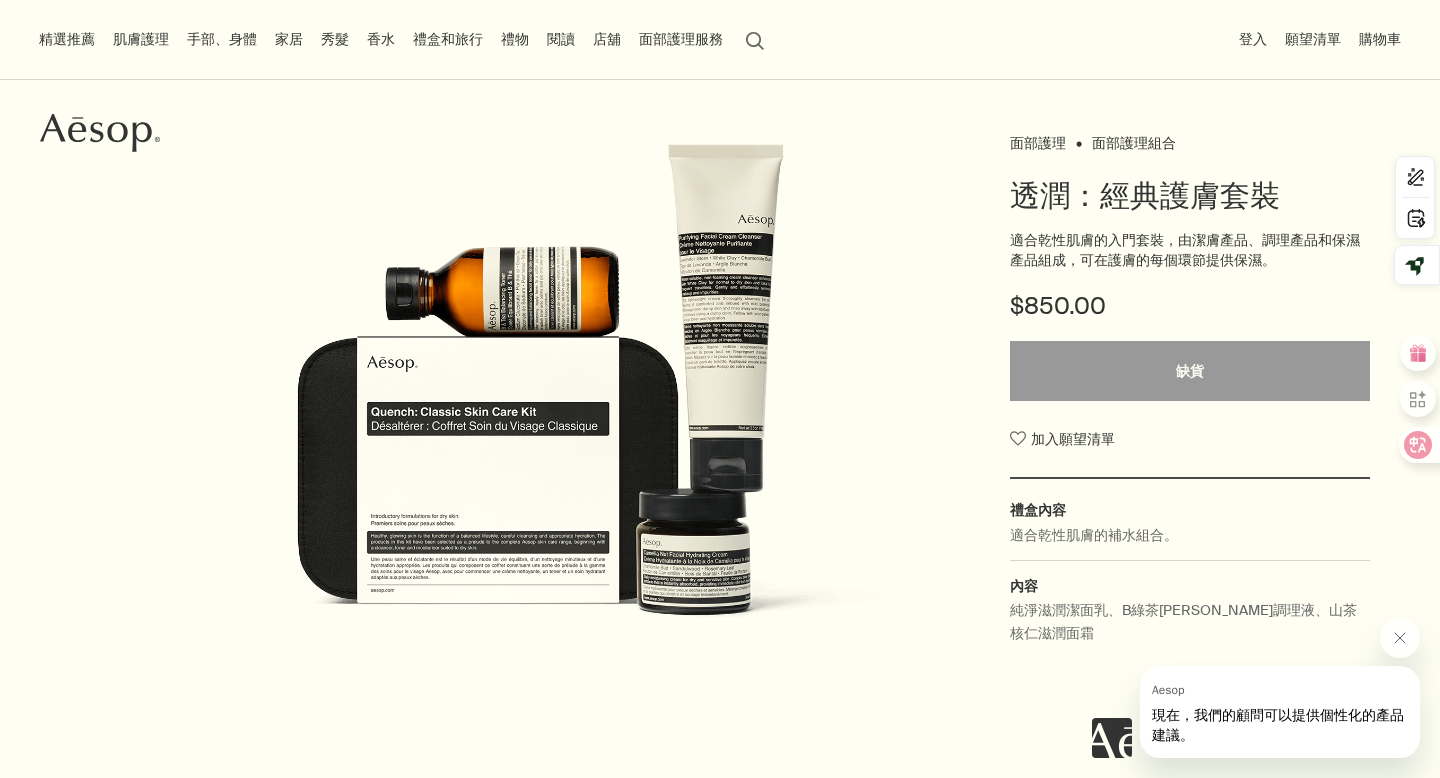 click on "手部、身體" at bounding box center (222, 39) 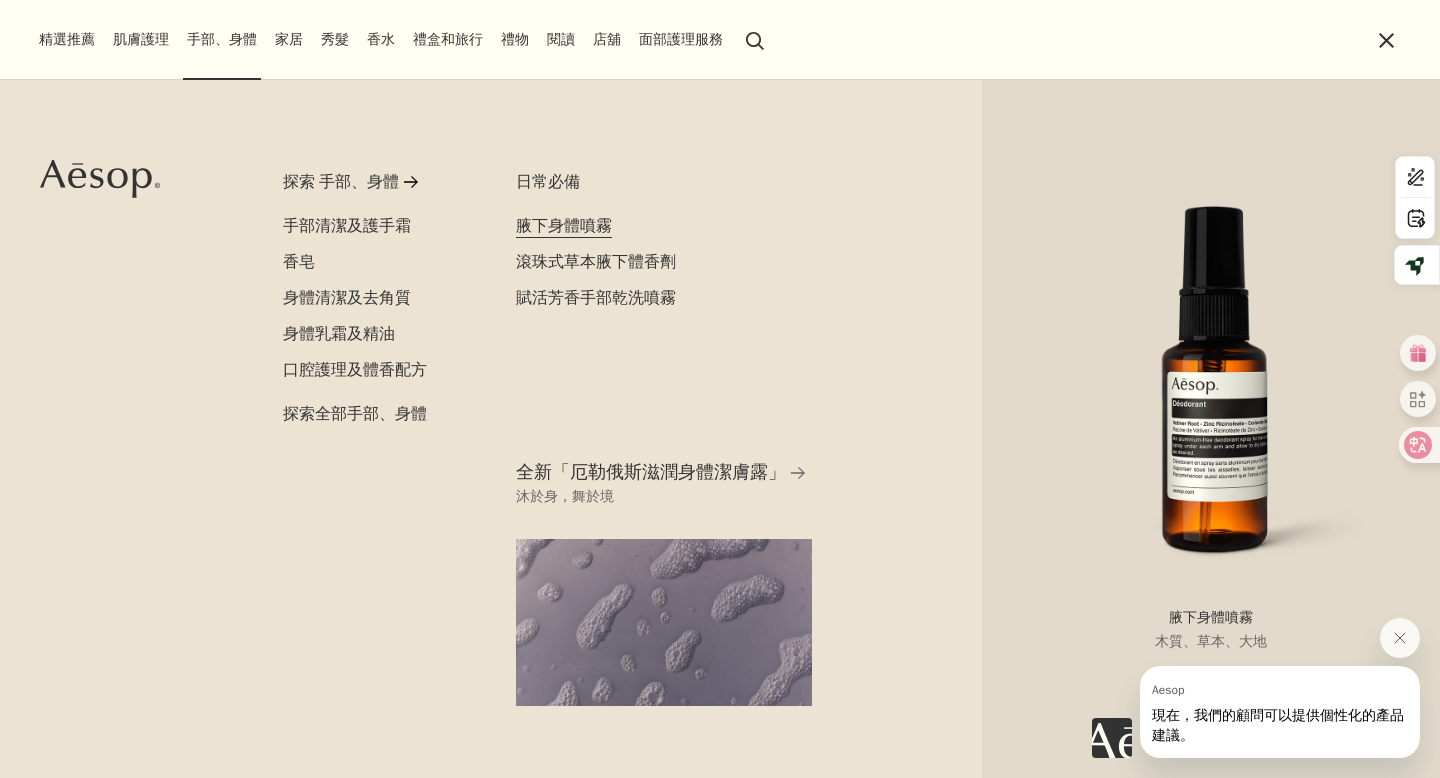 click on "腋下身體噴霧" at bounding box center [564, 225] 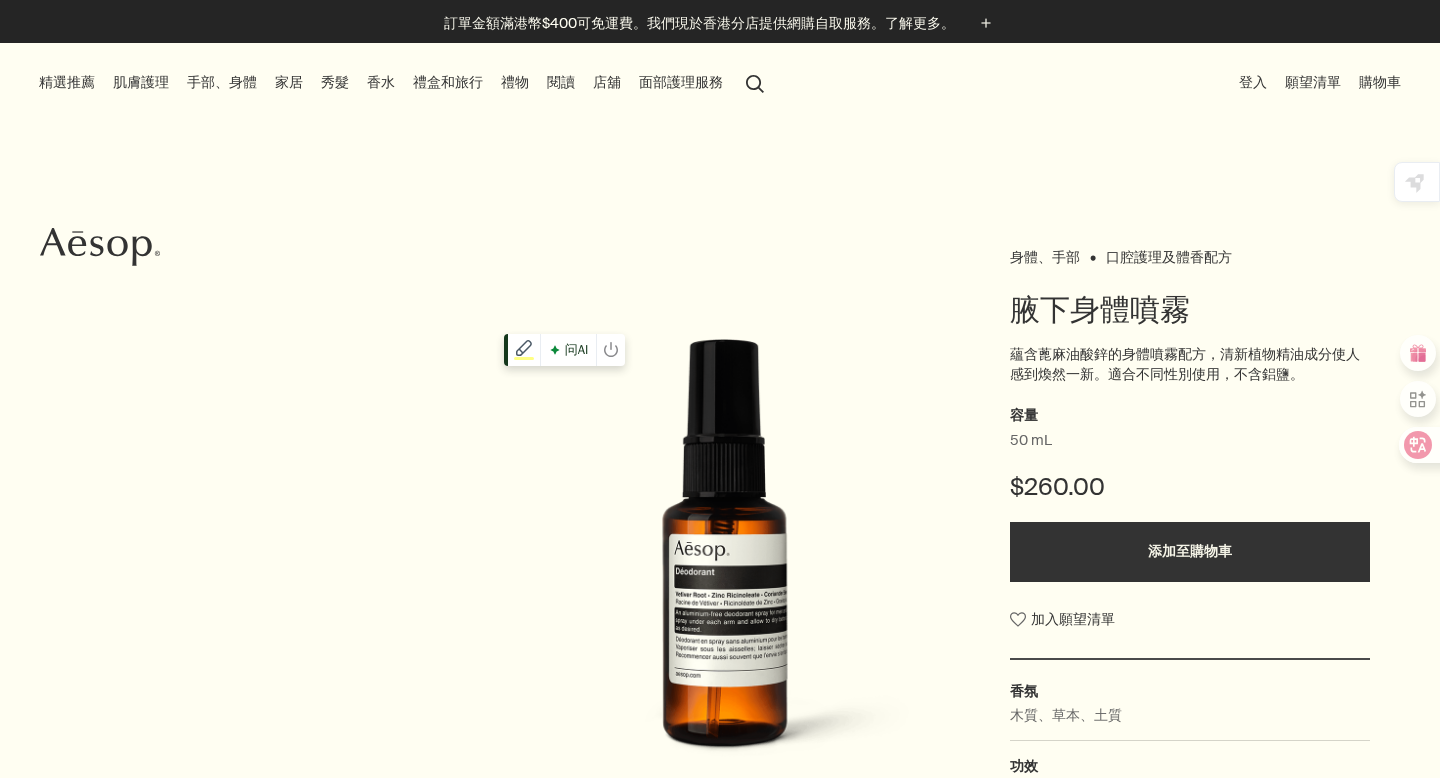 scroll, scrollTop: 192, scrollLeft: 0, axis: vertical 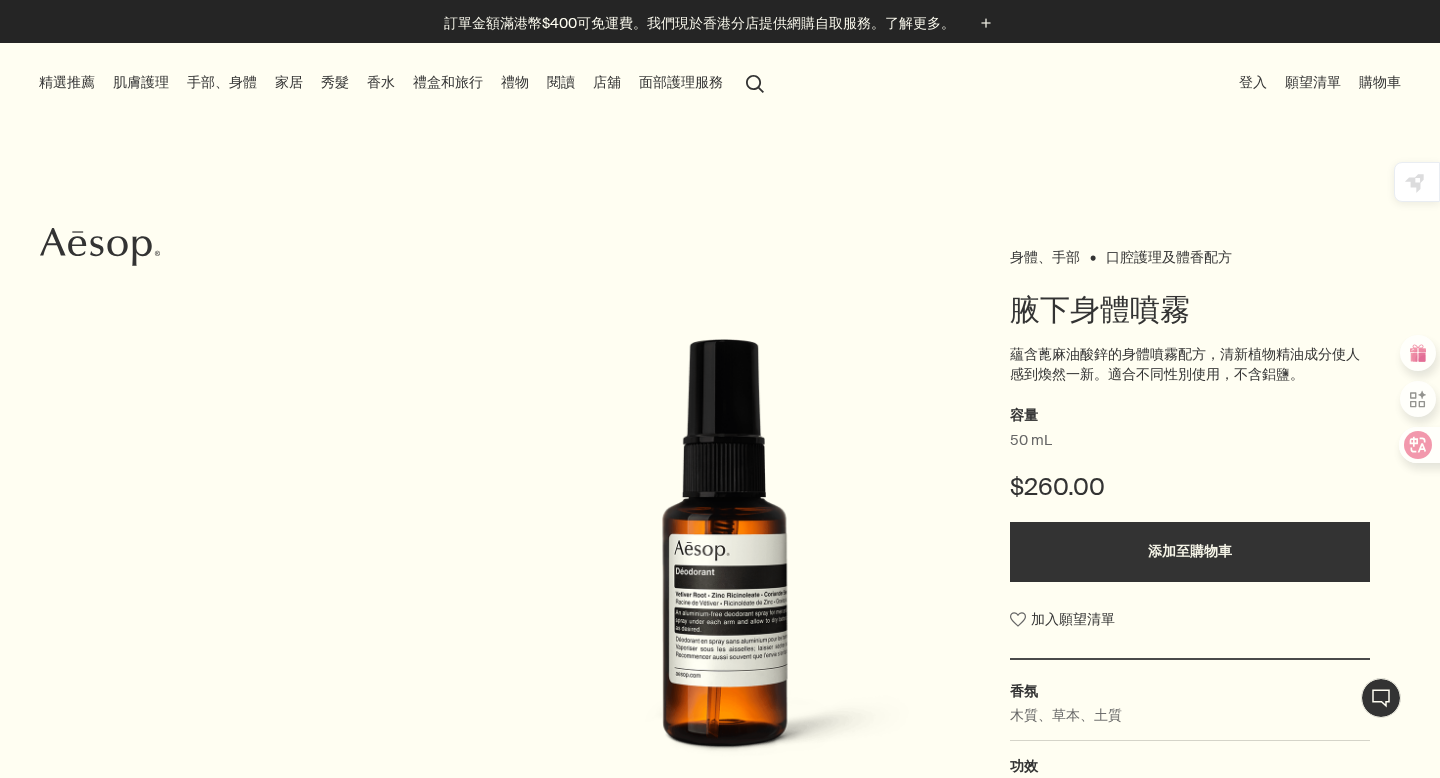 click on "家居" at bounding box center [289, 82] 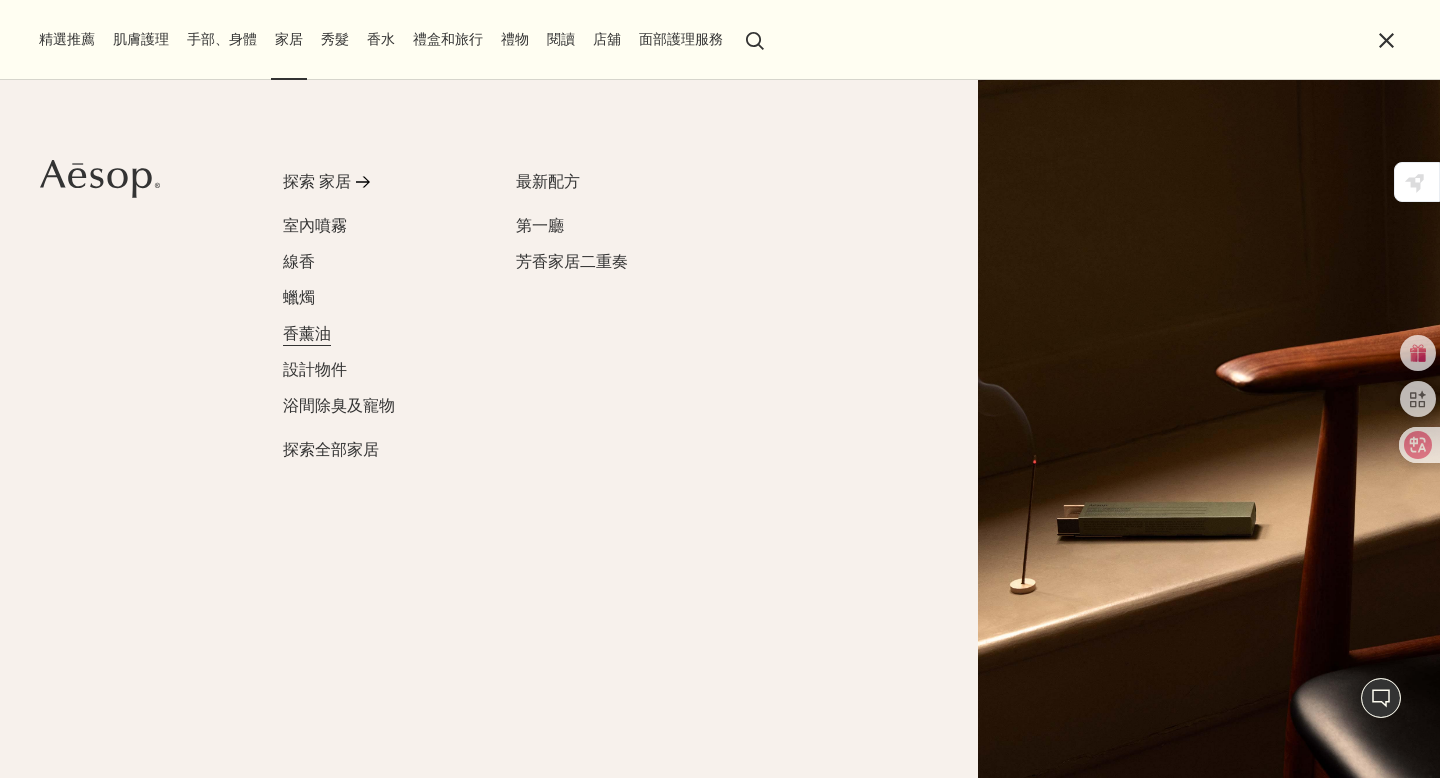 click on "香薰油" at bounding box center [307, 333] 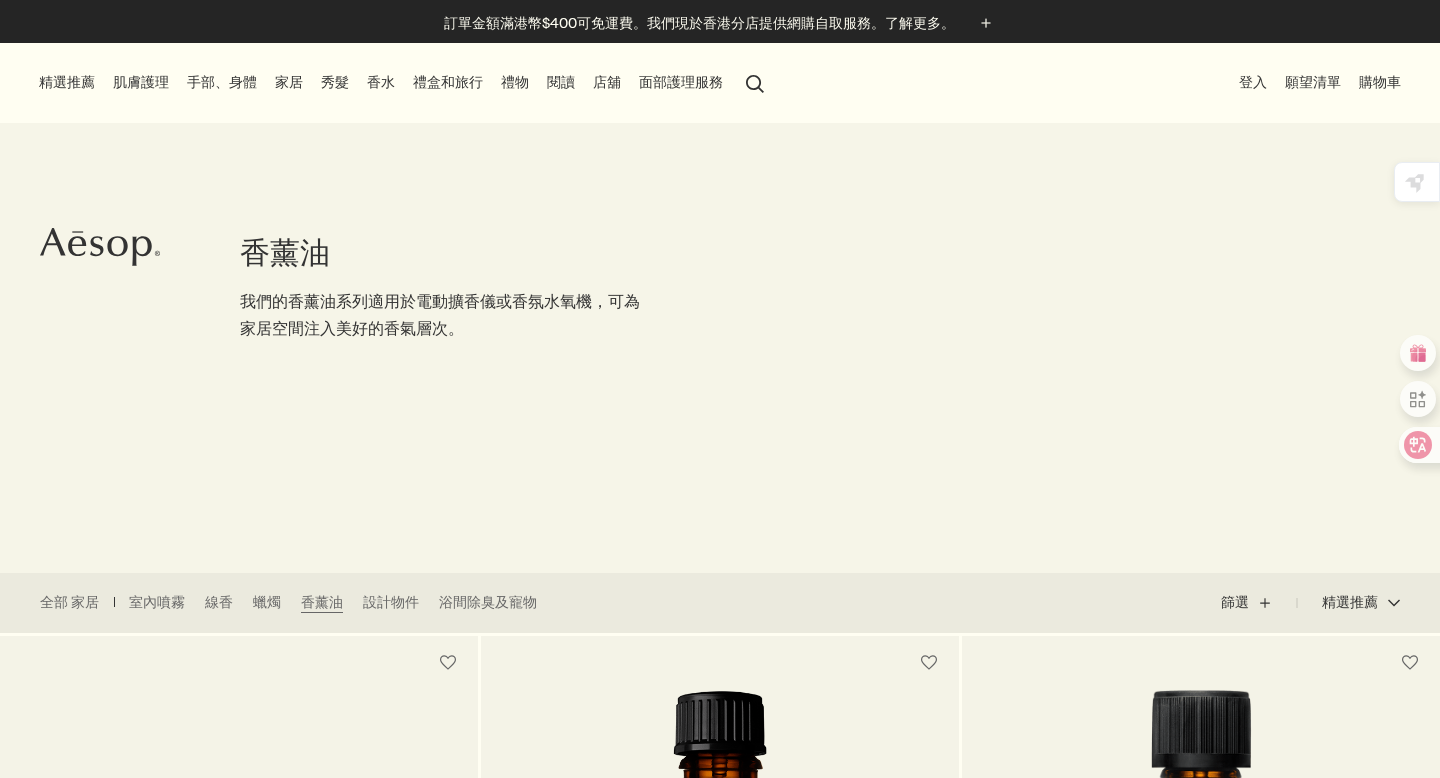 scroll, scrollTop: 0, scrollLeft: 0, axis: both 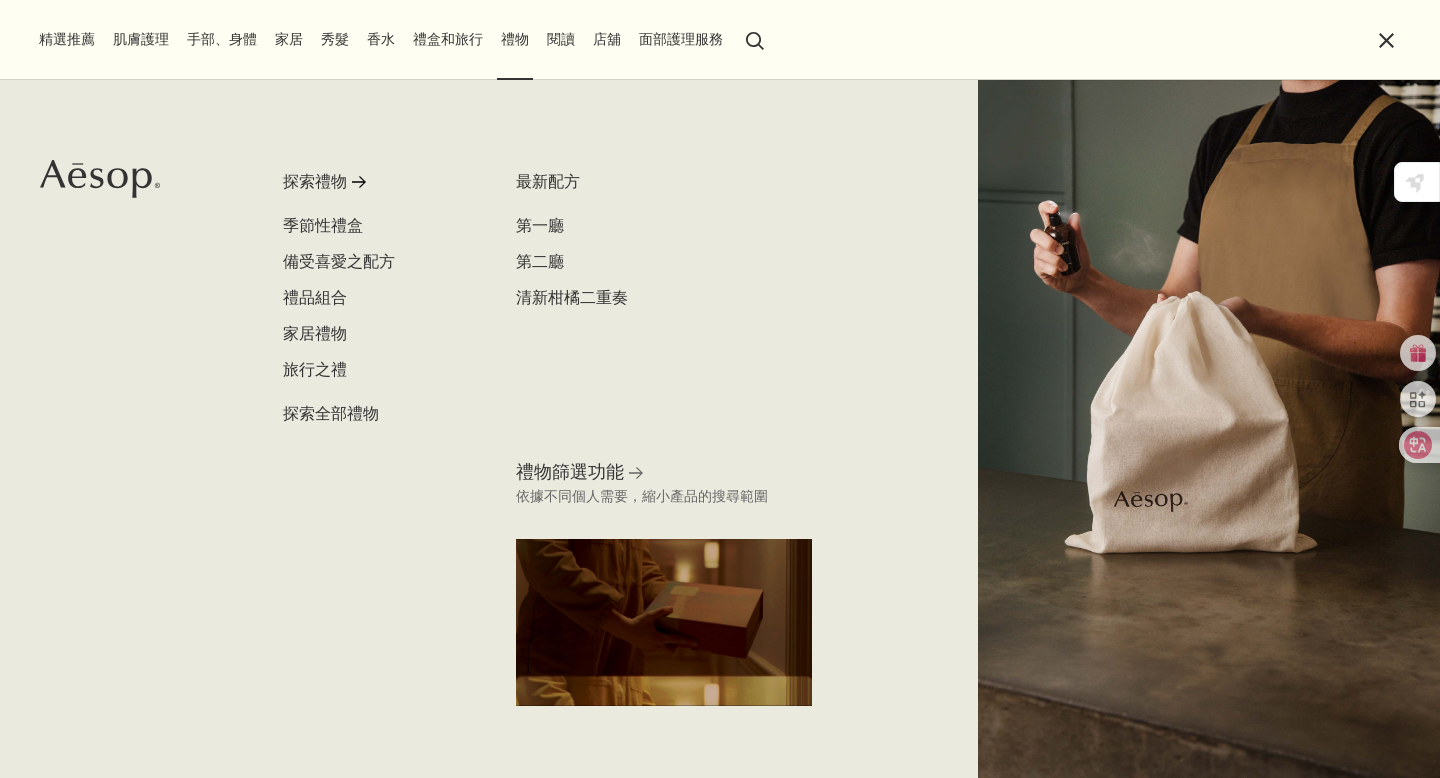 click on "閱讀" at bounding box center [561, 39] 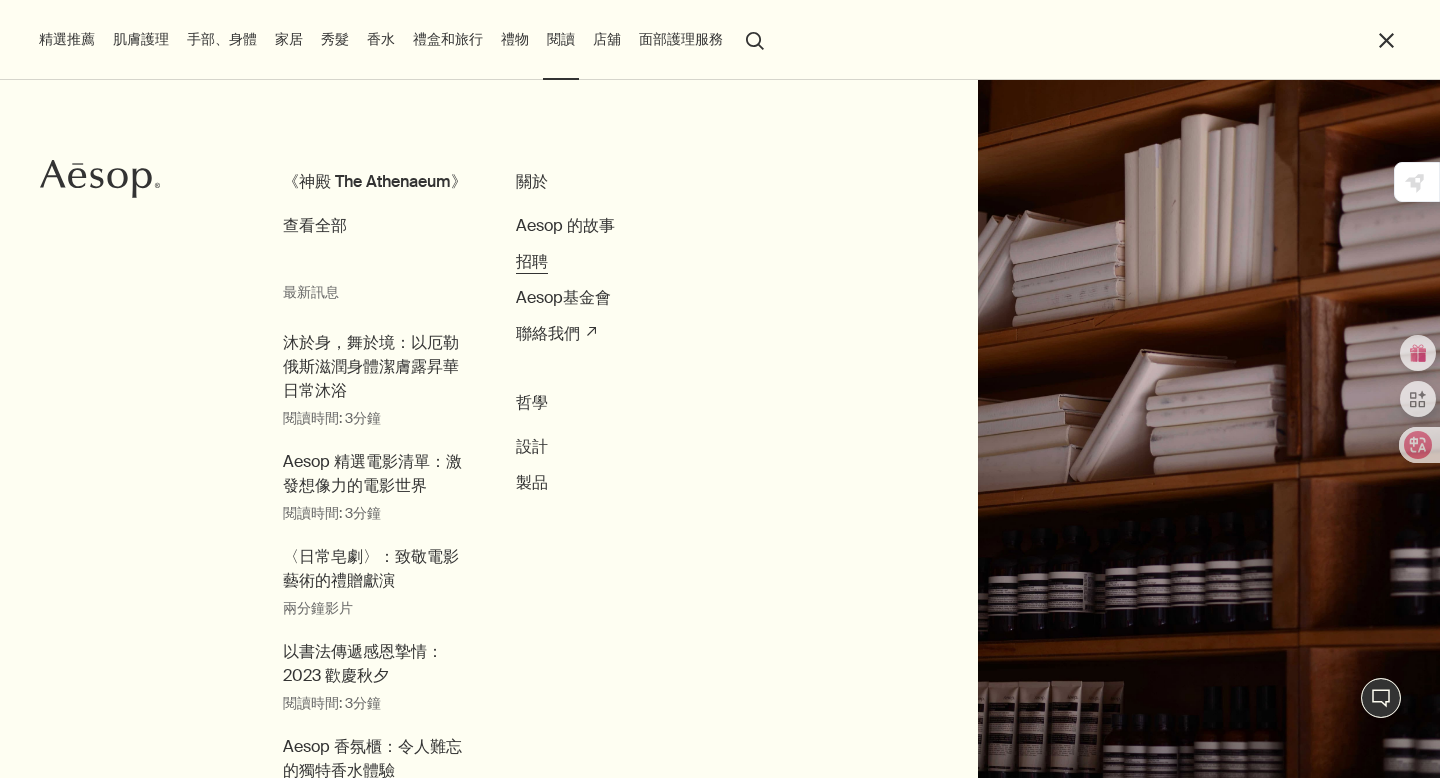 click on "招聘" at bounding box center [532, 261] 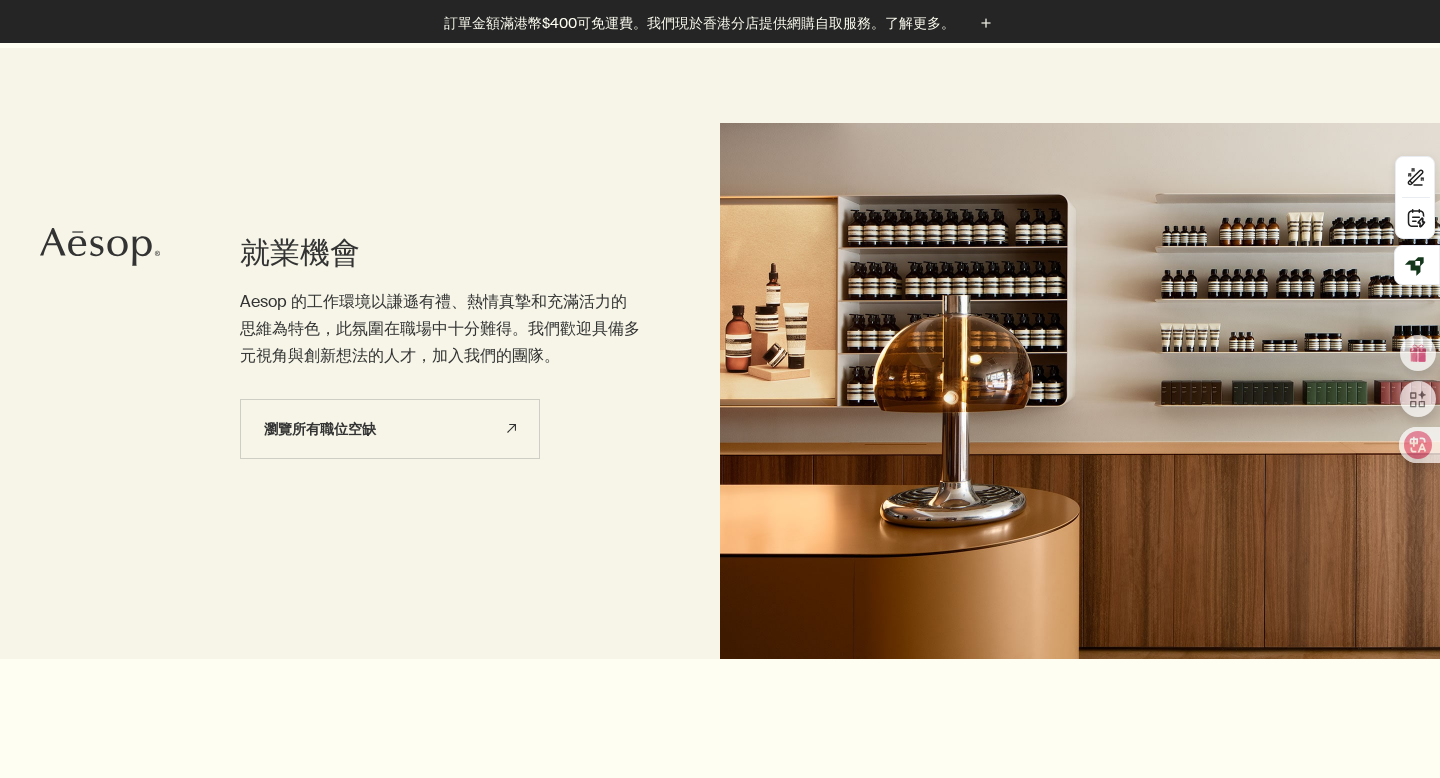scroll, scrollTop: 331, scrollLeft: 0, axis: vertical 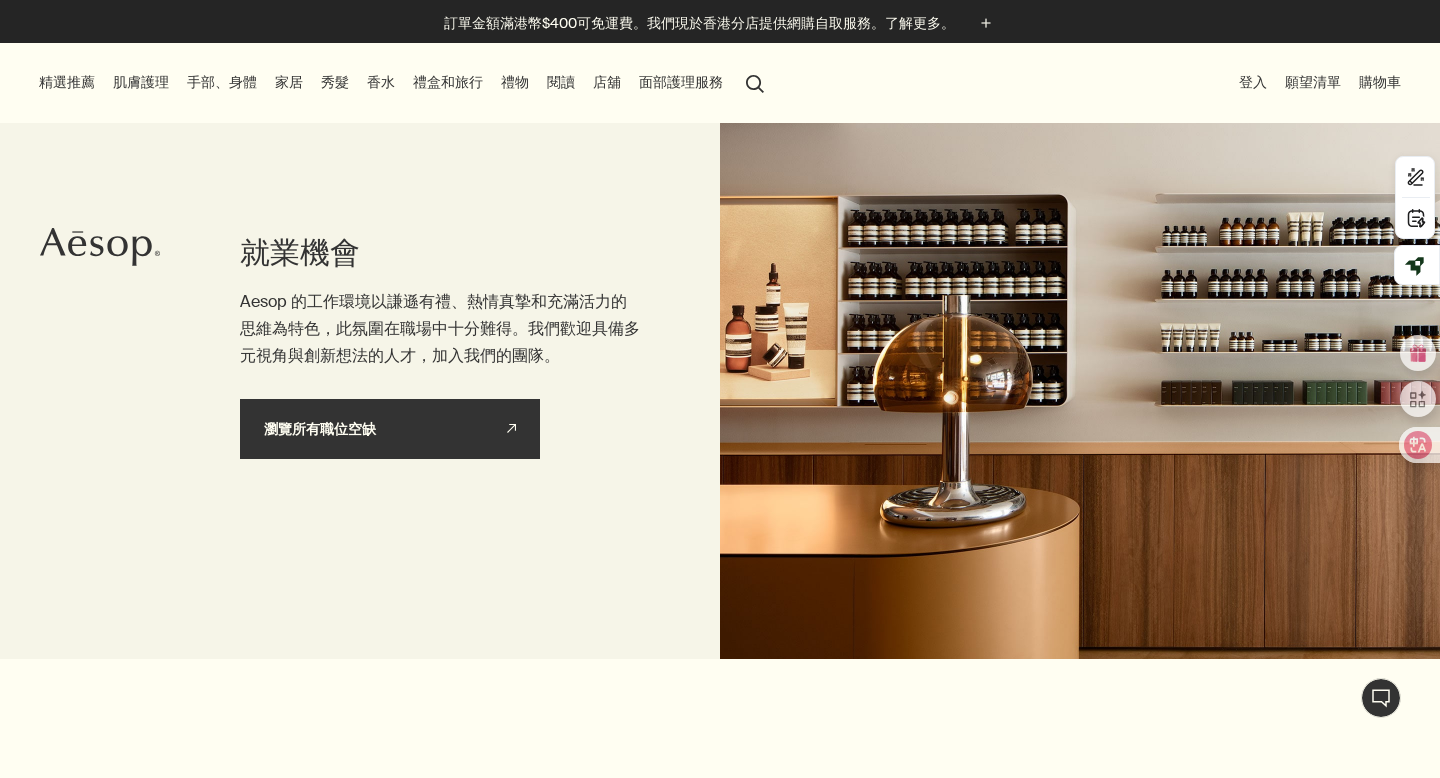 click on "瀏覽所有職位空缺   rightUpArrow" at bounding box center [390, 429] 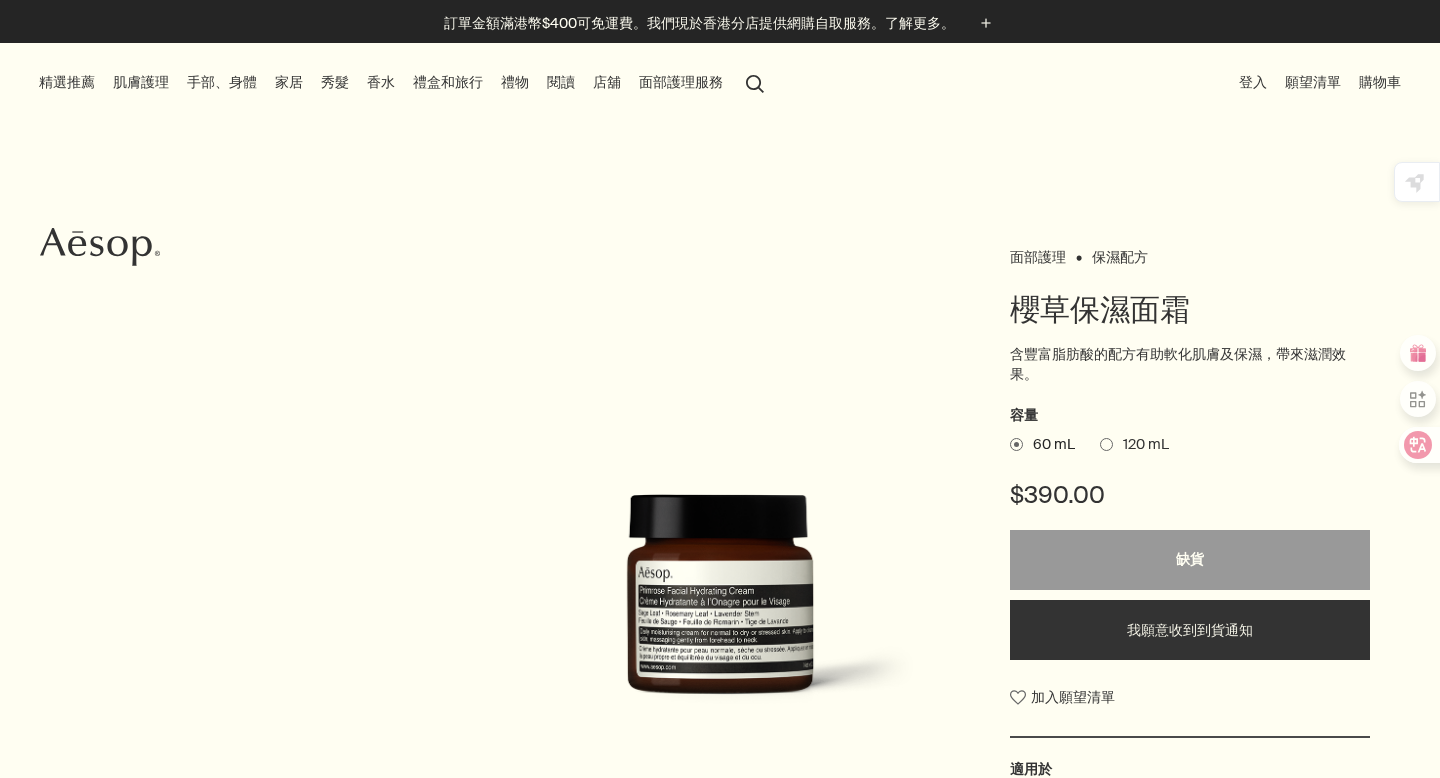 scroll, scrollTop: 74, scrollLeft: 0, axis: vertical 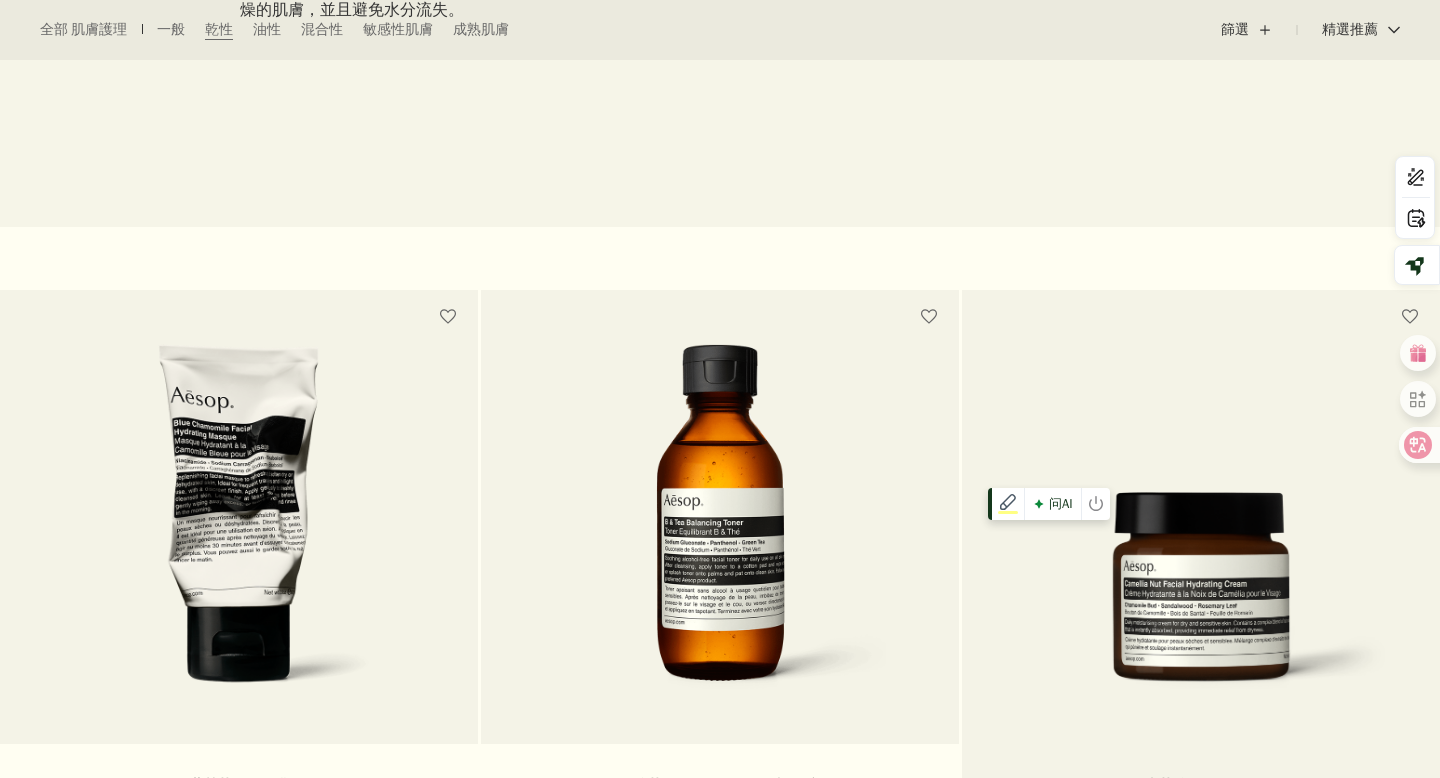 click at bounding box center [1201, 603] 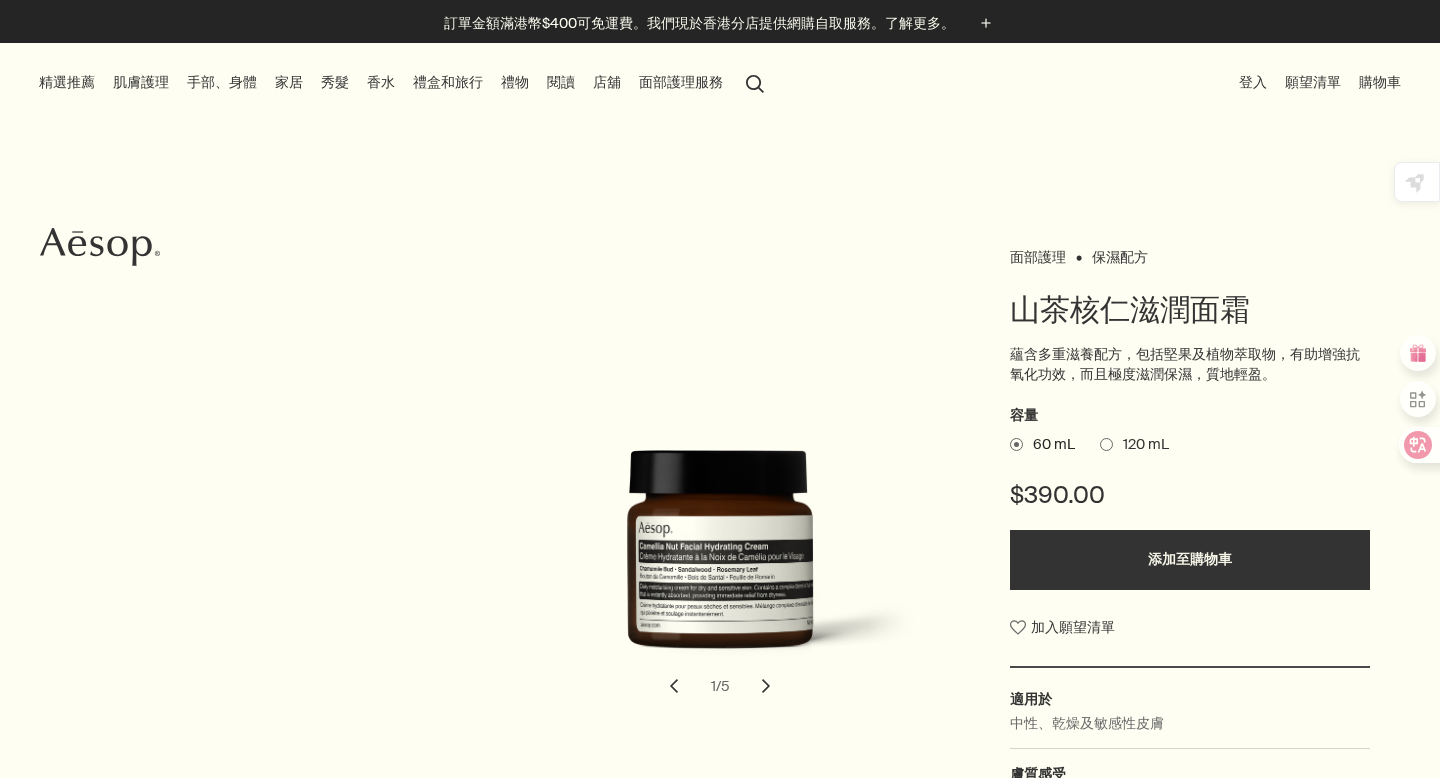 scroll, scrollTop: 0, scrollLeft: 0, axis: both 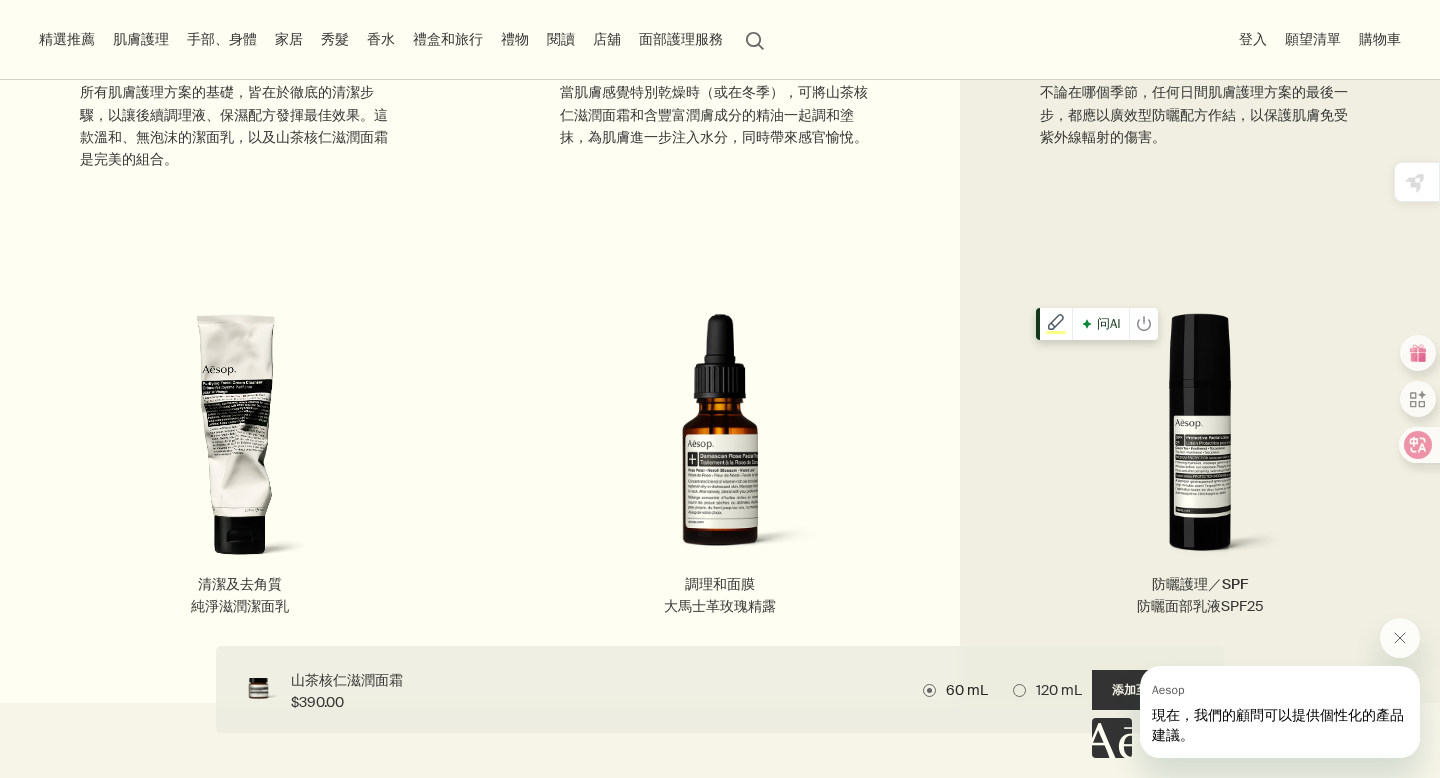 click at bounding box center (1200, 443) 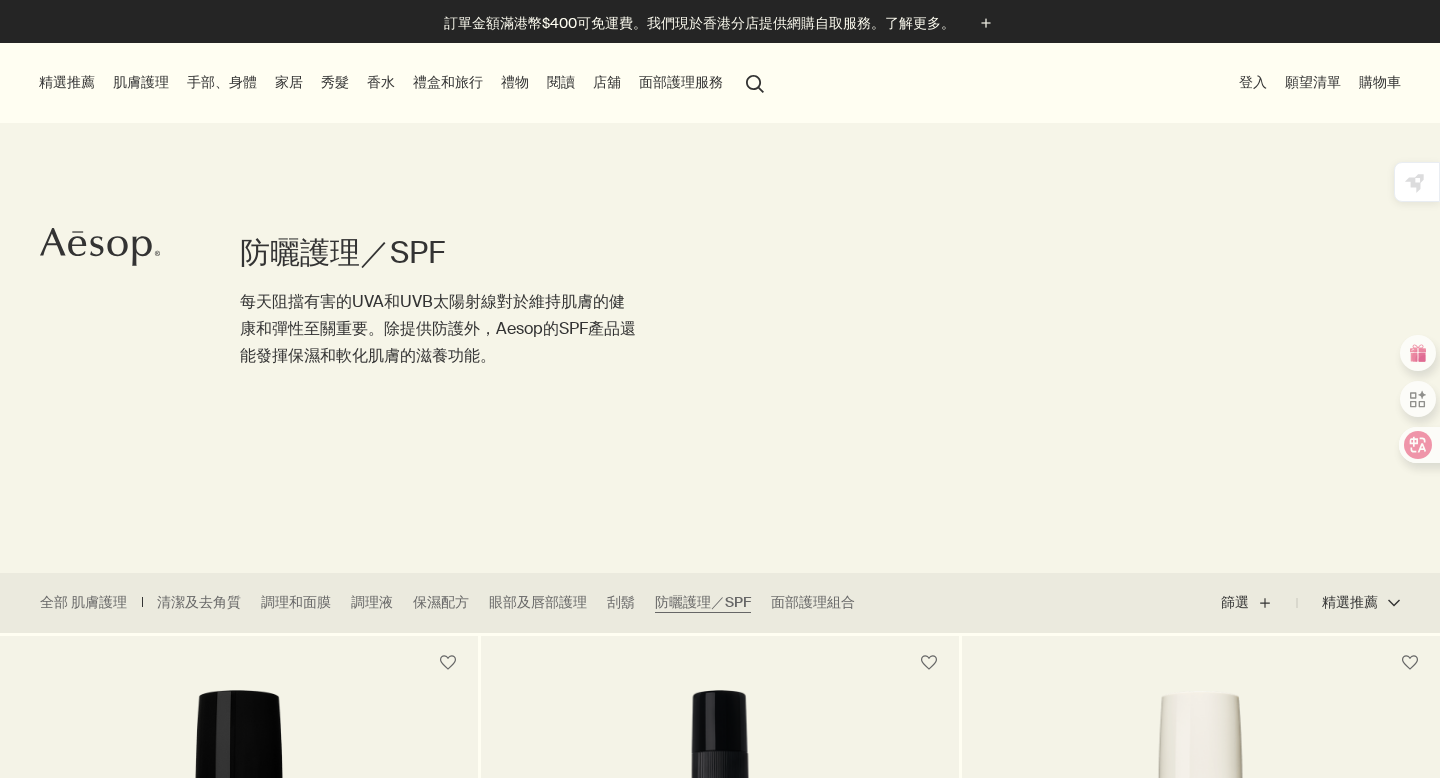 scroll, scrollTop: 0, scrollLeft: 0, axis: both 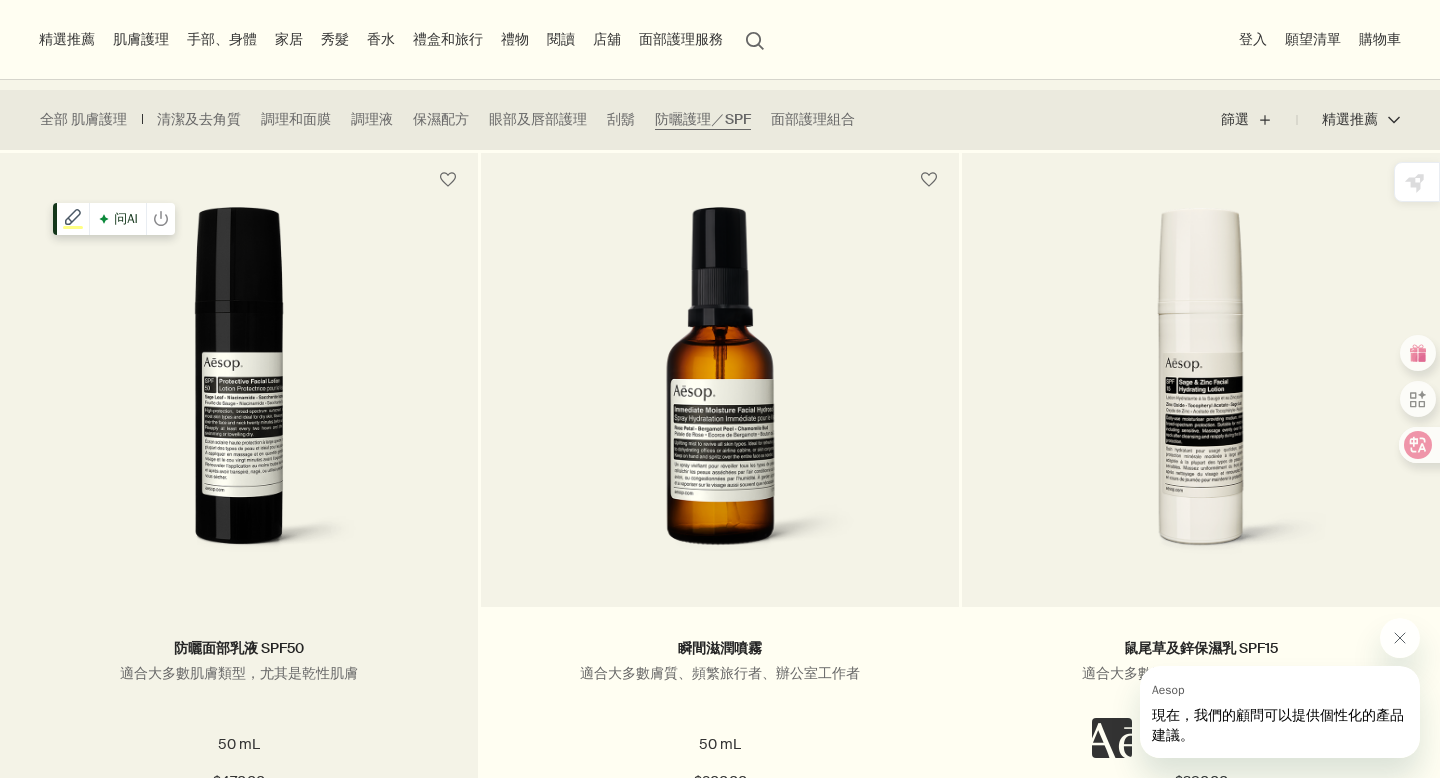 click at bounding box center (239, 392) 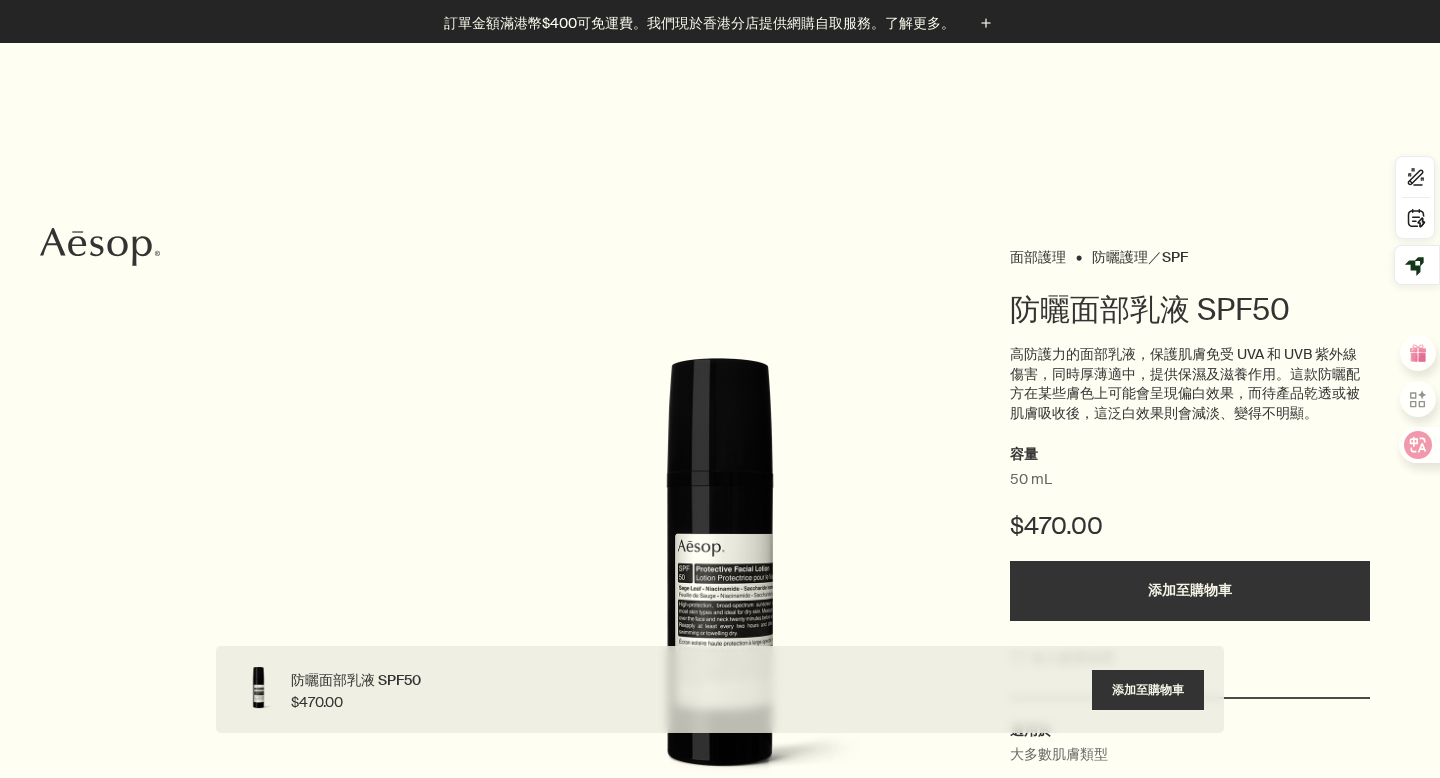 scroll, scrollTop: 785, scrollLeft: 0, axis: vertical 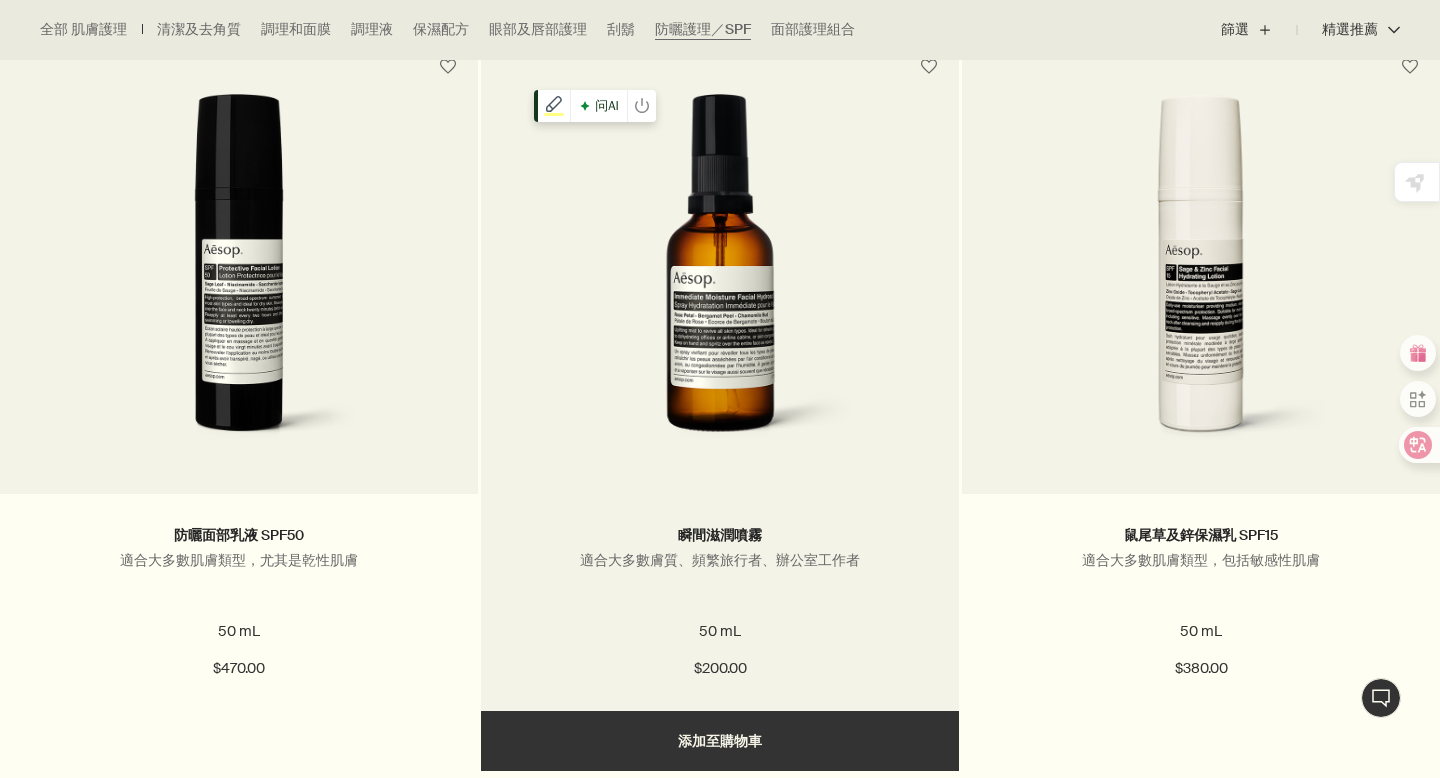click at bounding box center (719, 279) 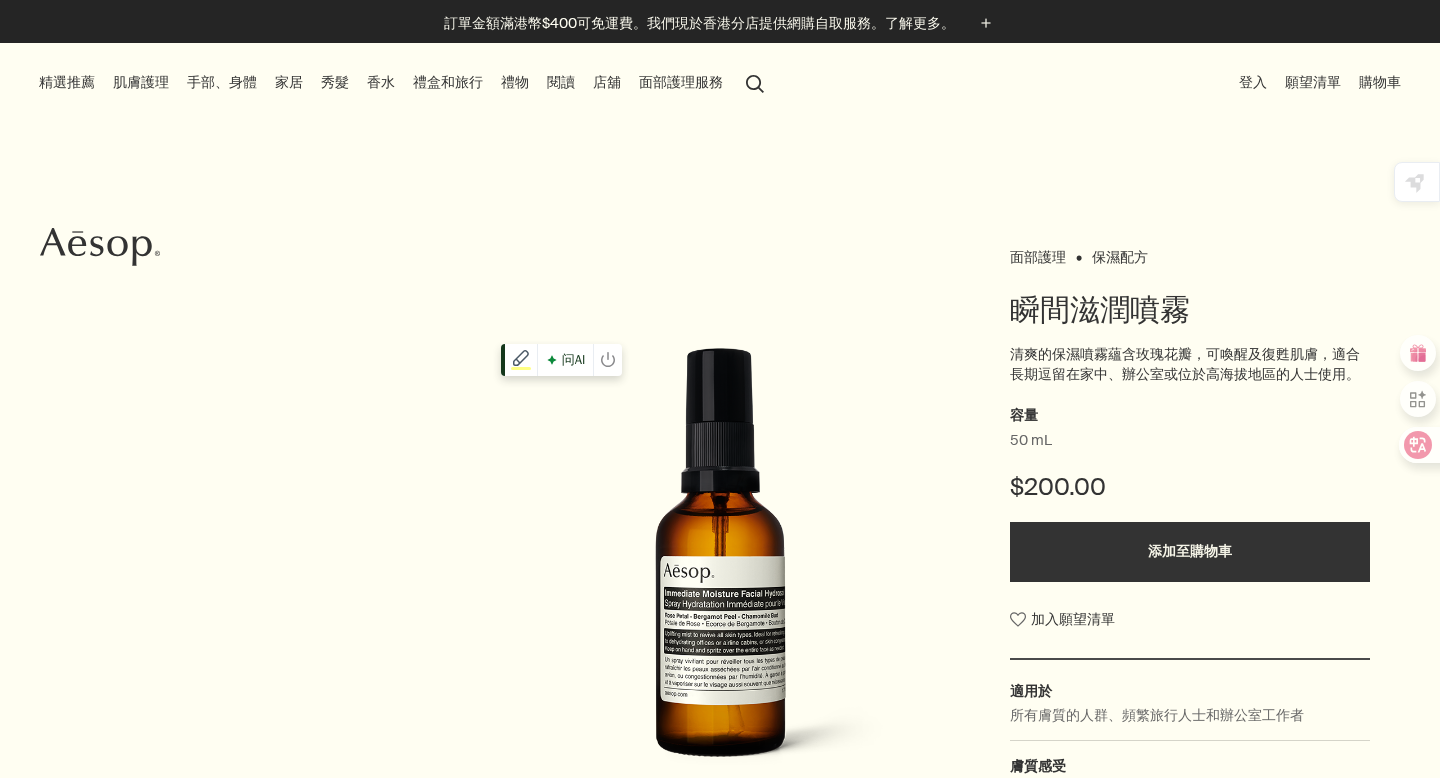 scroll, scrollTop: 1215, scrollLeft: 0, axis: vertical 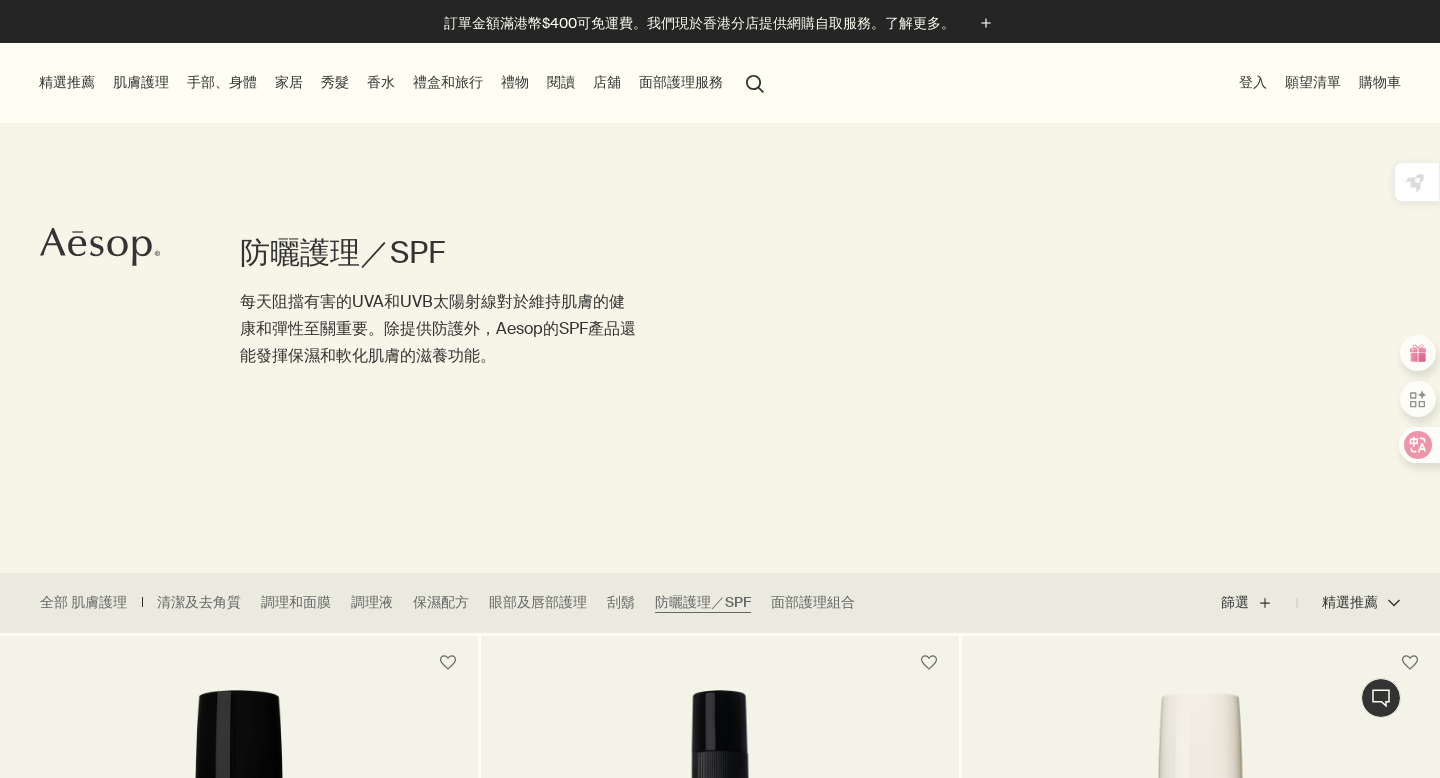 click on "肌膚護理" at bounding box center [141, 82] 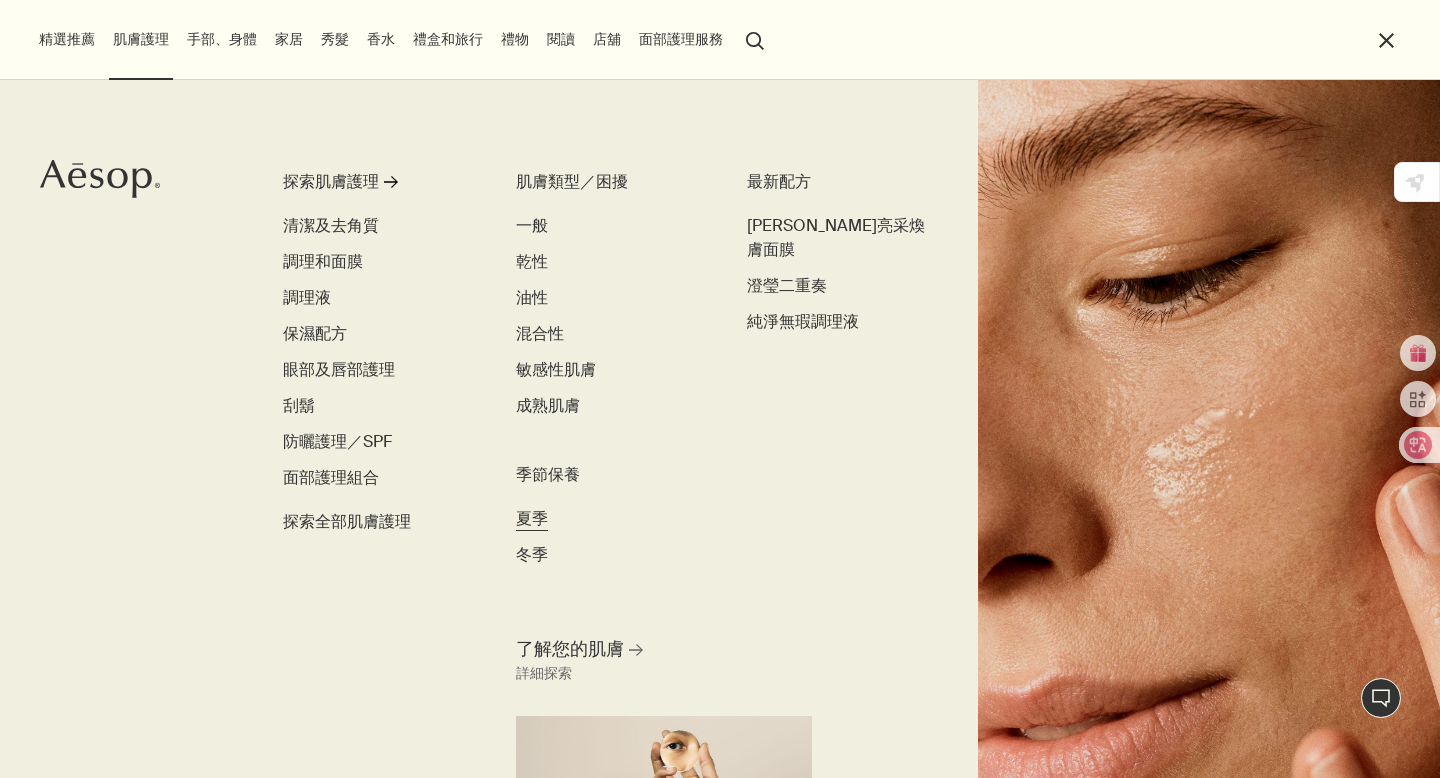 click on "夏季" at bounding box center [532, 518] 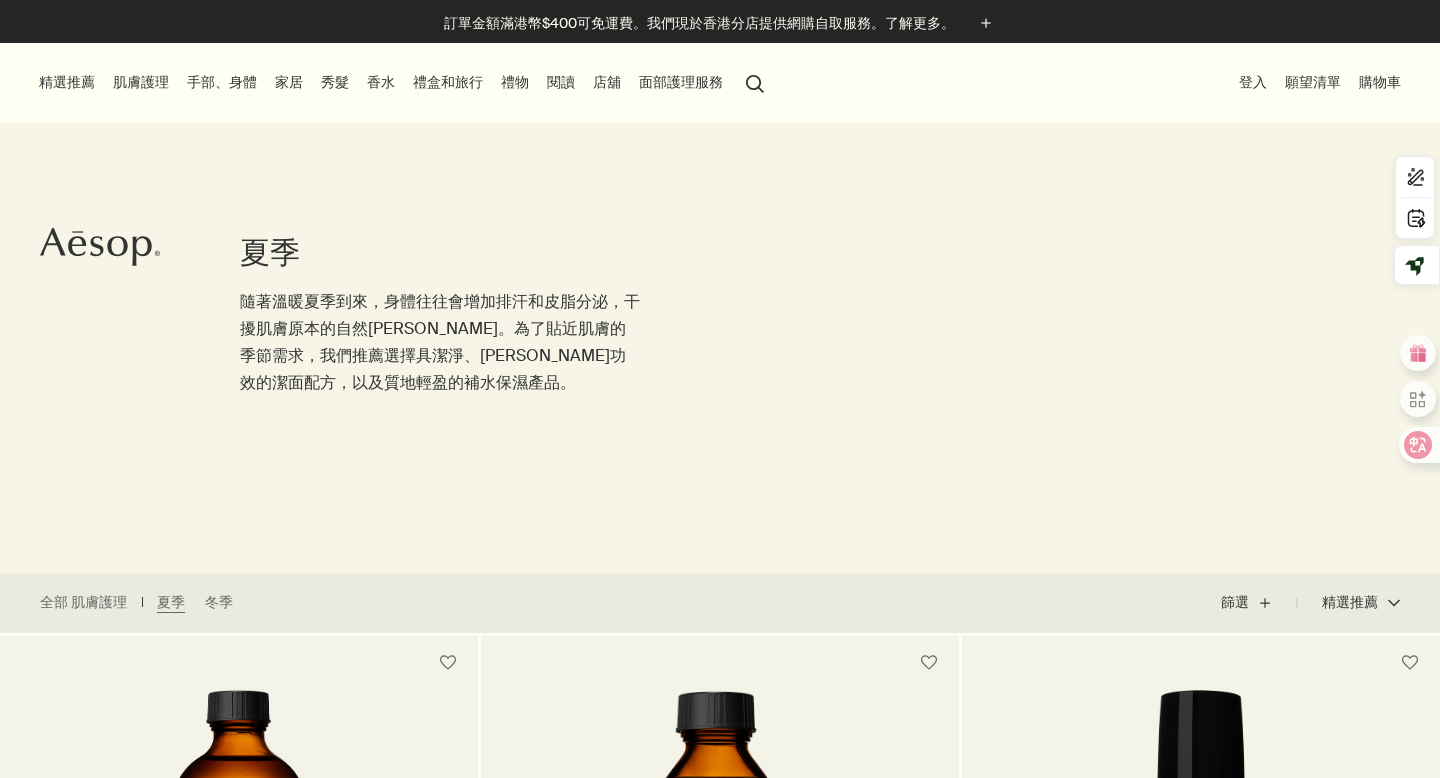 scroll, scrollTop: 260, scrollLeft: 0, axis: vertical 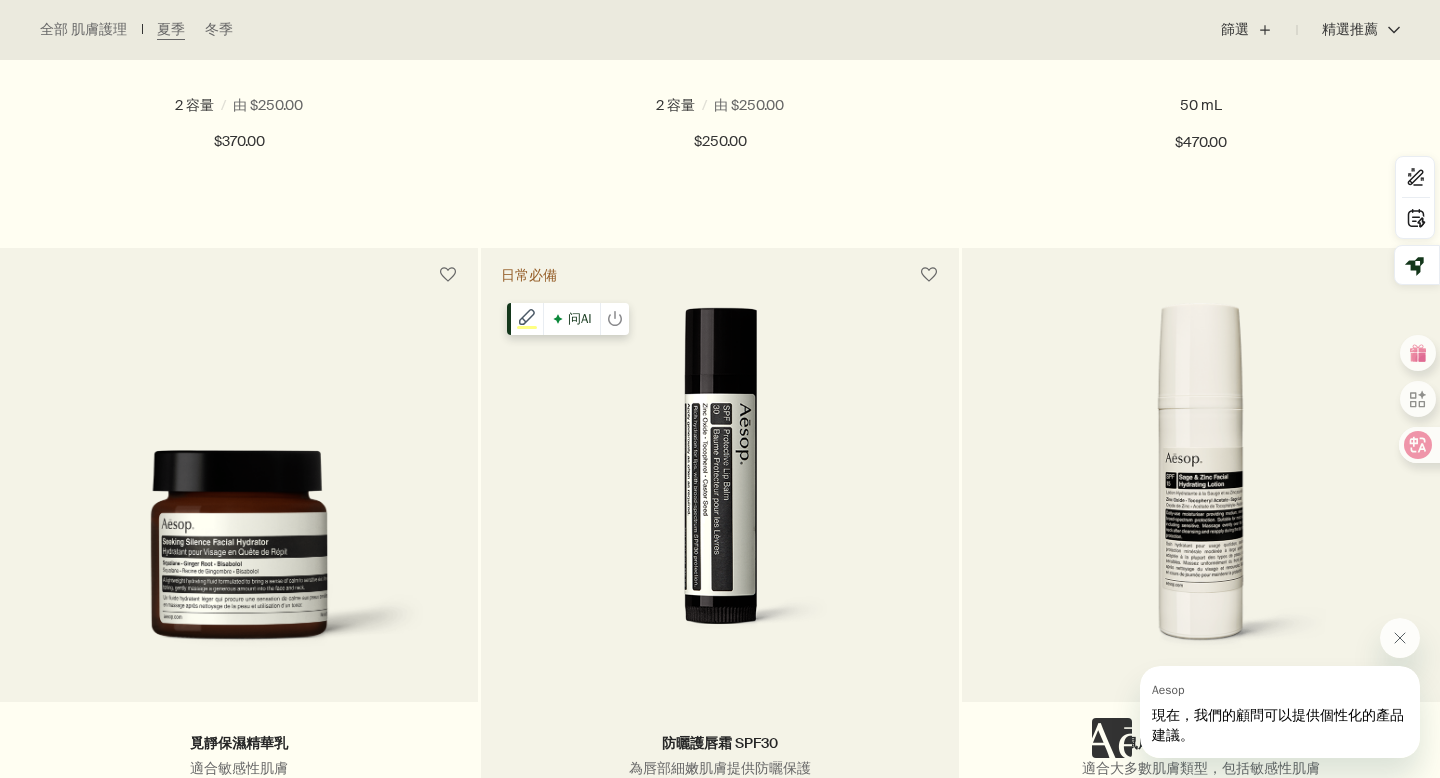 click at bounding box center [720, 489] 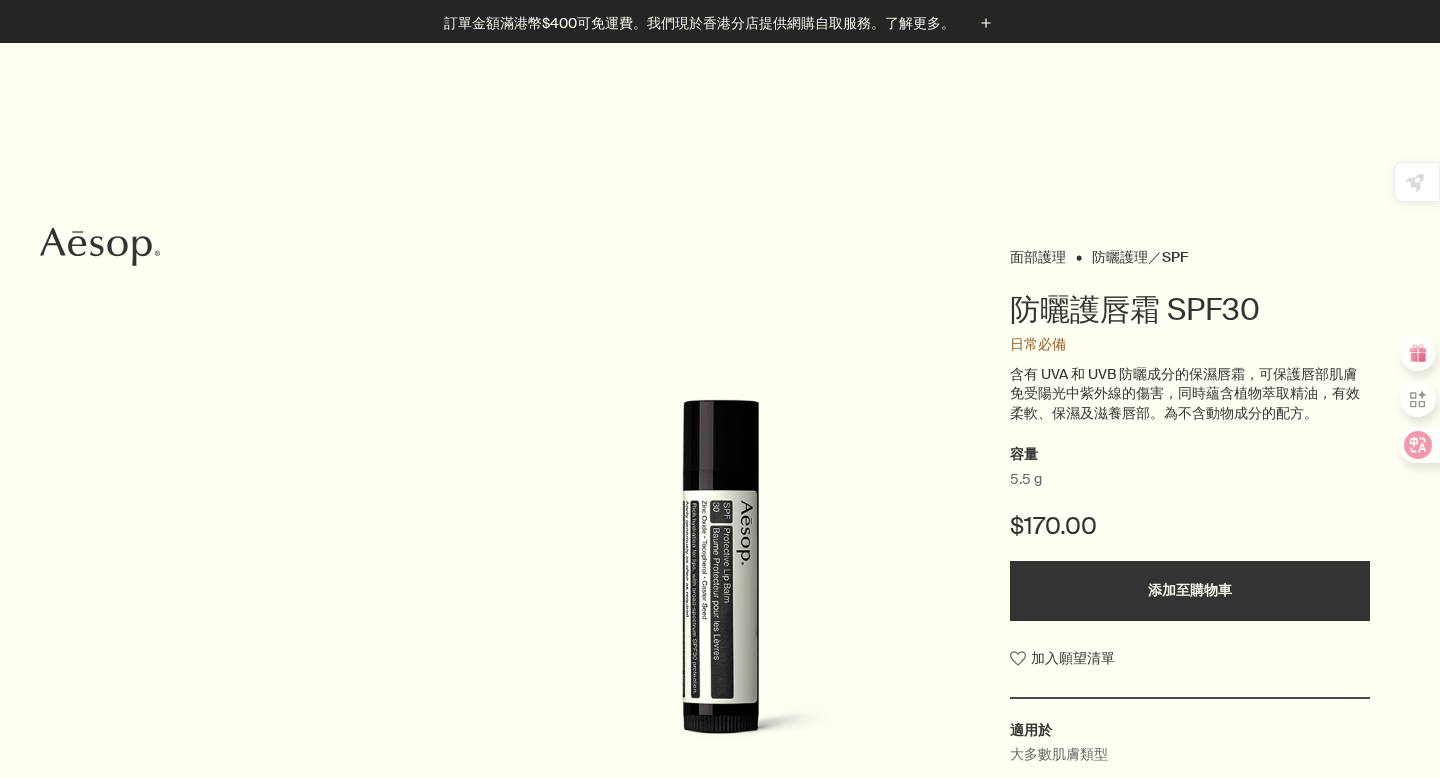 scroll, scrollTop: 513, scrollLeft: 0, axis: vertical 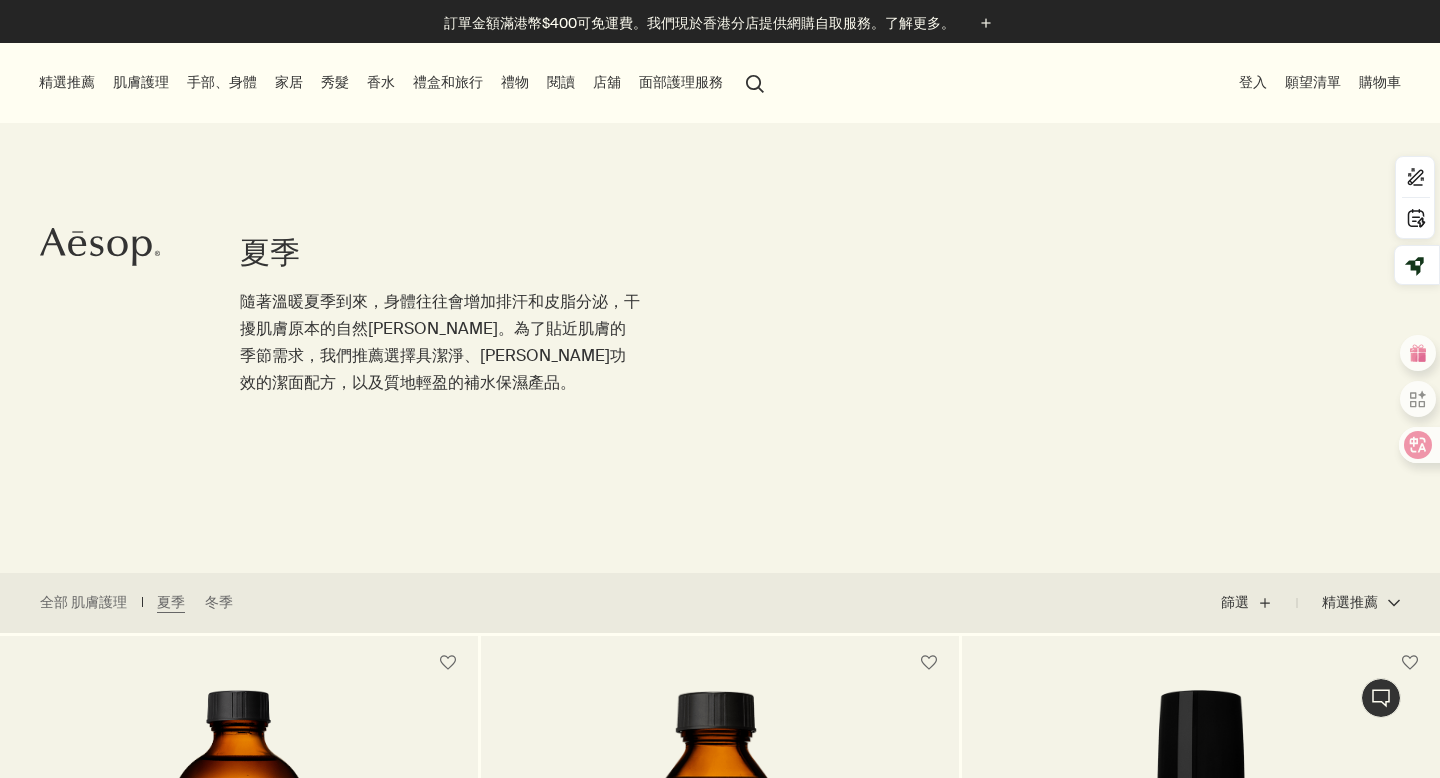 click on "精選推薦" at bounding box center (67, 82) 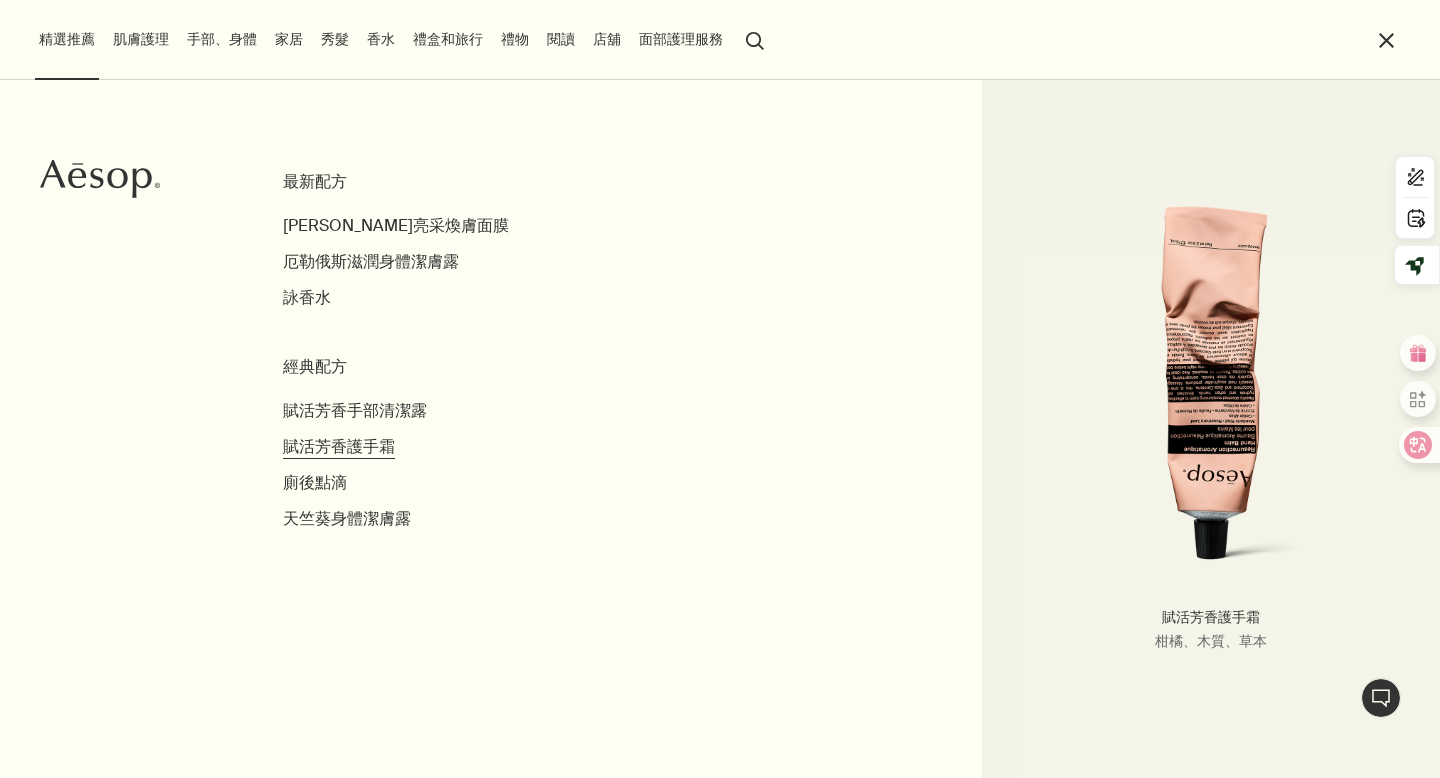 click on "賦活芳香護手霜" at bounding box center (339, 447) 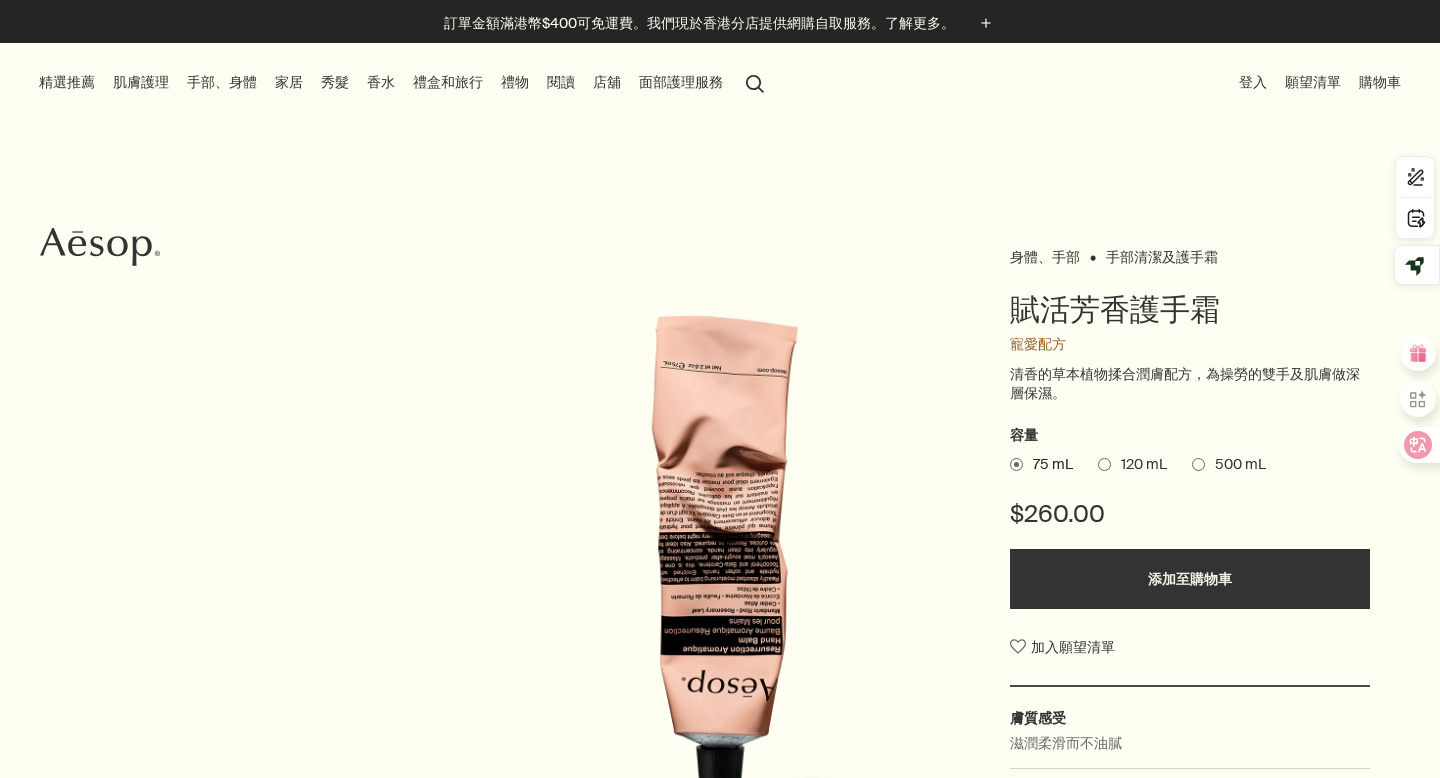 scroll, scrollTop: 0, scrollLeft: 0, axis: both 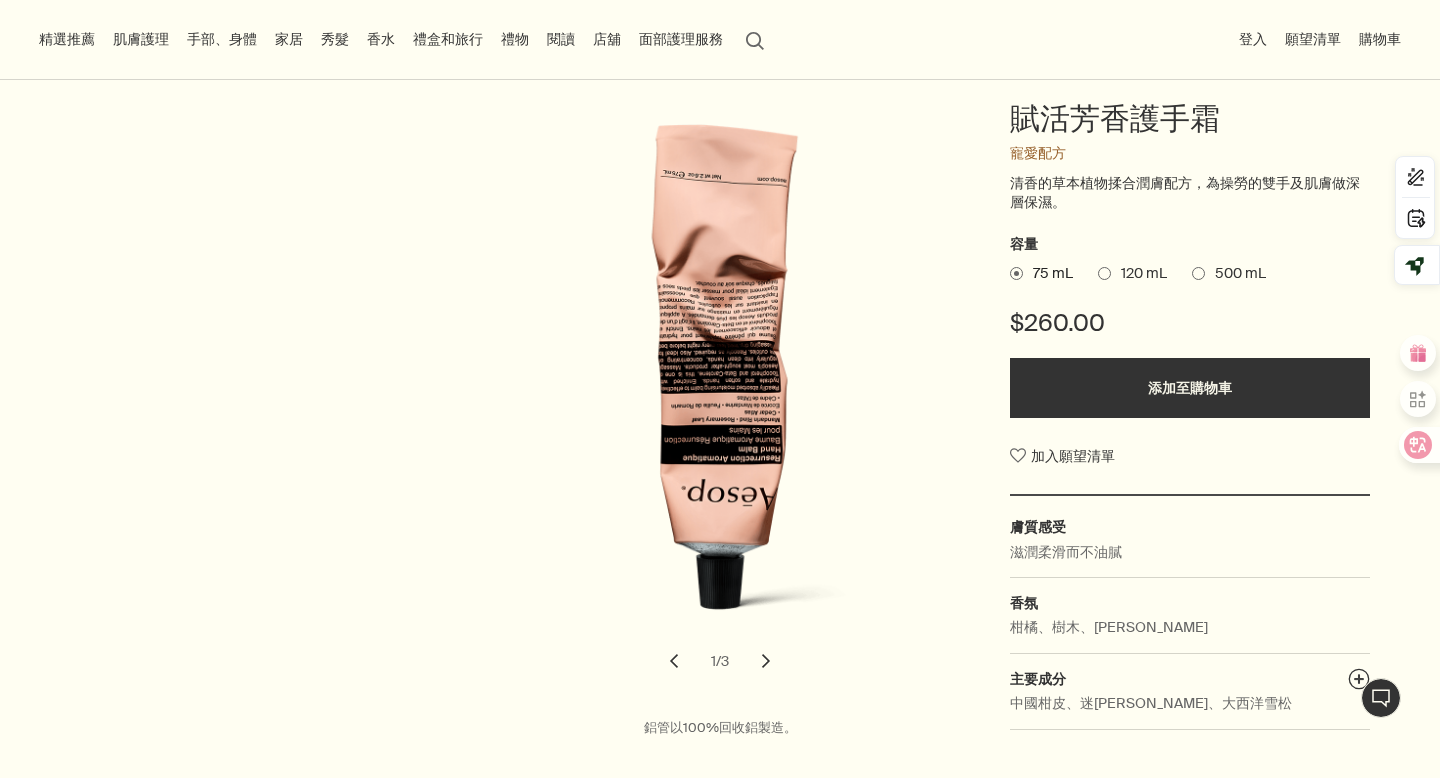 click on "chevron" at bounding box center [766, 661] 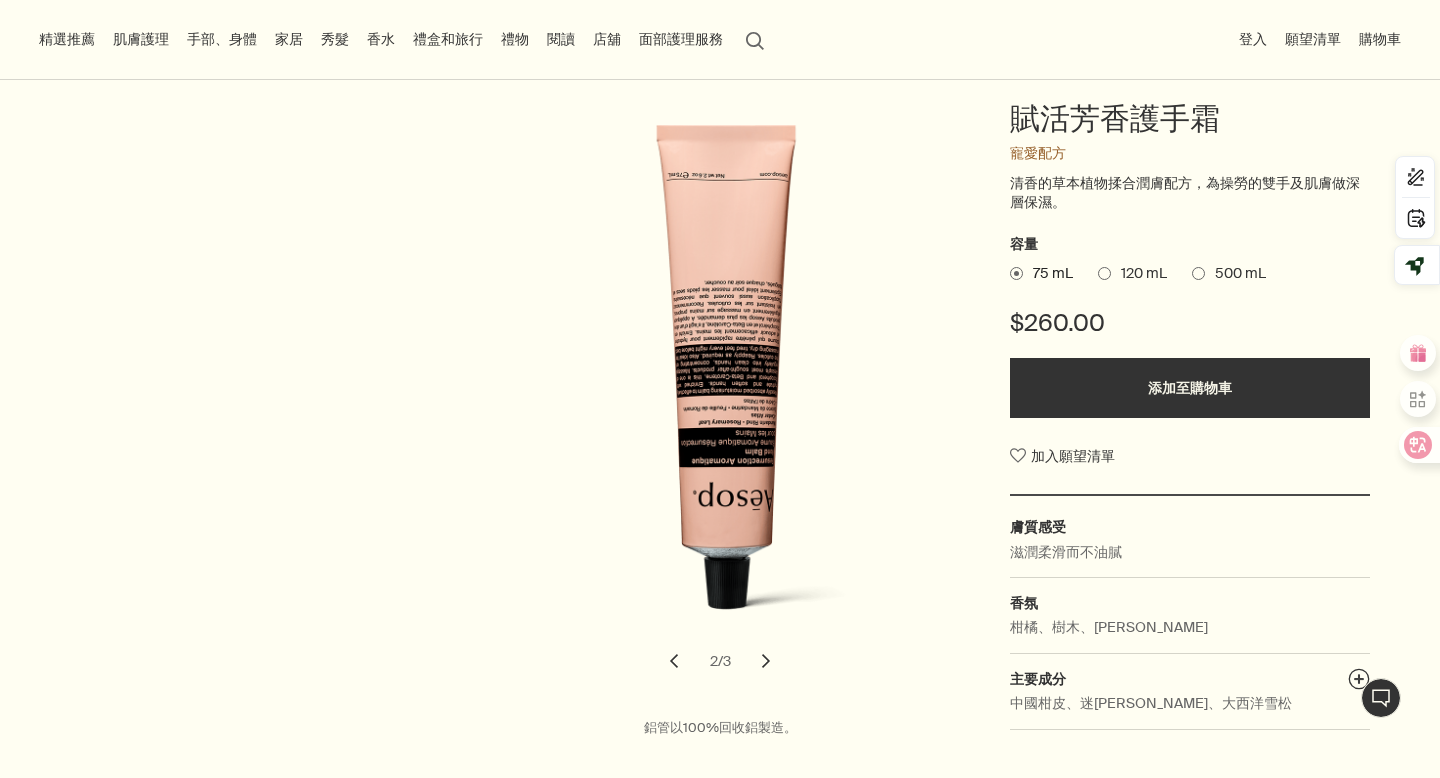 click on "chevron" at bounding box center [766, 661] 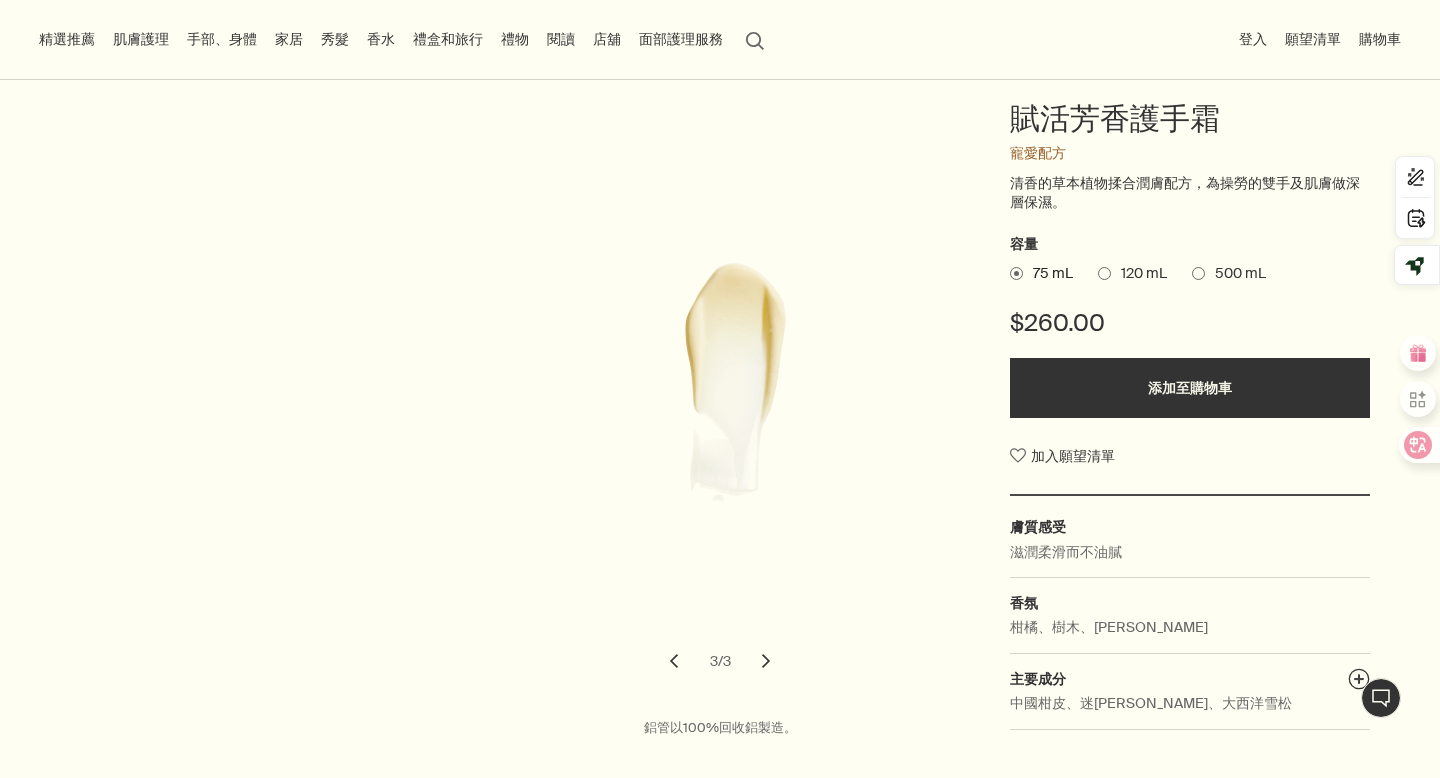 click on "chevron" at bounding box center [766, 661] 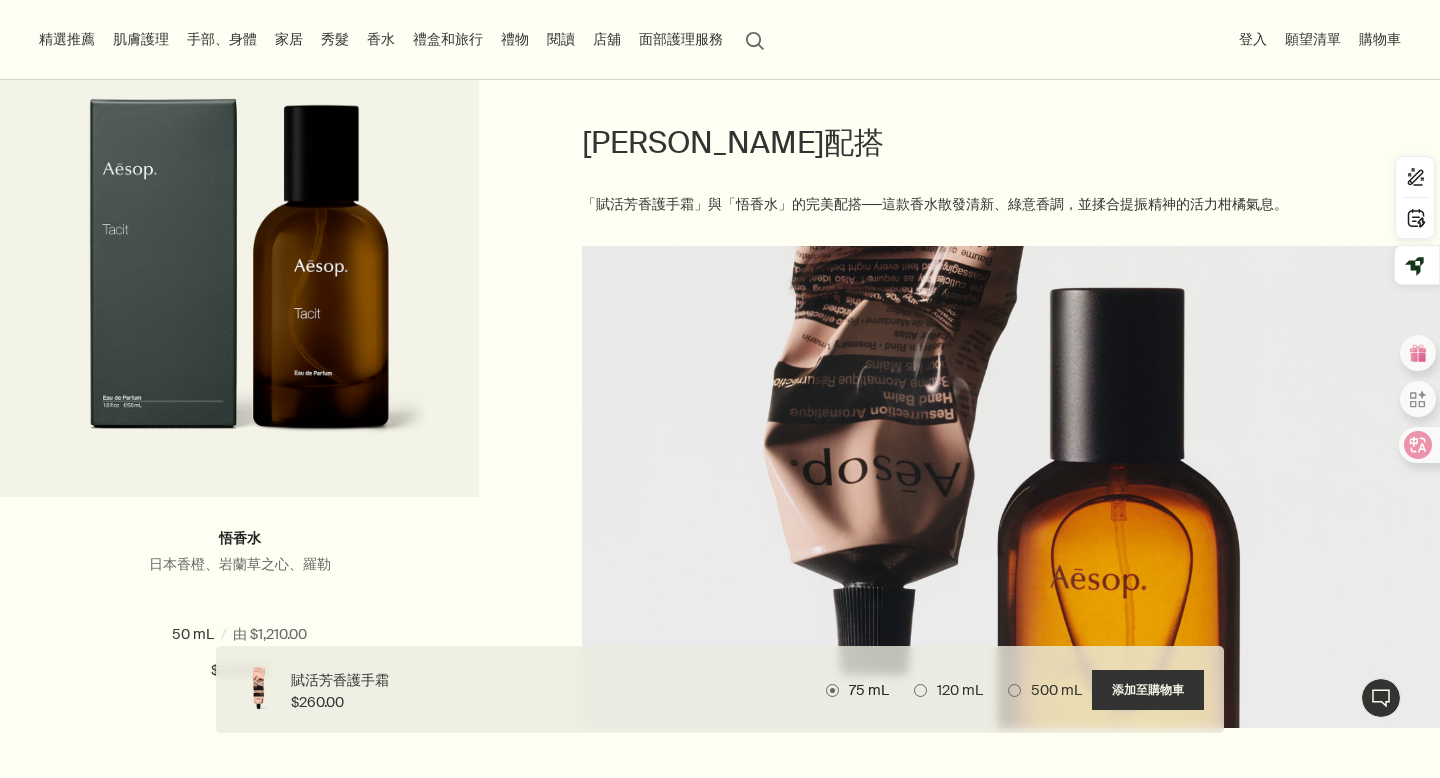 scroll, scrollTop: 1997, scrollLeft: 0, axis: vertical 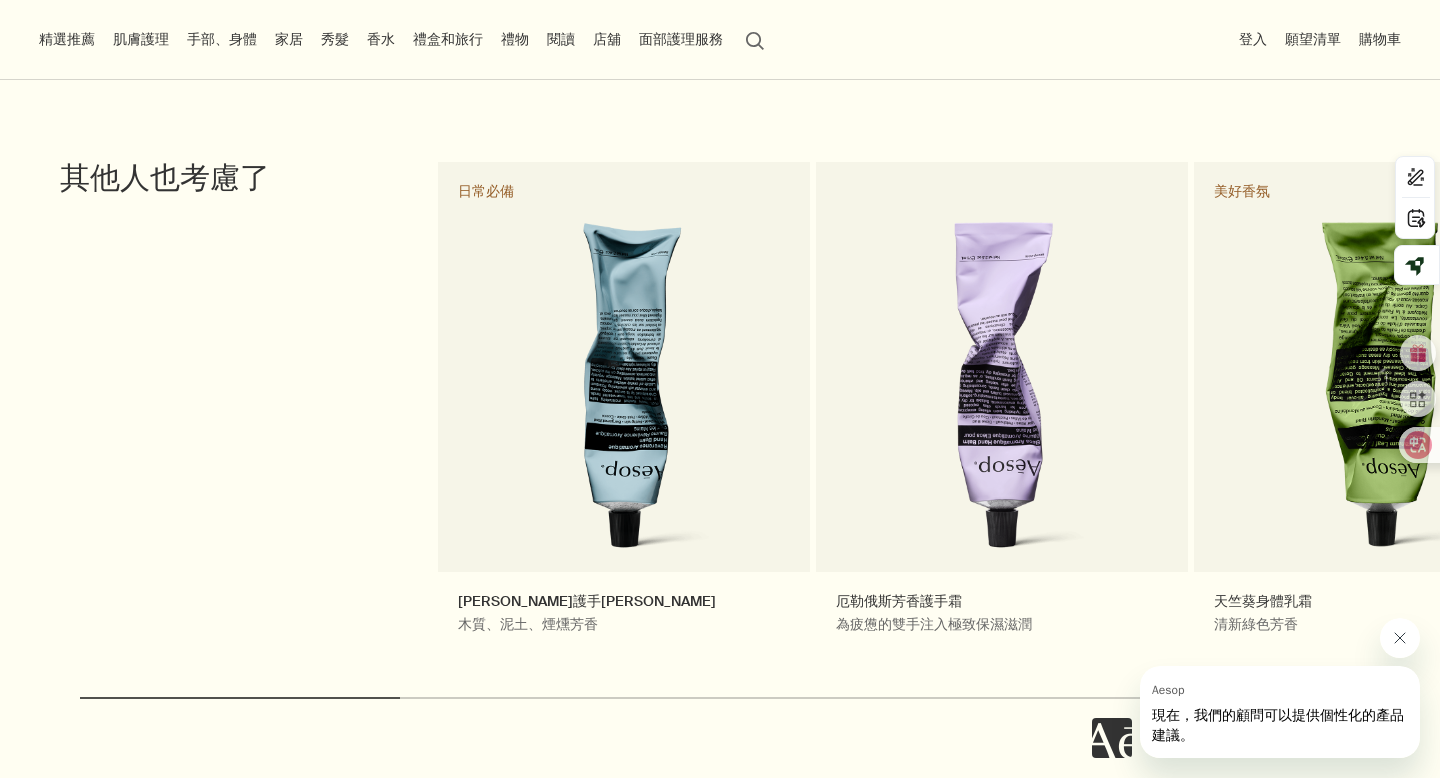 click 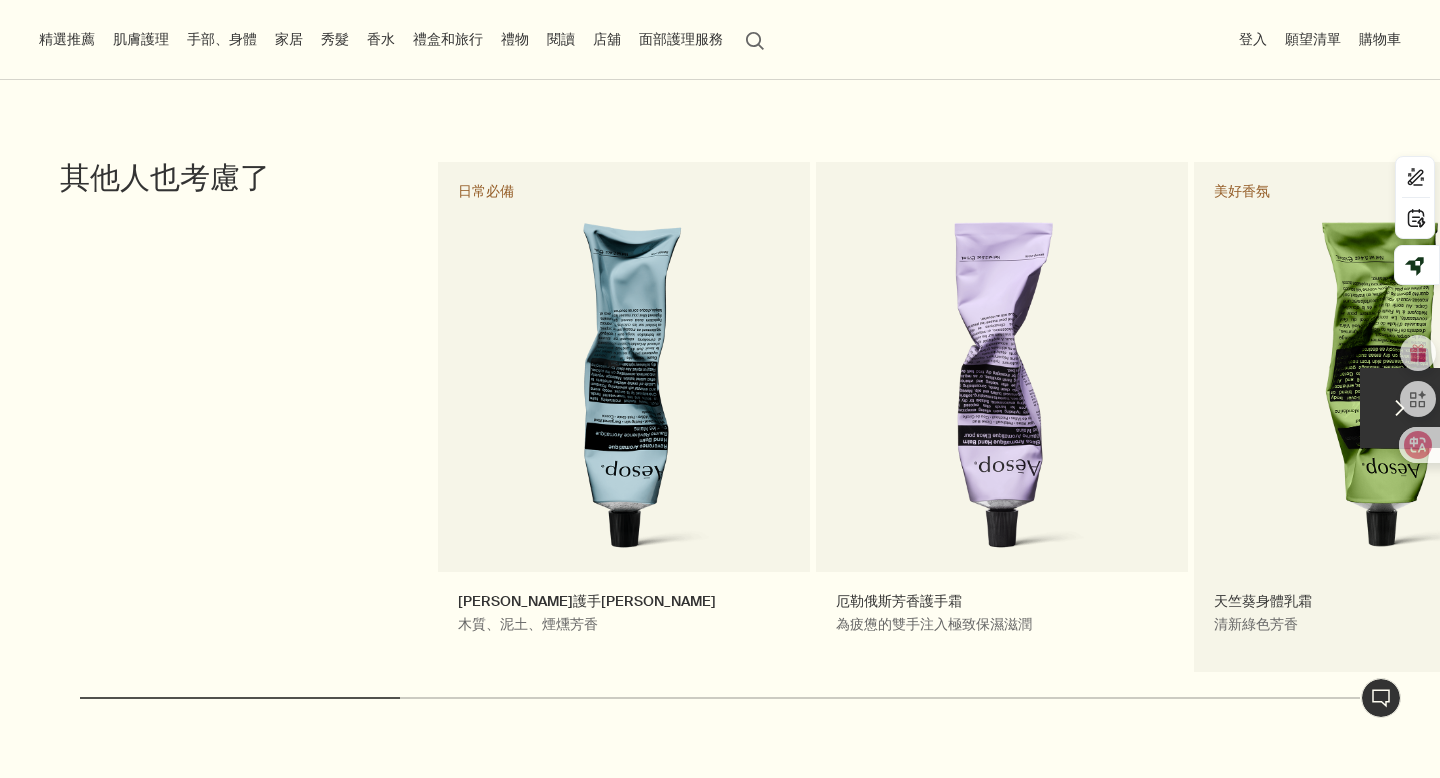 click on "天竺葵身體乳霜 清新綠色芳香 美好香氛" at bounding box center [1380, 417] 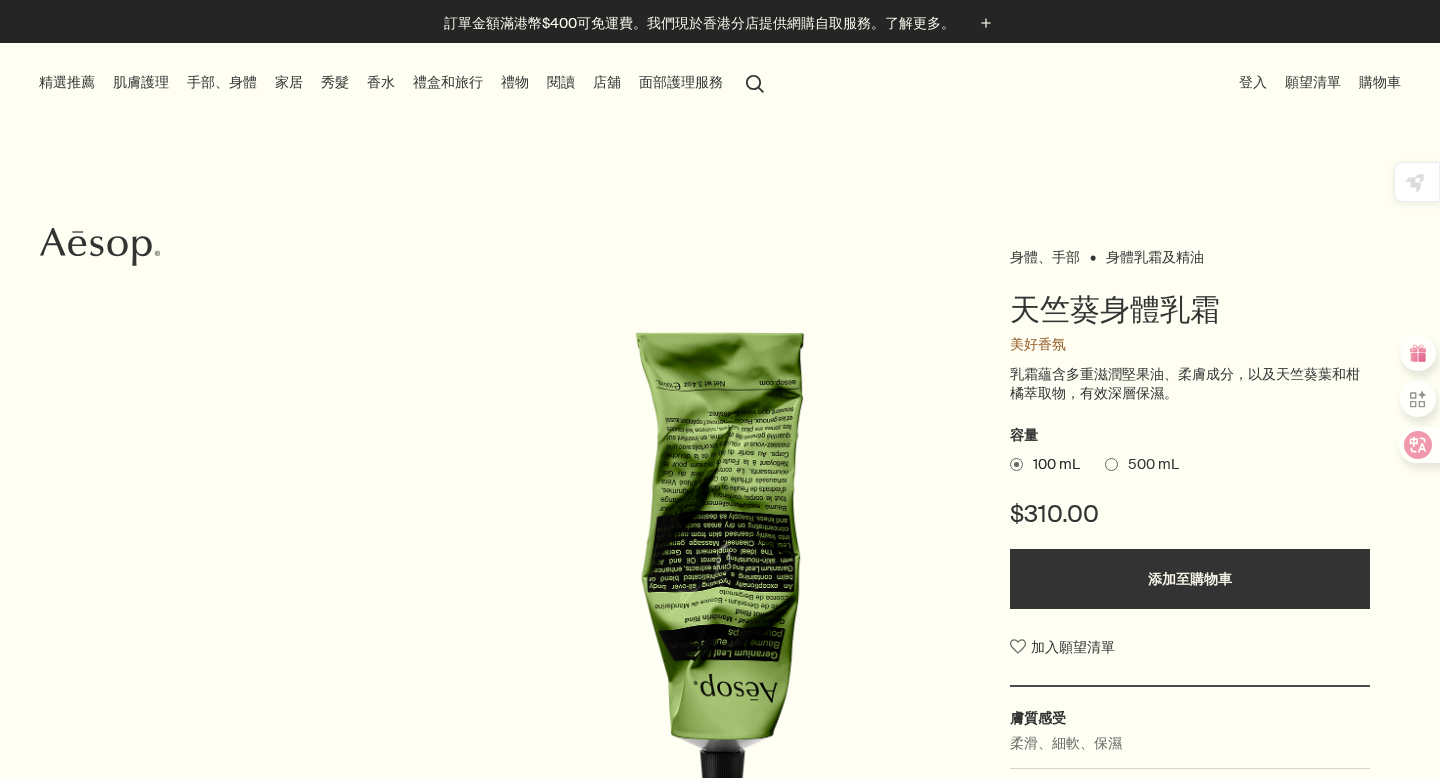 scroll, scrollTop: 0, scrollLeft: 0, axis: both 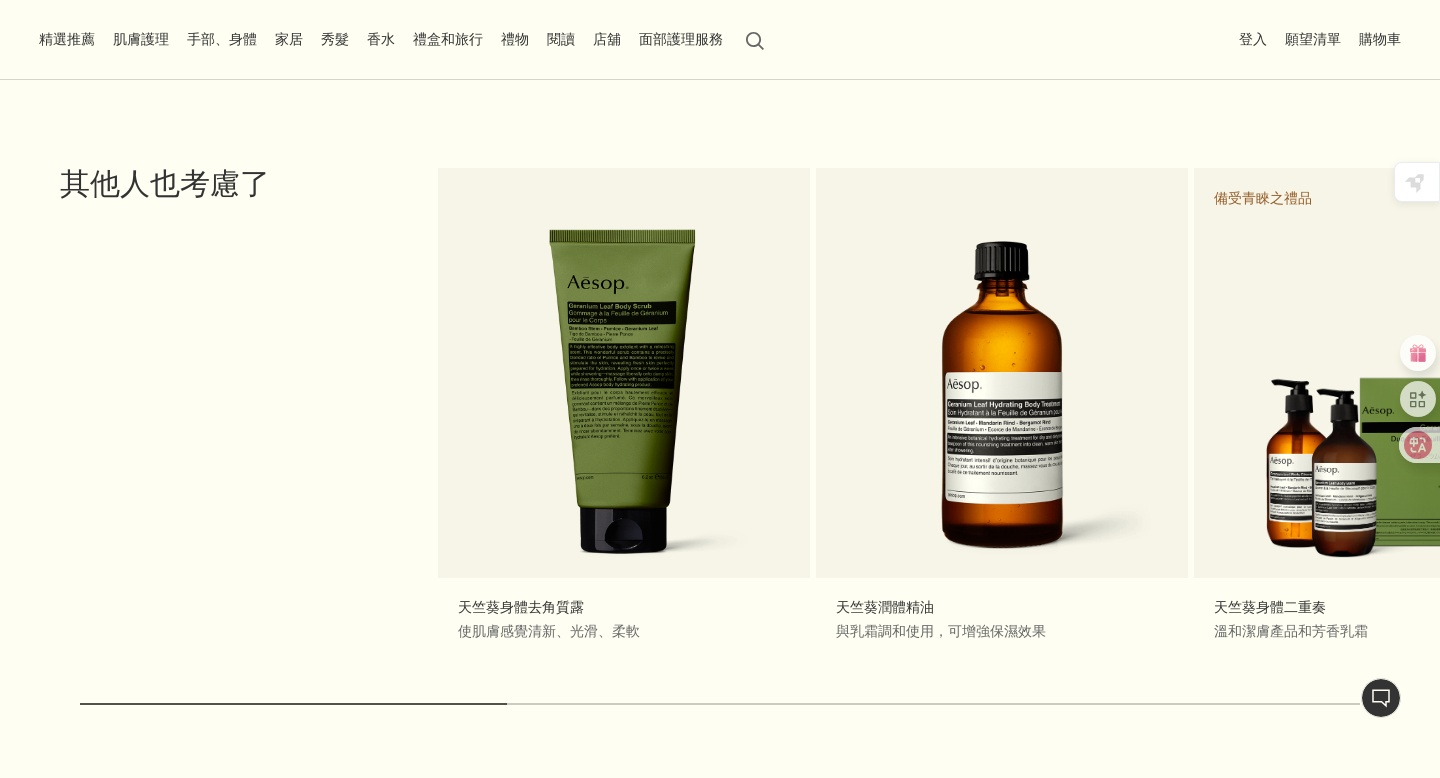click on "手部、身體" at bounding box center [222, 39] 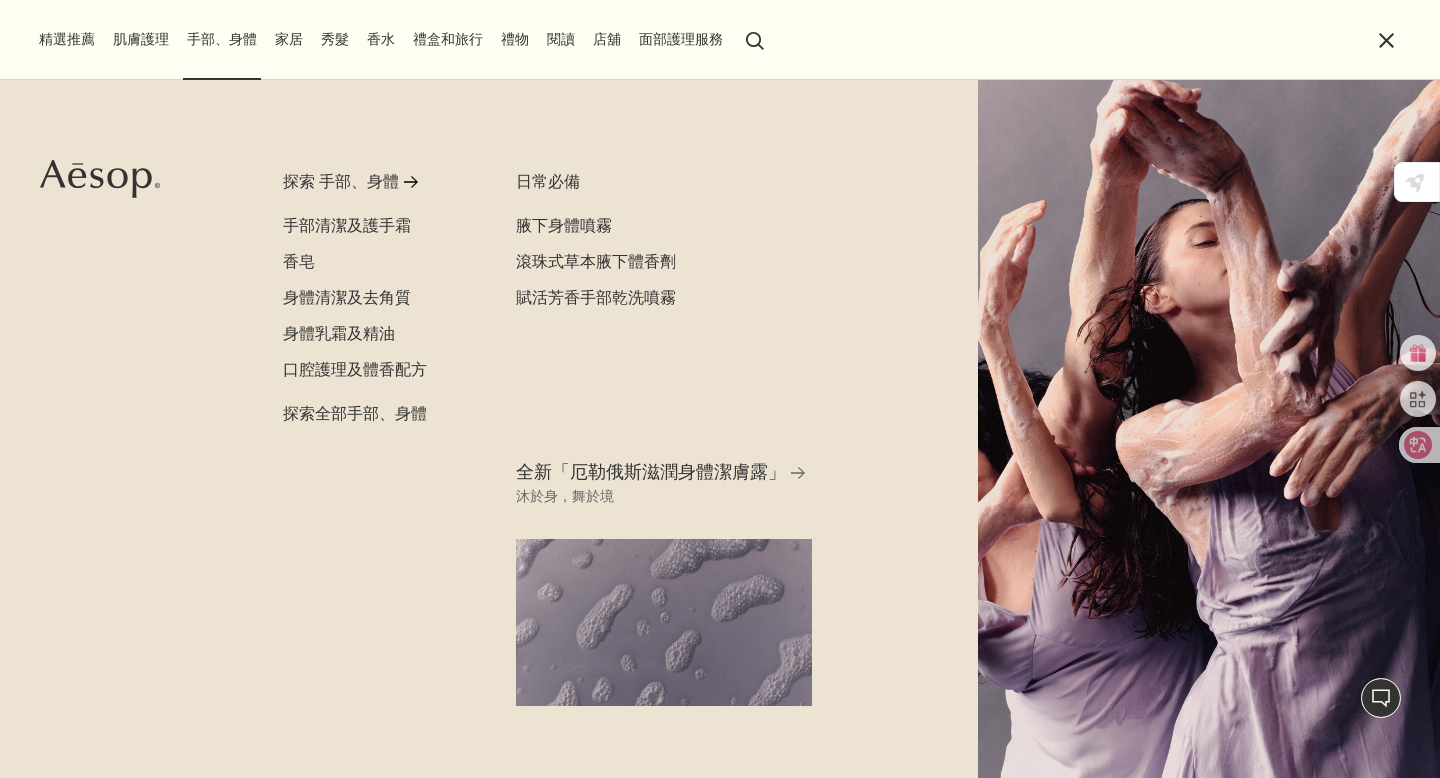 click on "肌膚護理" at bounding box center (141, 39) 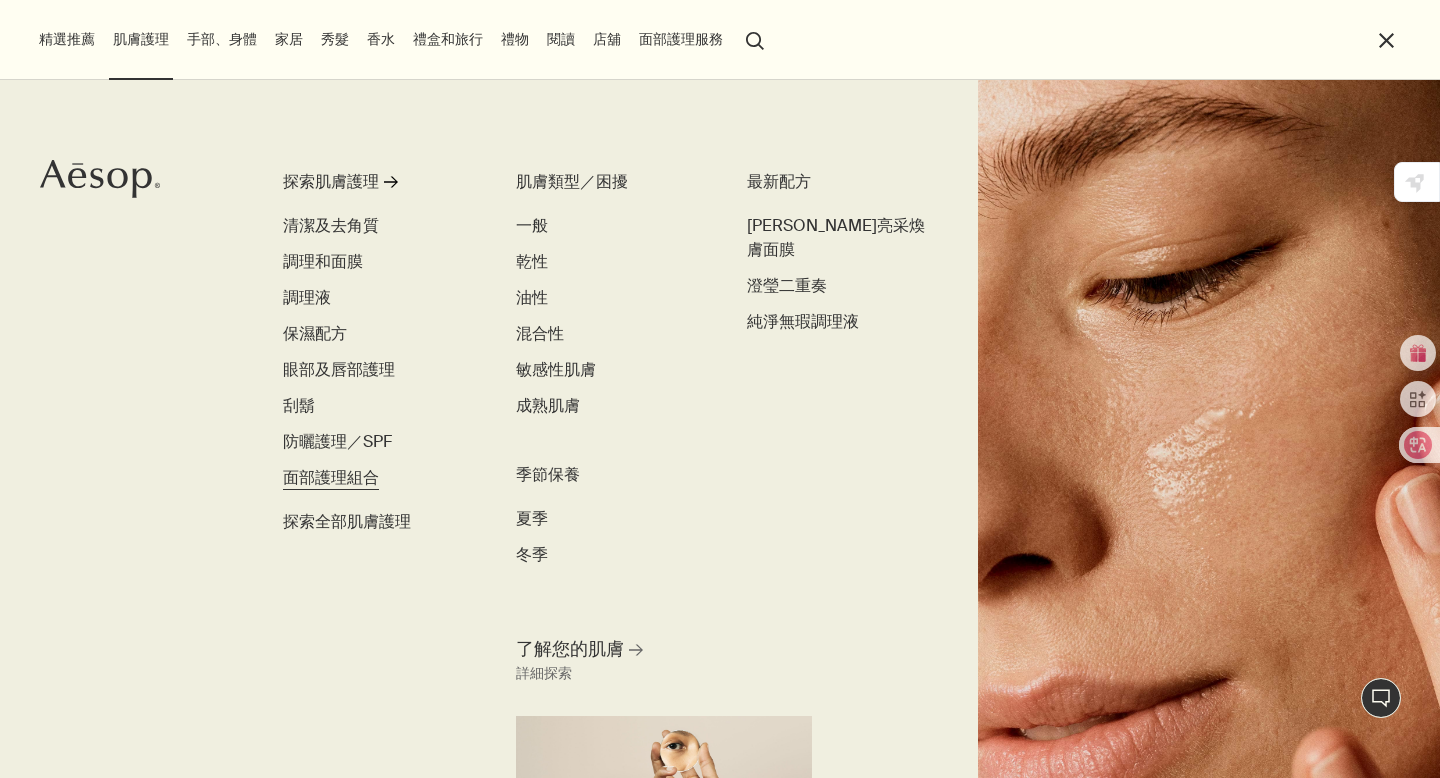 click on "面部護理組合" at bounding box center [331, 477] 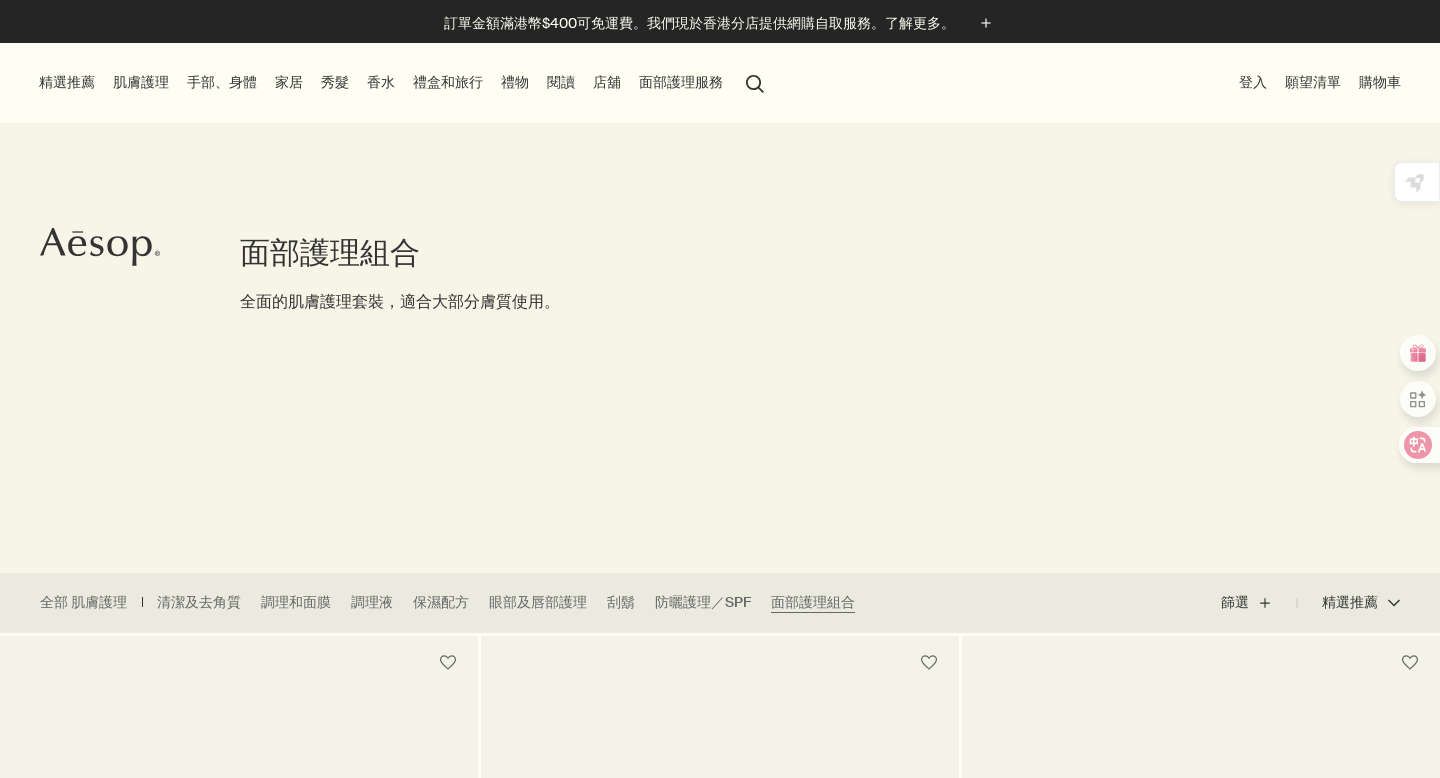 scroll, scrollTop: 0, scrollLeft: 0, axis: both 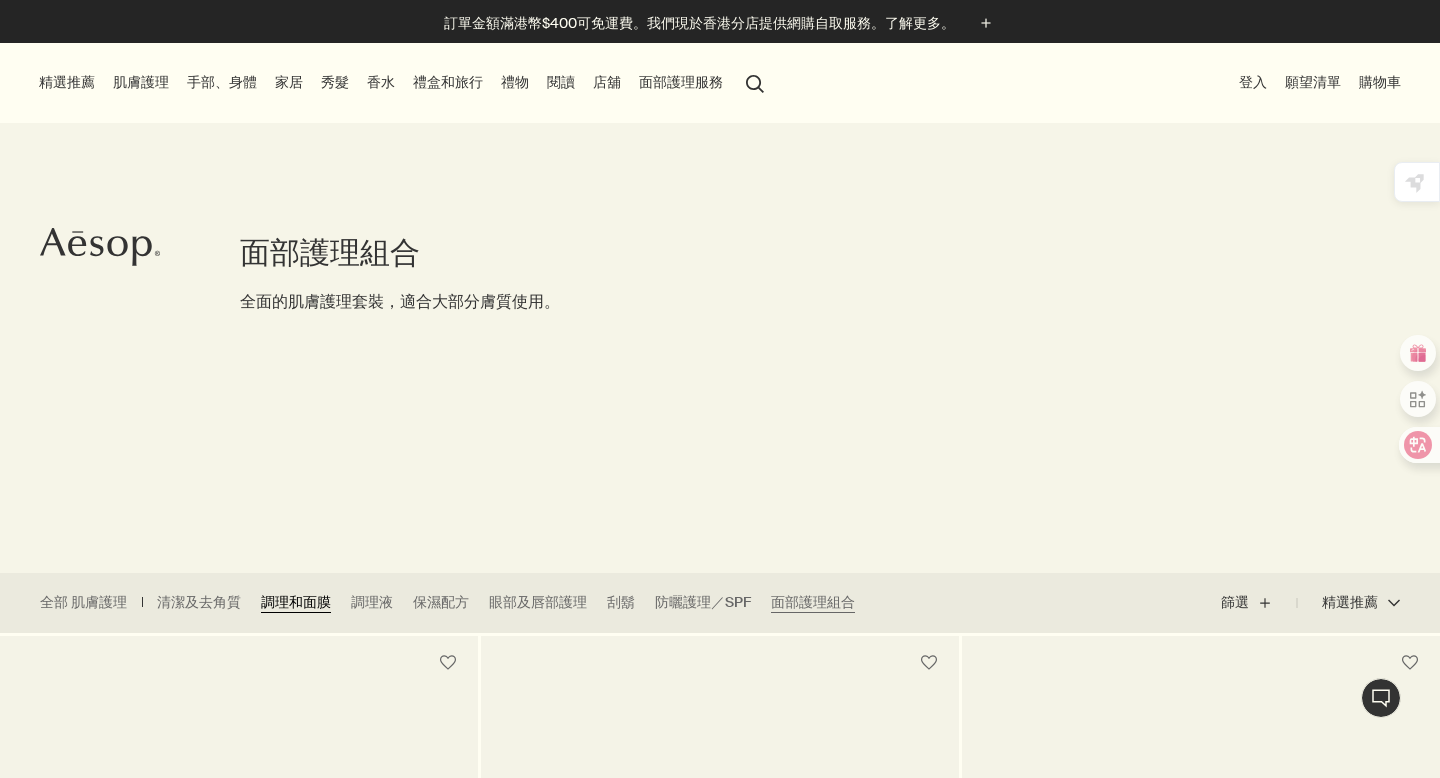 click on "調理和面膜" at bounding box center [296, 603] 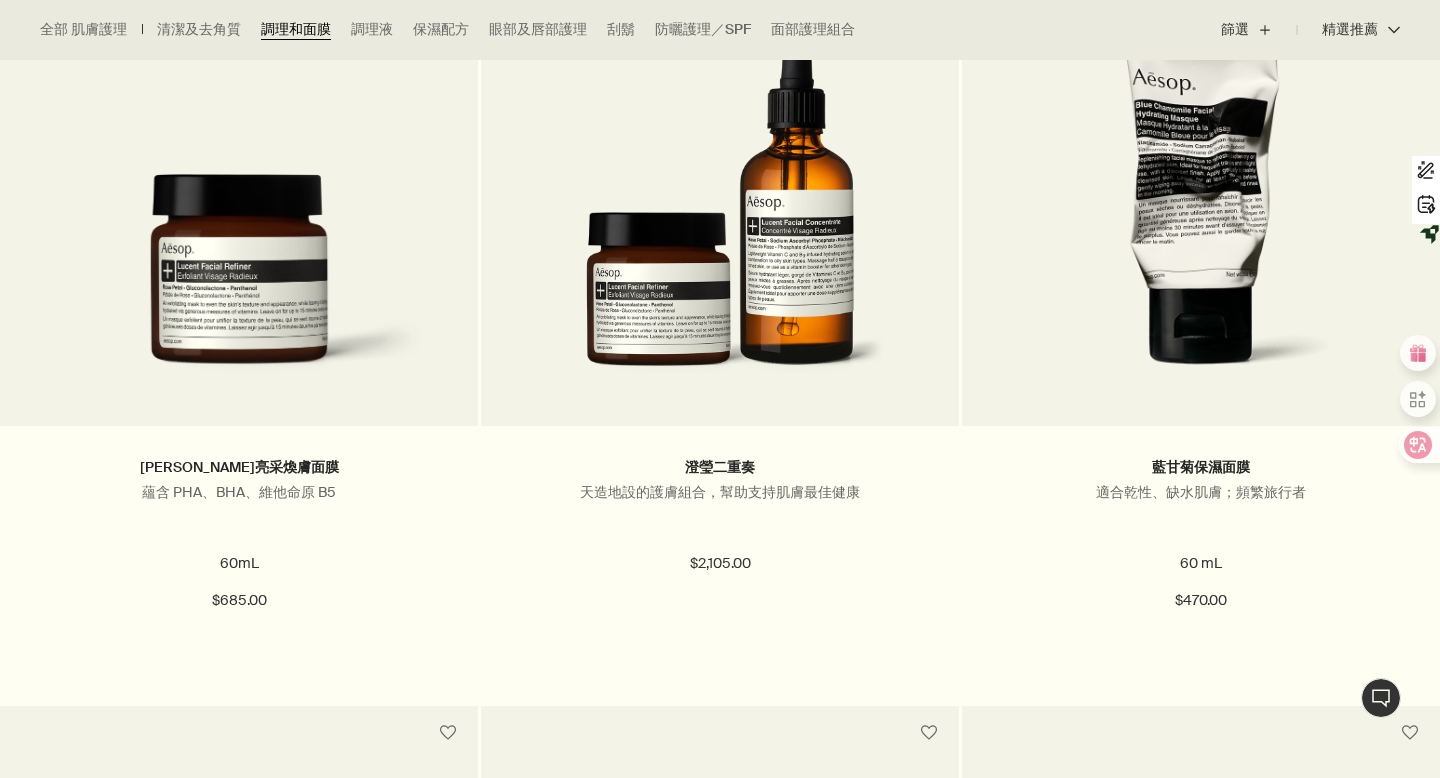 scroll, scrollTop: 644, scrollLeft: 0, axis: vertical 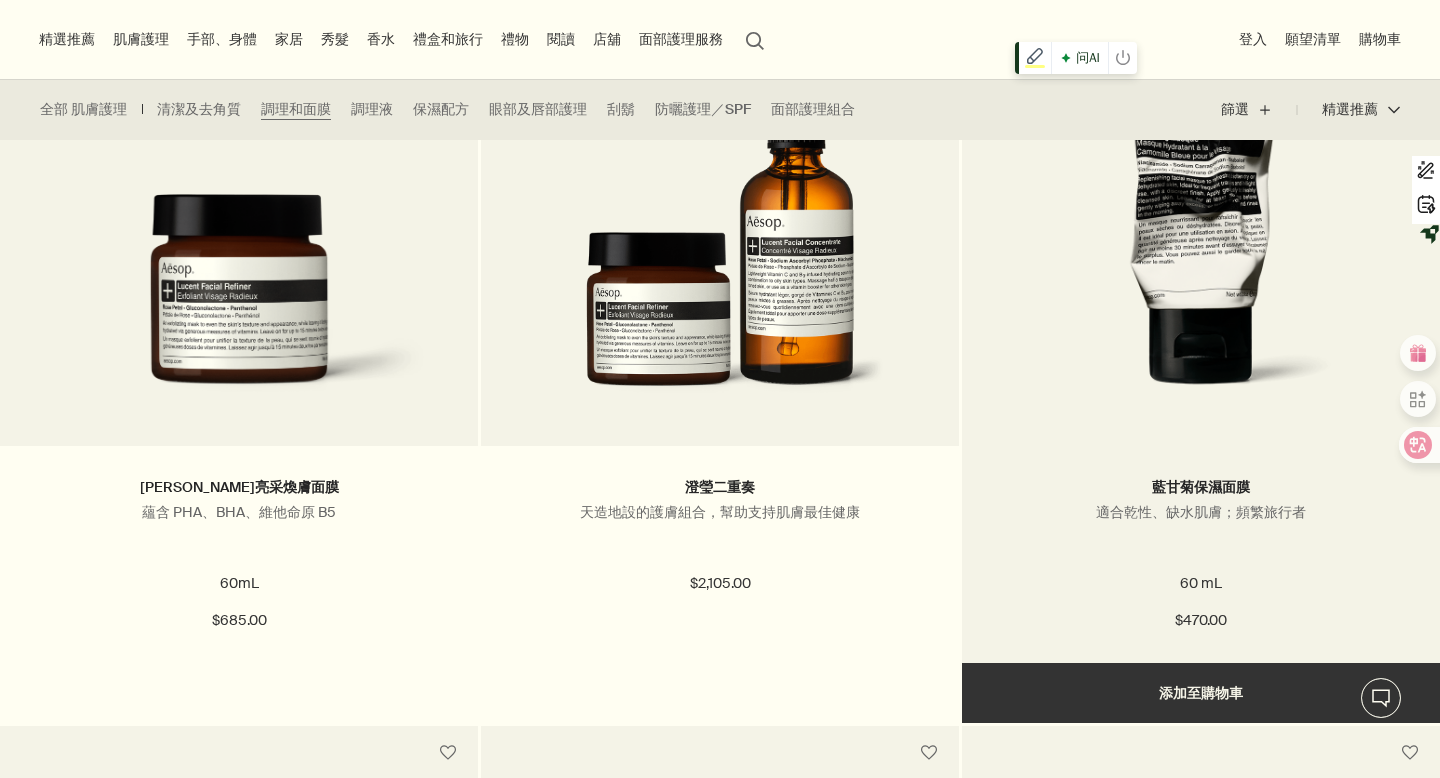 click at bounding box center [1200, 231] 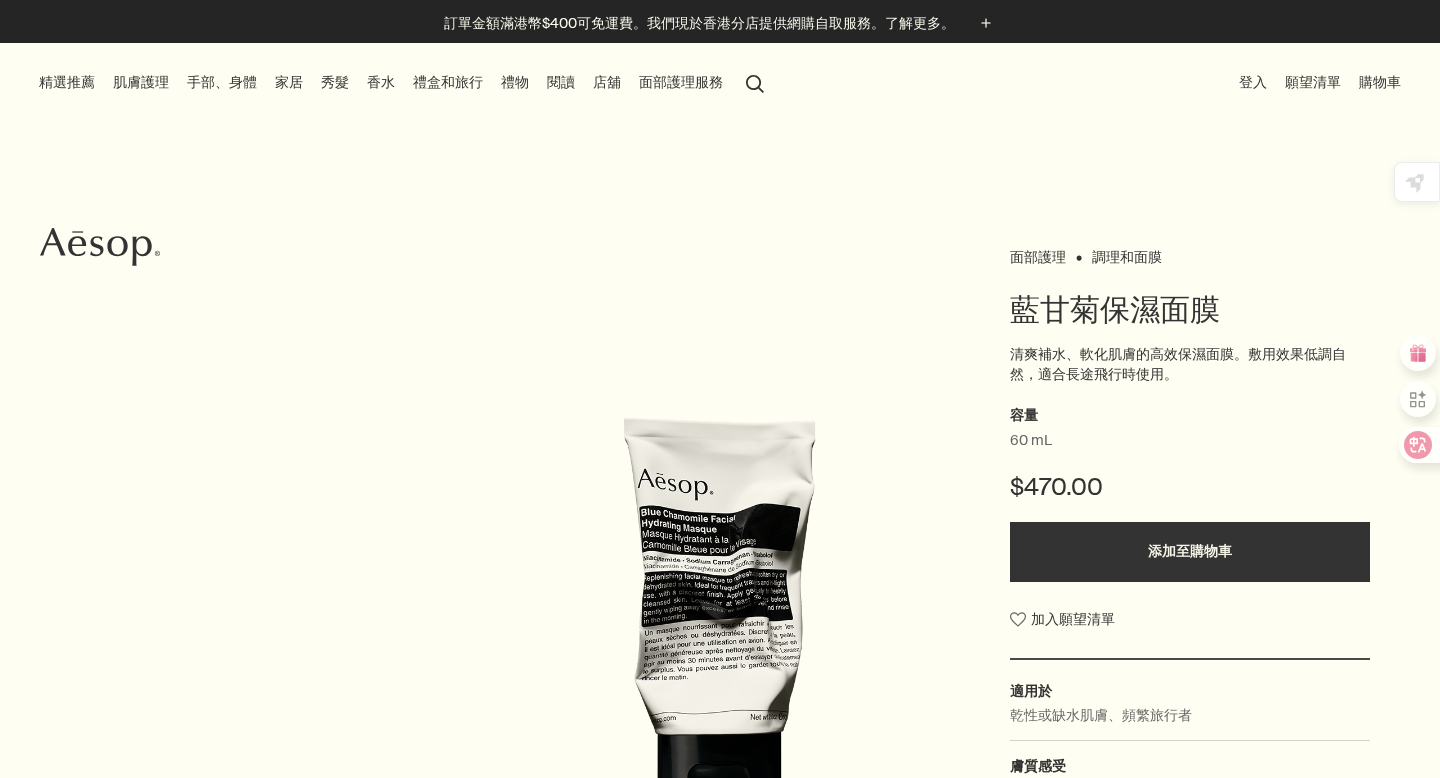 scroll, scrollTop: 0, scrollLeft: 0, axis: both 